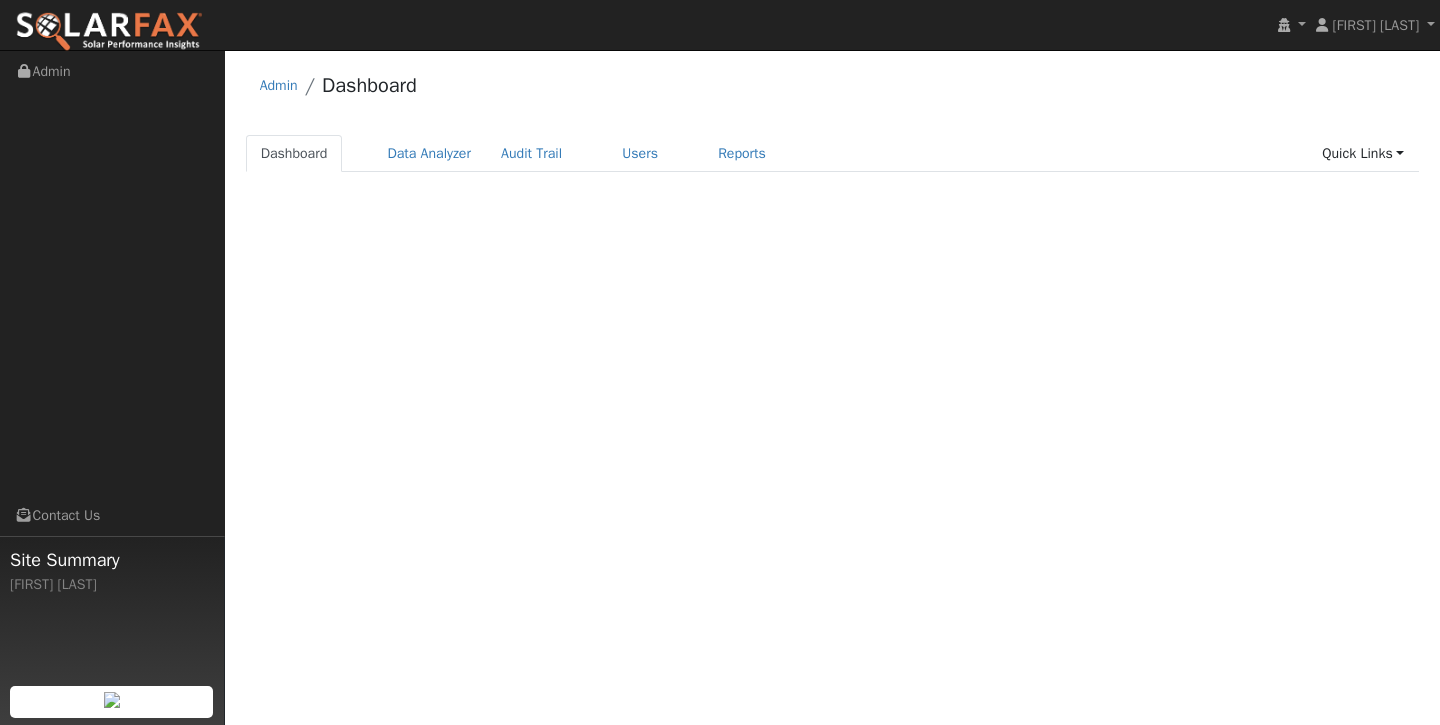 scroll, scrollTop: 0, scrollLeft: 0, axis: both 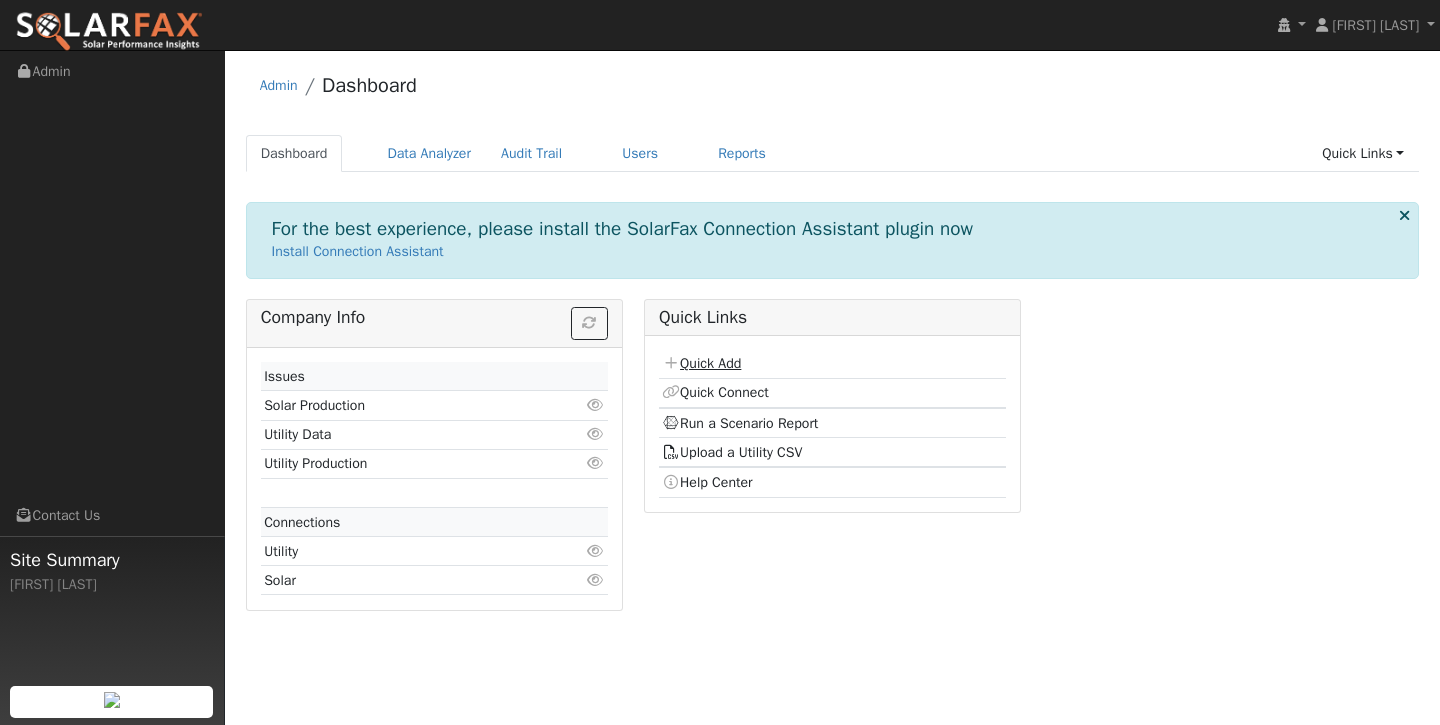 click on "Quick Add" at bounding box center (701, 363) 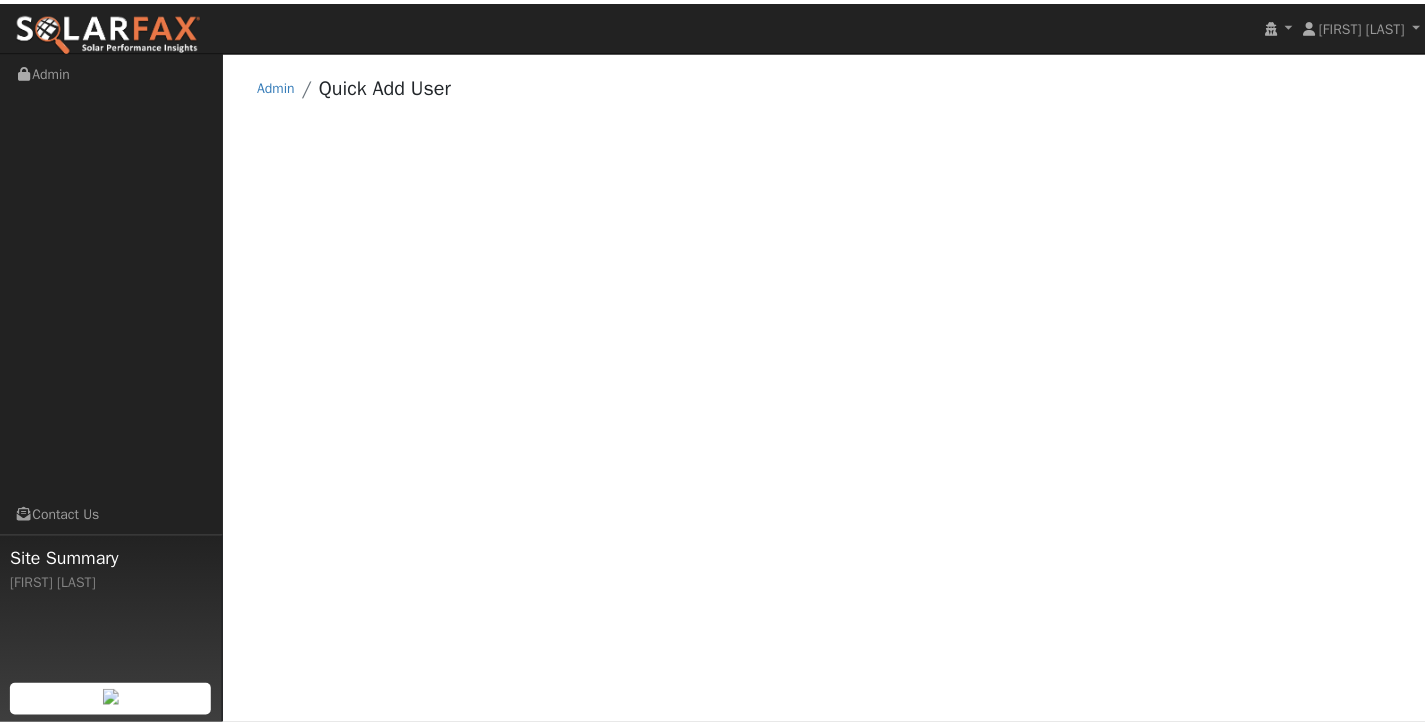 scroll, scrollTop: 0, scrollLeft: 0, axis: both 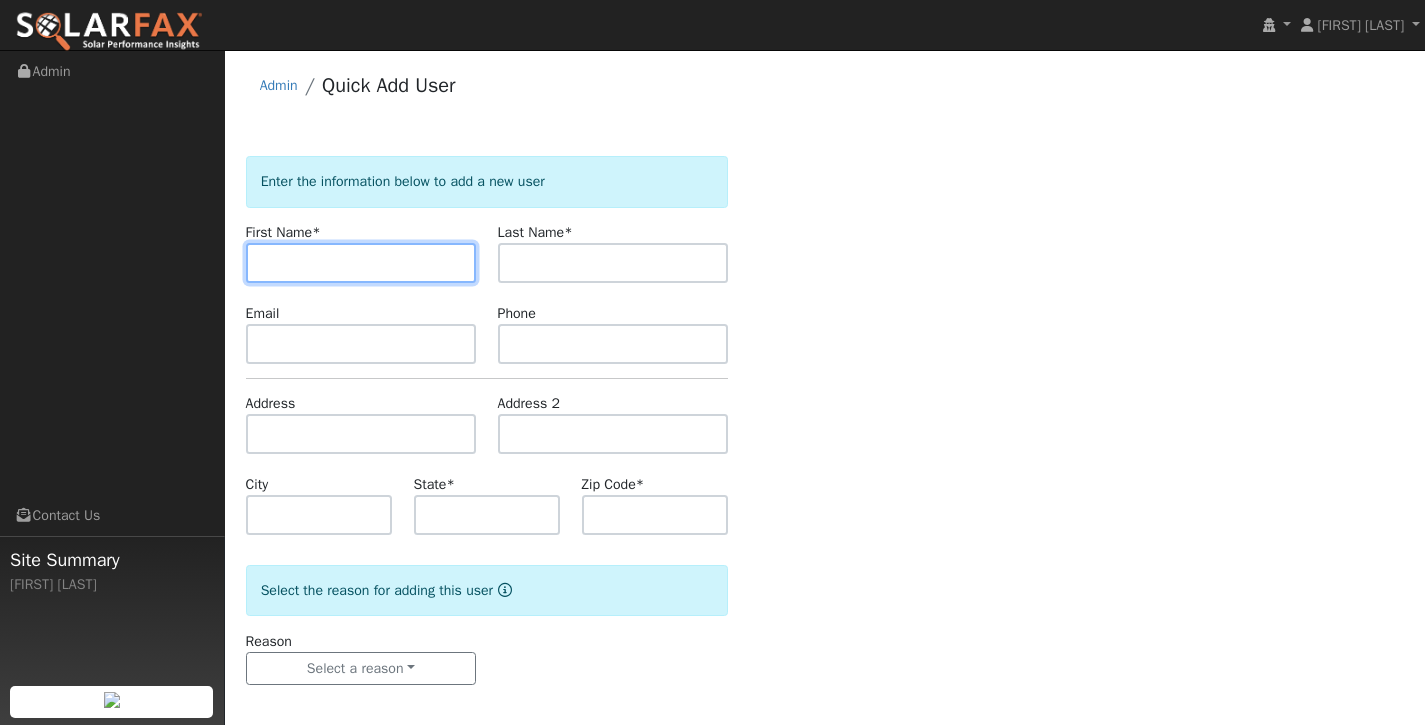 click at bounding box center (361, 263) 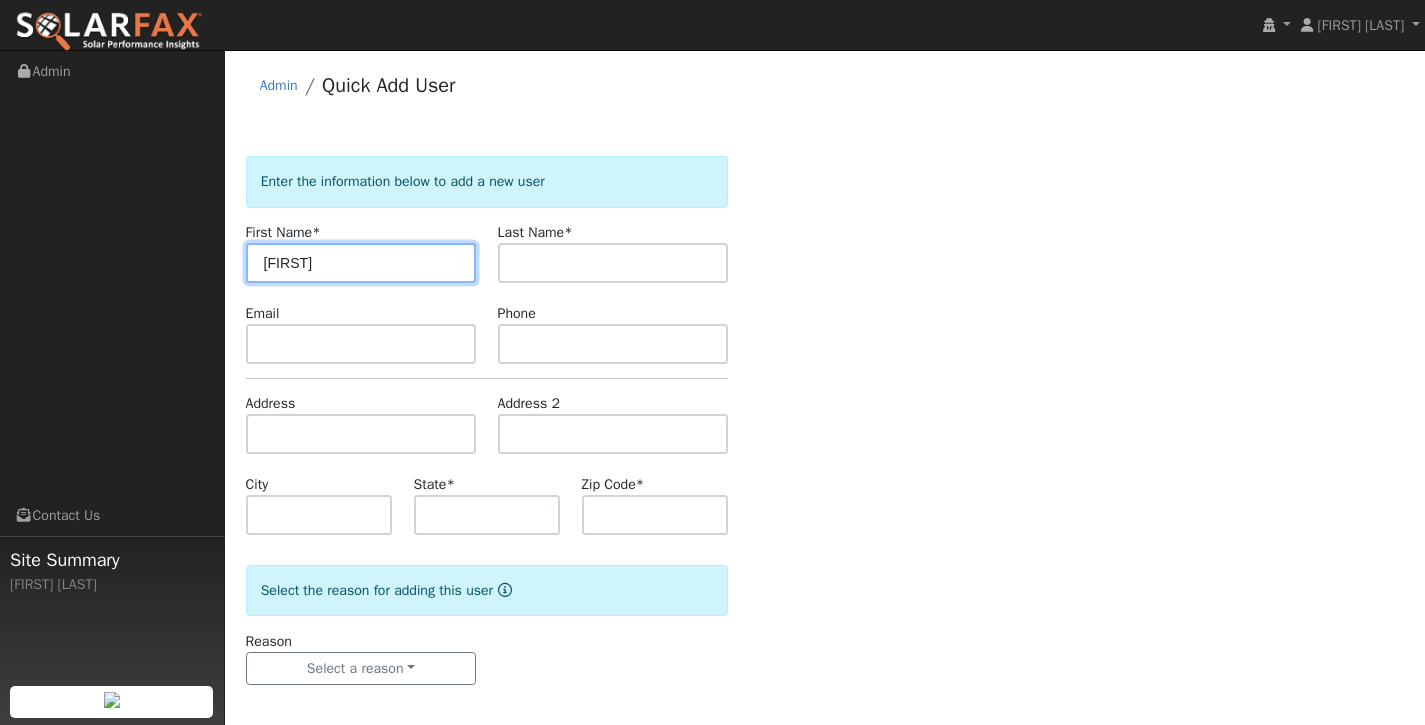 type on "[FIRST]" 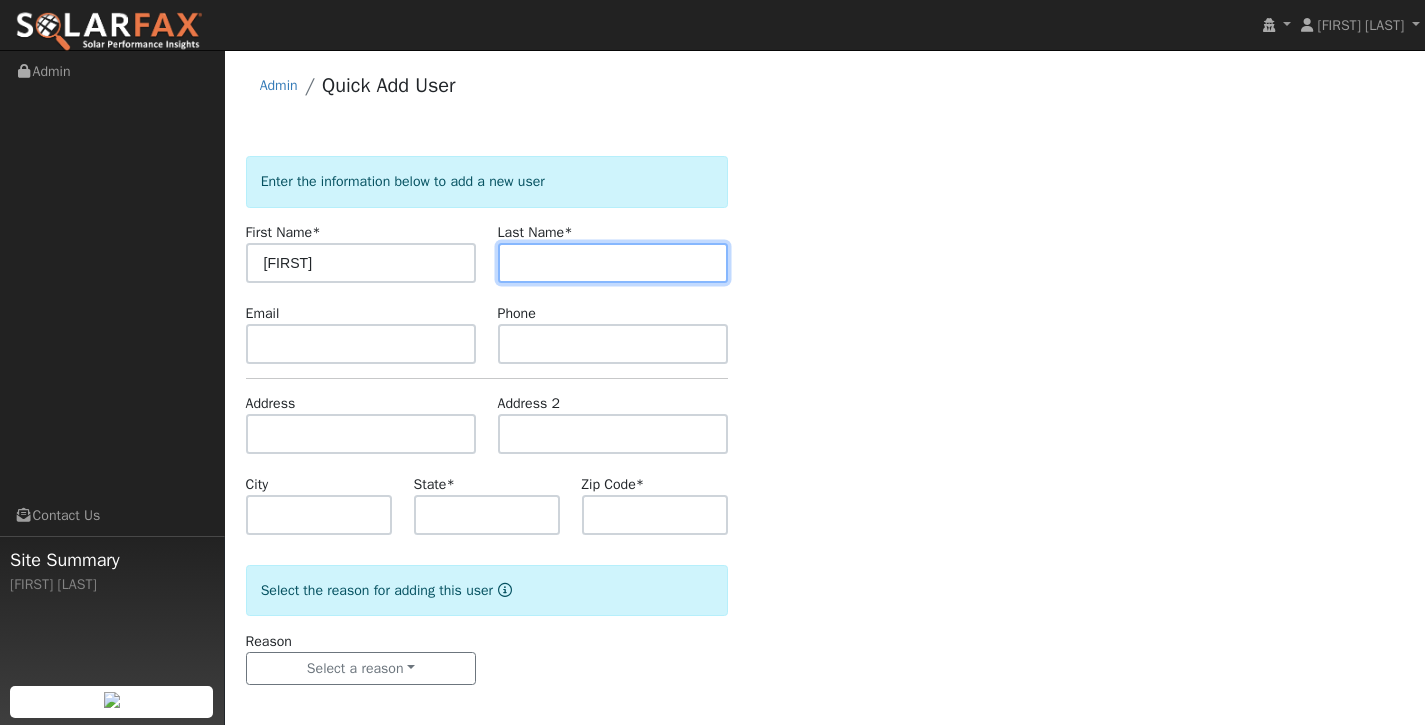 click at bounding box center [613, 263] 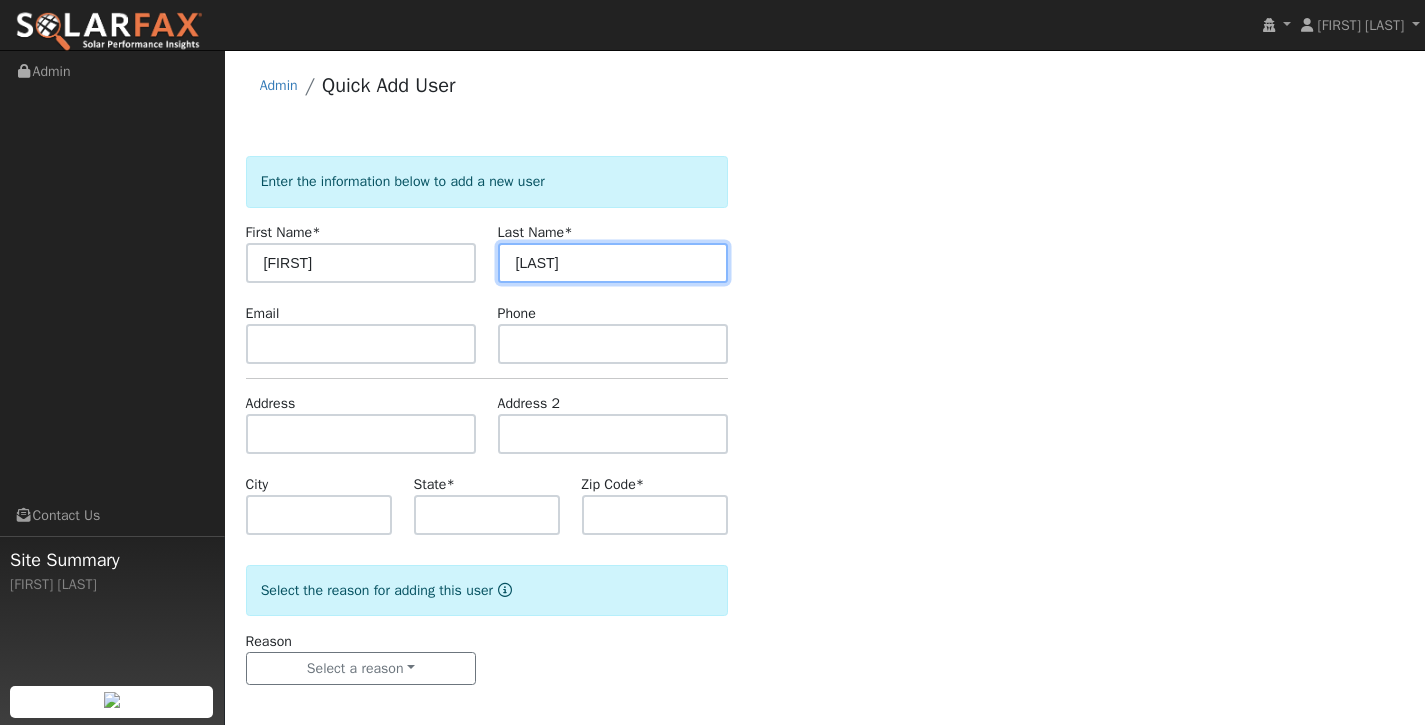 type on "Hernandez" 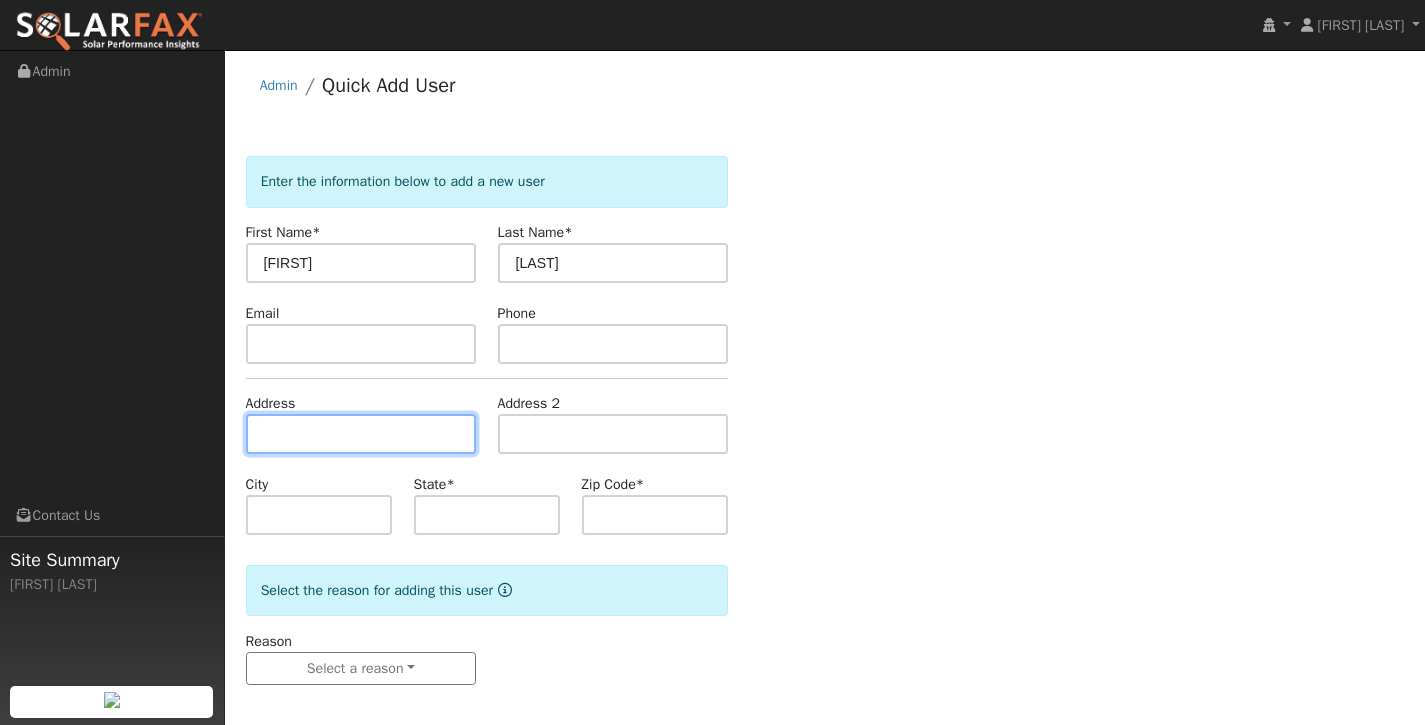 click at bounding box center (361, 434) 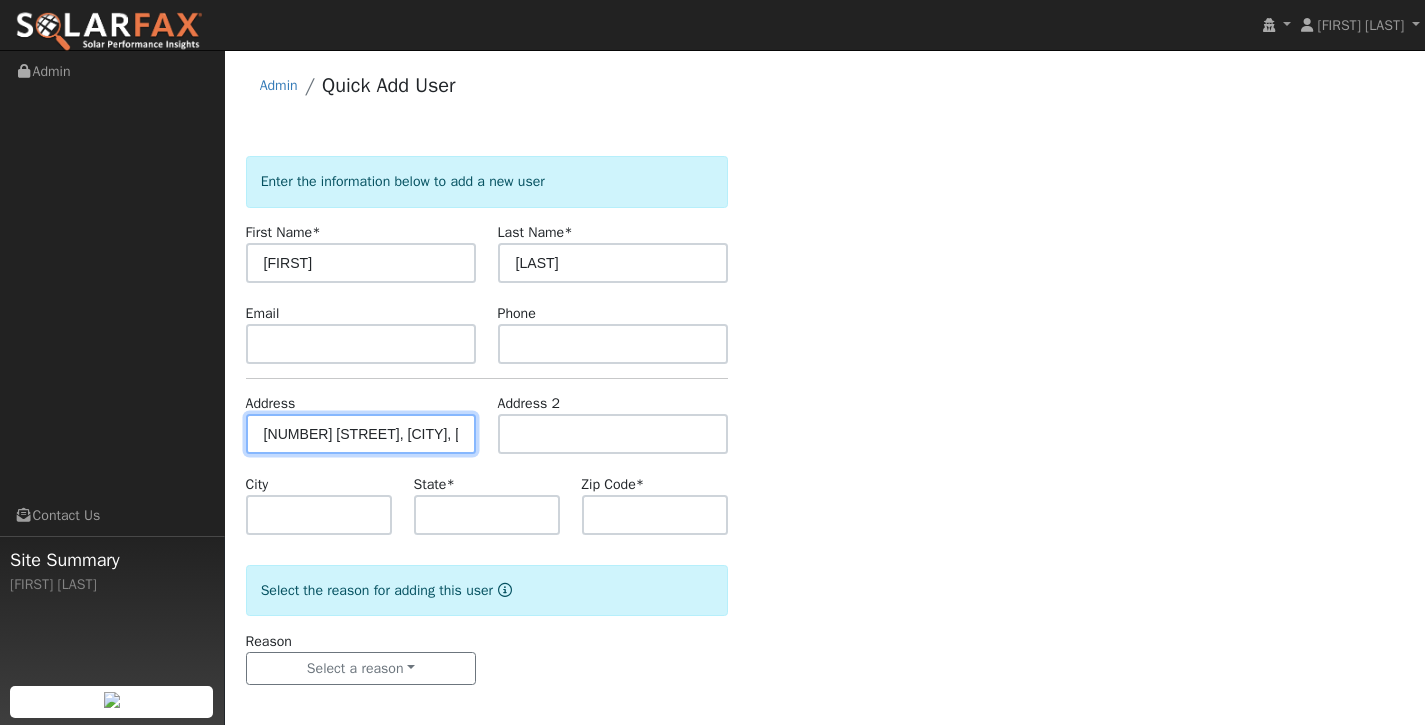 type on "527 Whetstone Street" 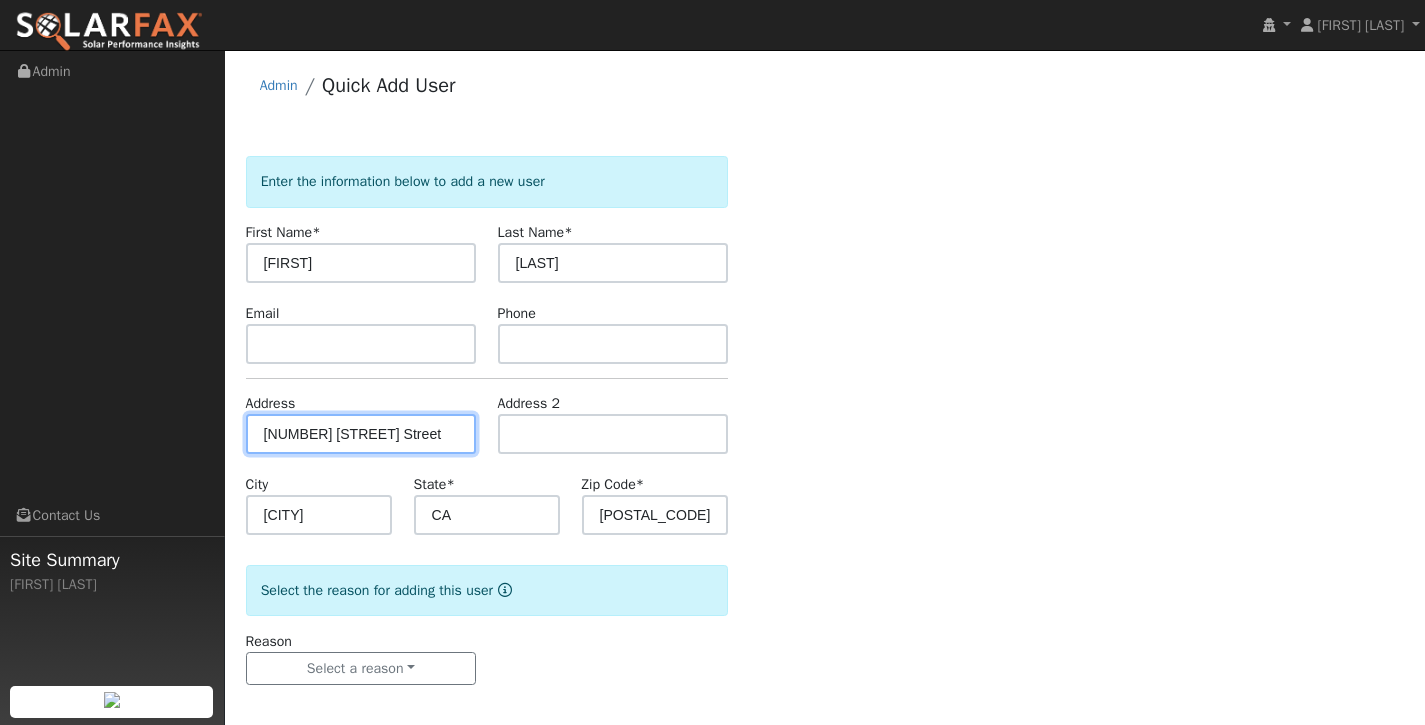 scroll, scrollTop: 0, scrollLeft: 0, axis: both 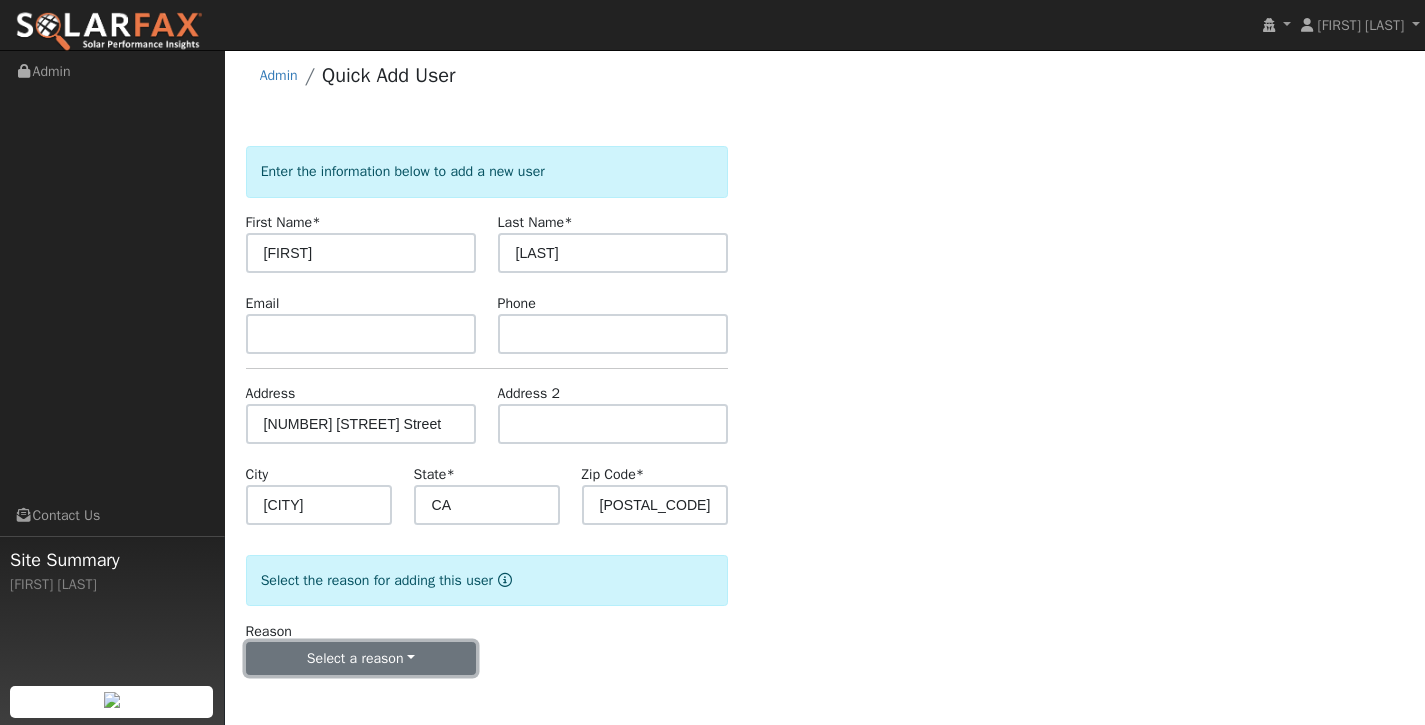 click on "Select a reason" at bounding box center (361, 659) 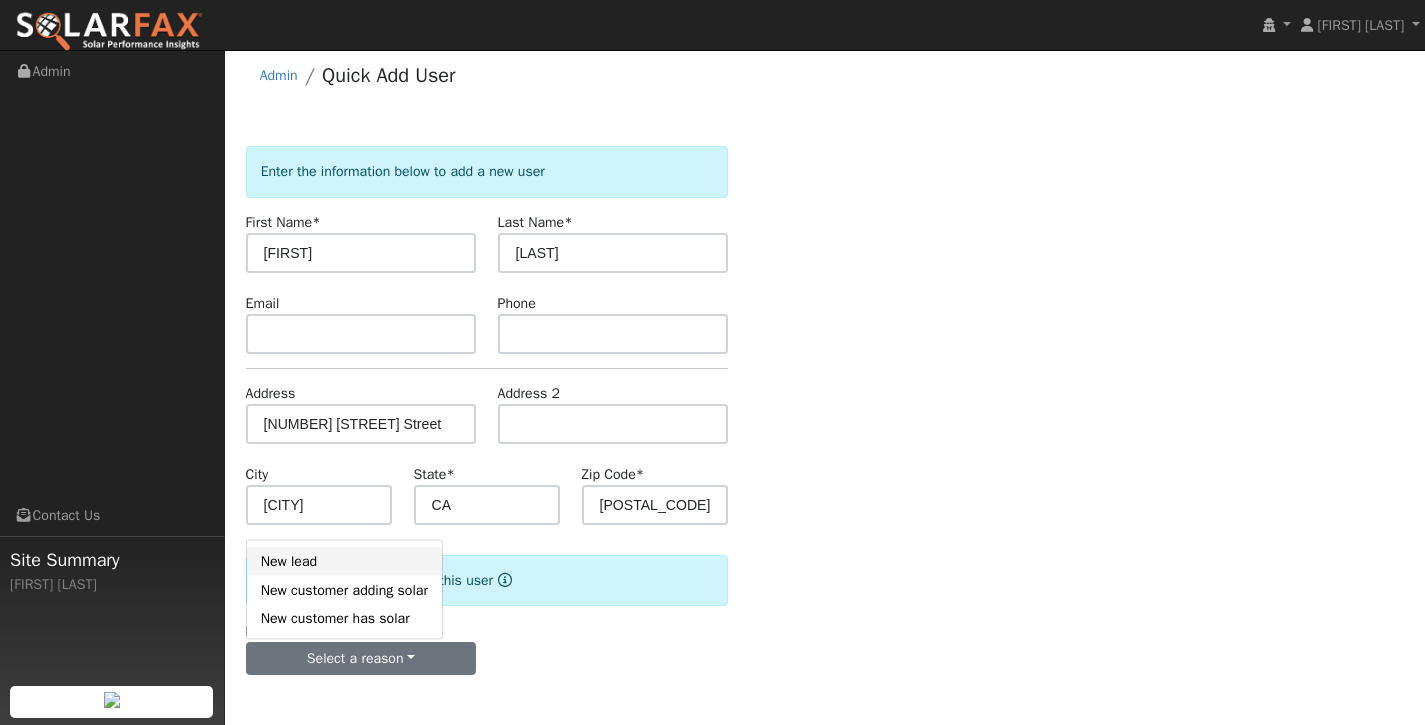 click on "New lead" at bounding box center (344, 561) 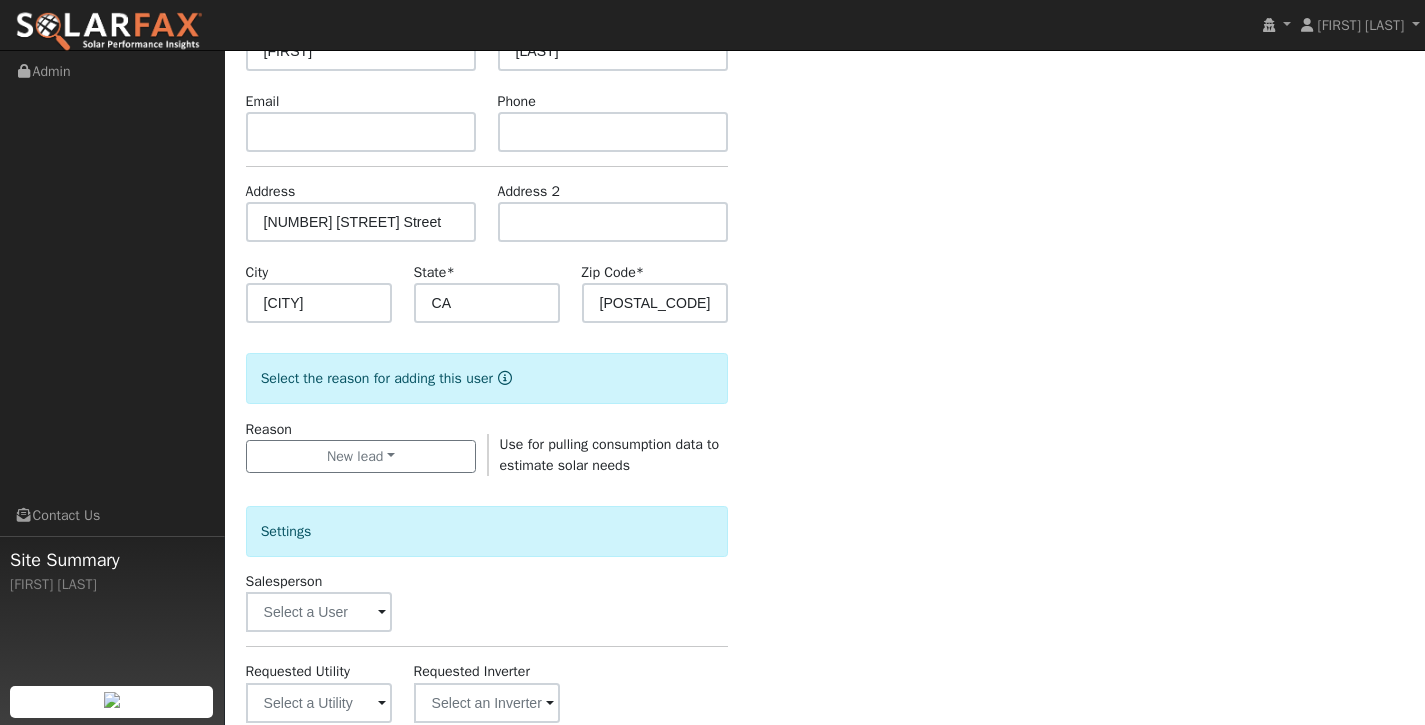 scroll, scrollTop: 211, scrollLeft: 0, axis: vertical 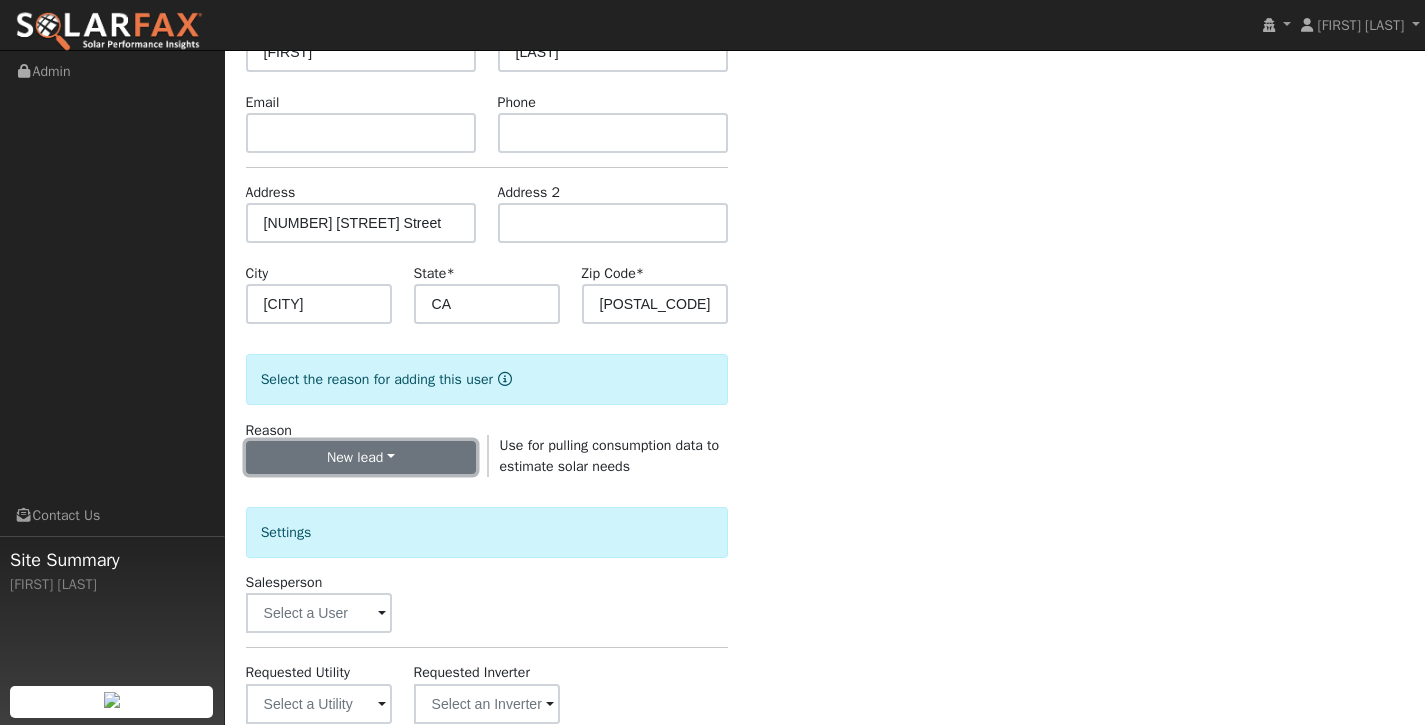 click on "New lead" at bounding box center (361, 458) 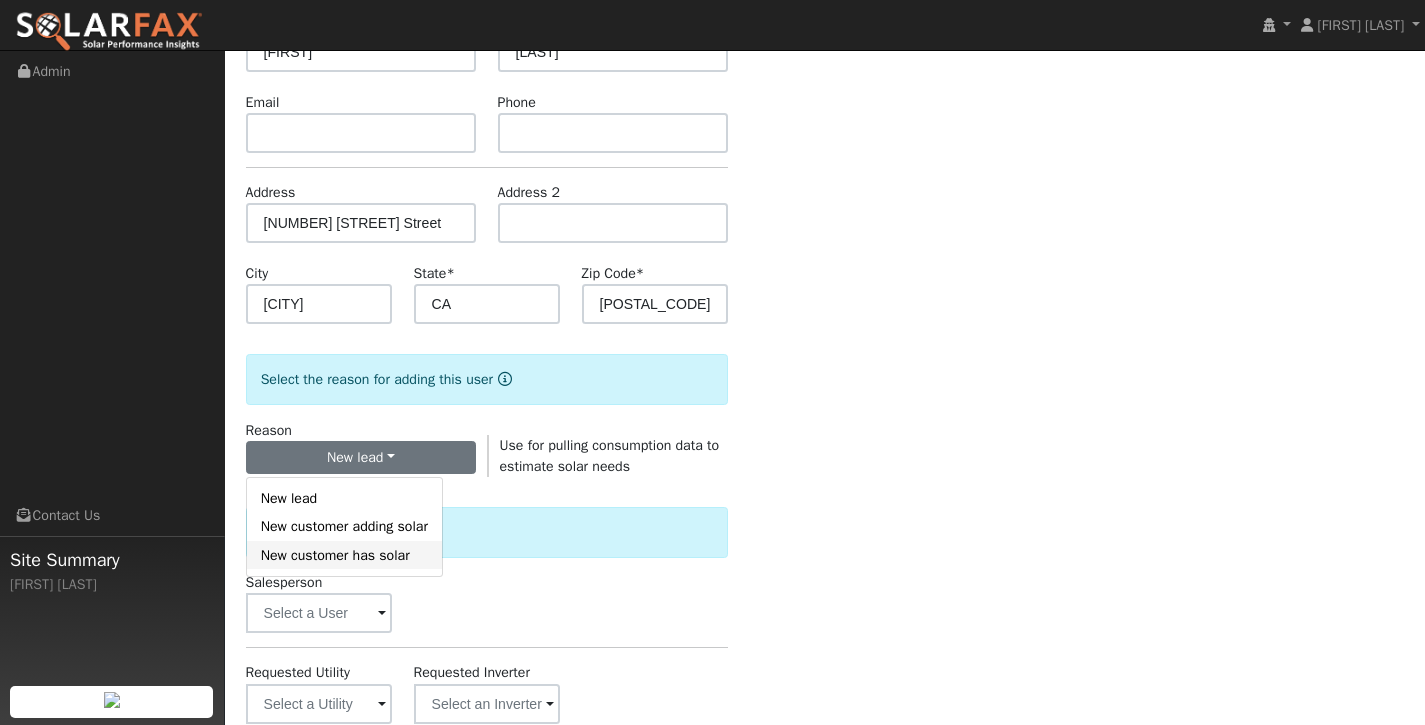 click on "New customer has solar" at bounding box center (344, 555) 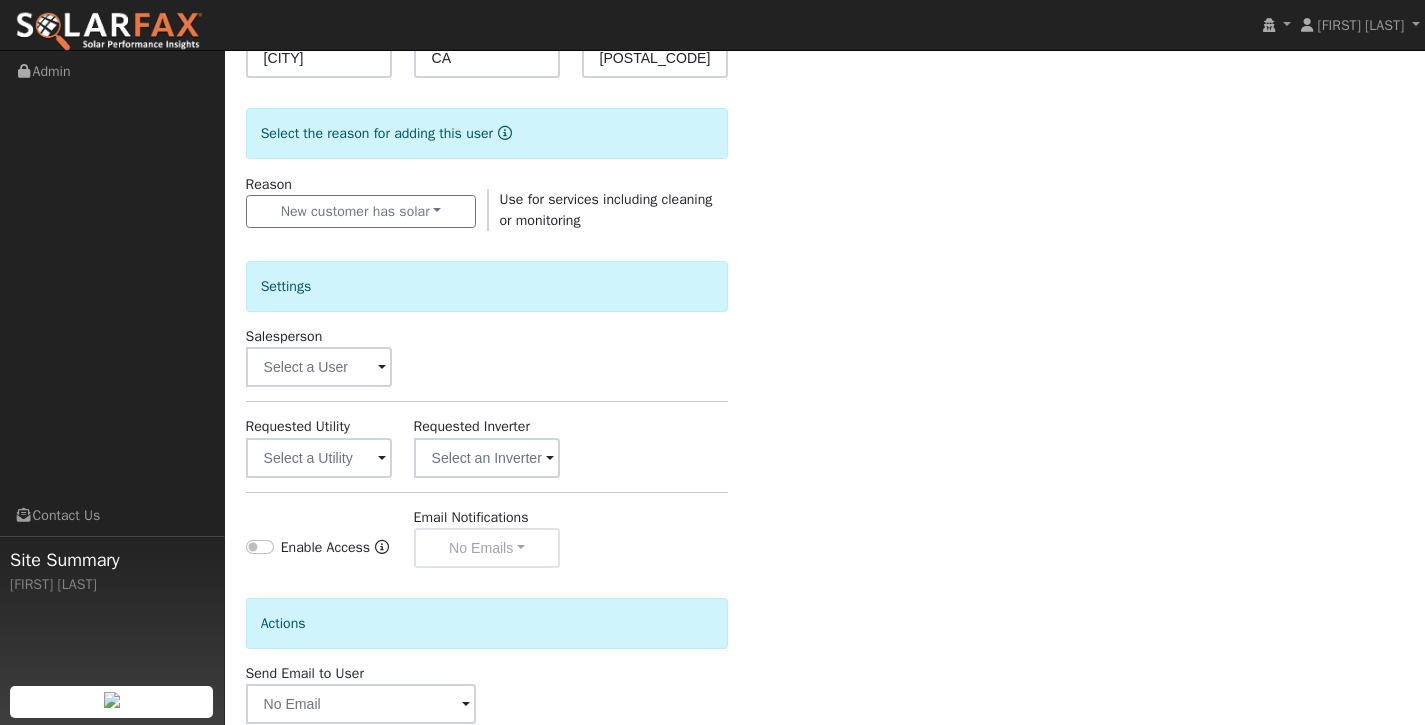 scroll, scrollTop: 455, scrollLeft: 0, axis: vertical 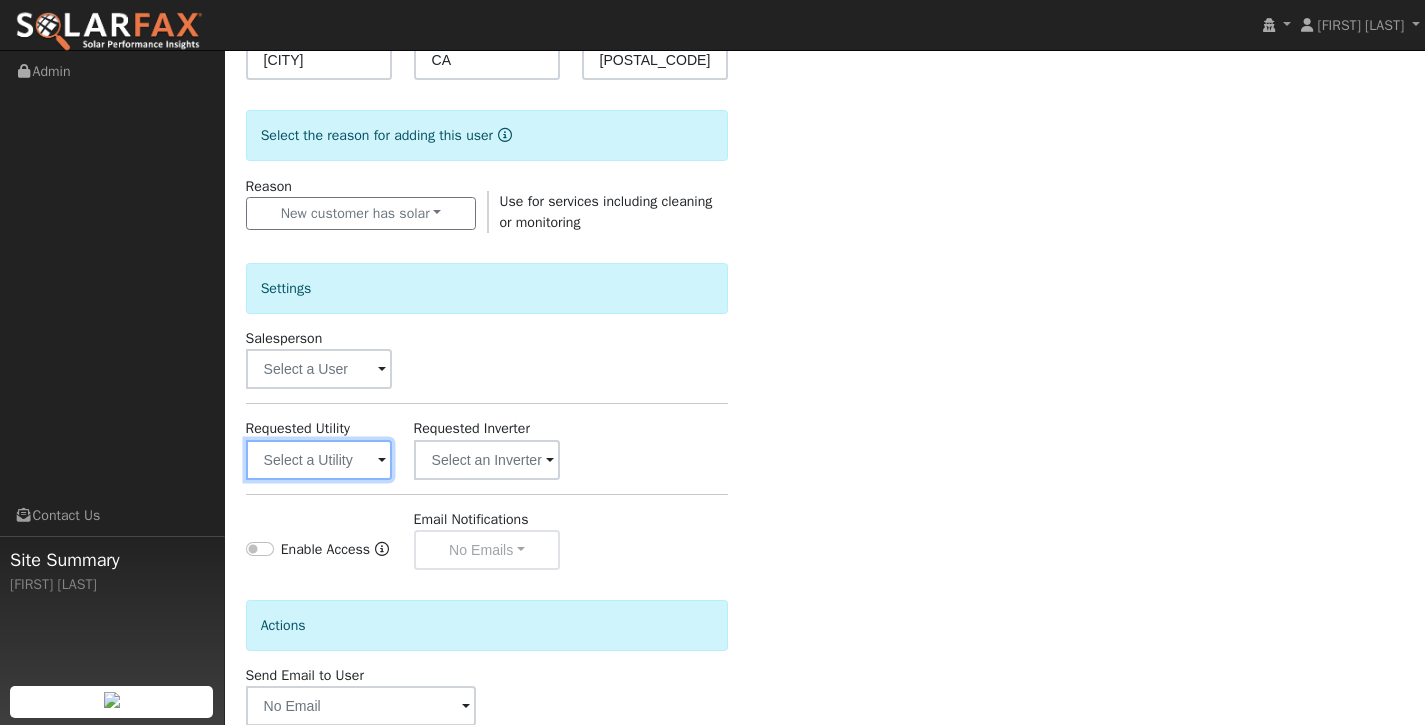 click at bounding box center (319, 460) 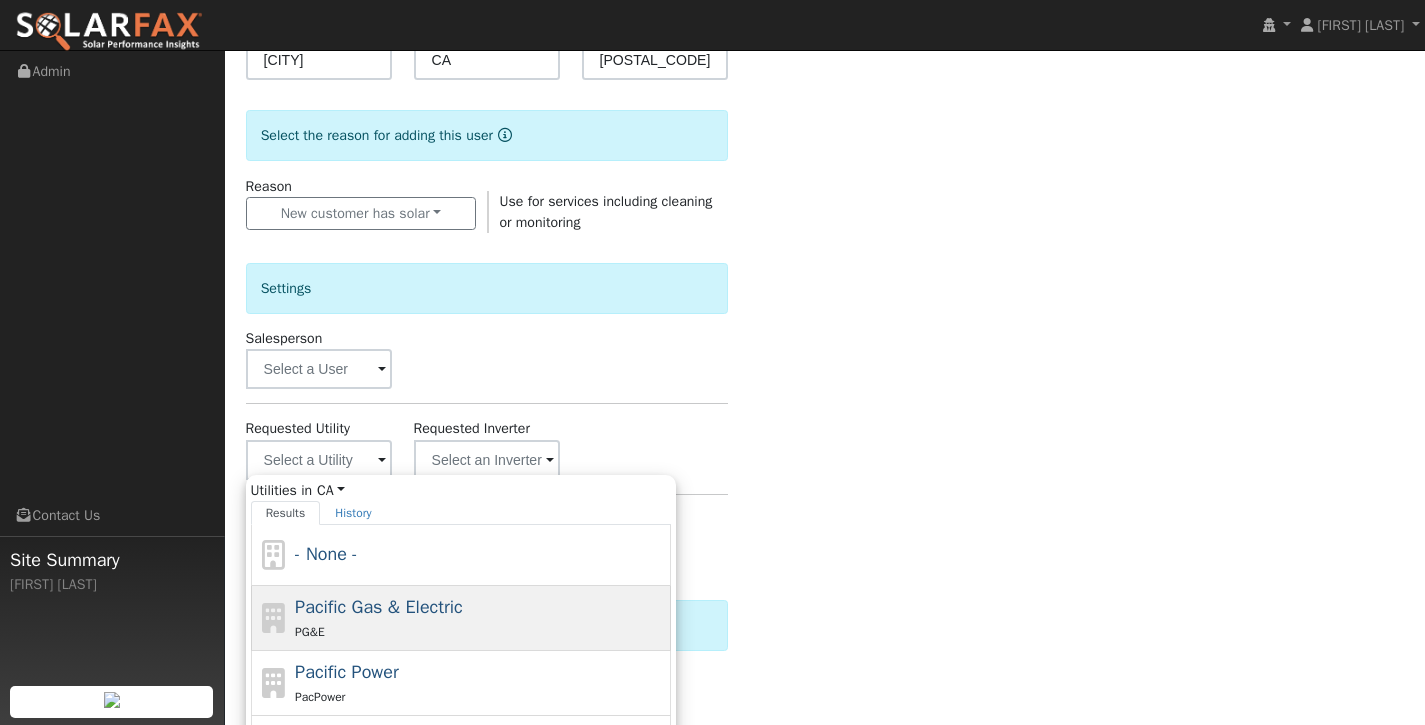 click on "PG&E" at bounding box center [480, 631] 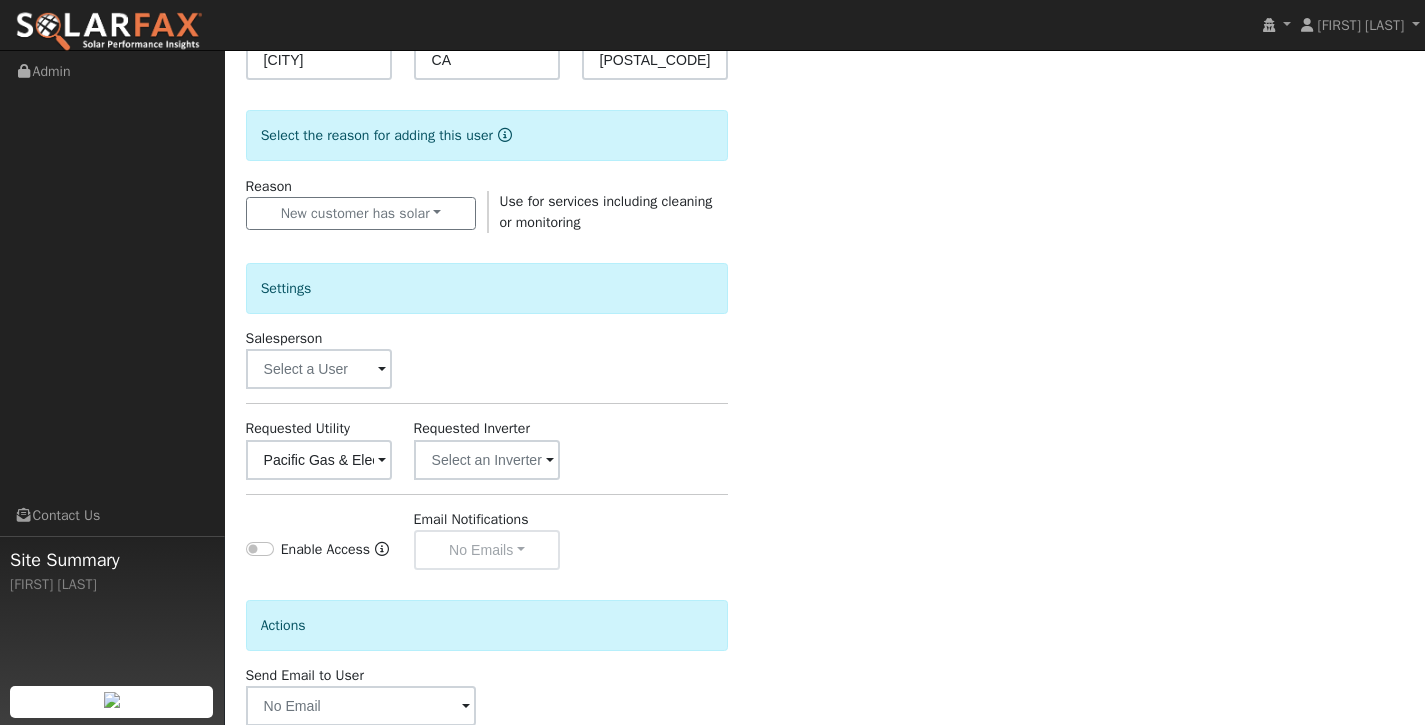 scroll, scrollTop: 583, scrollLeft: 0, axis: vertical 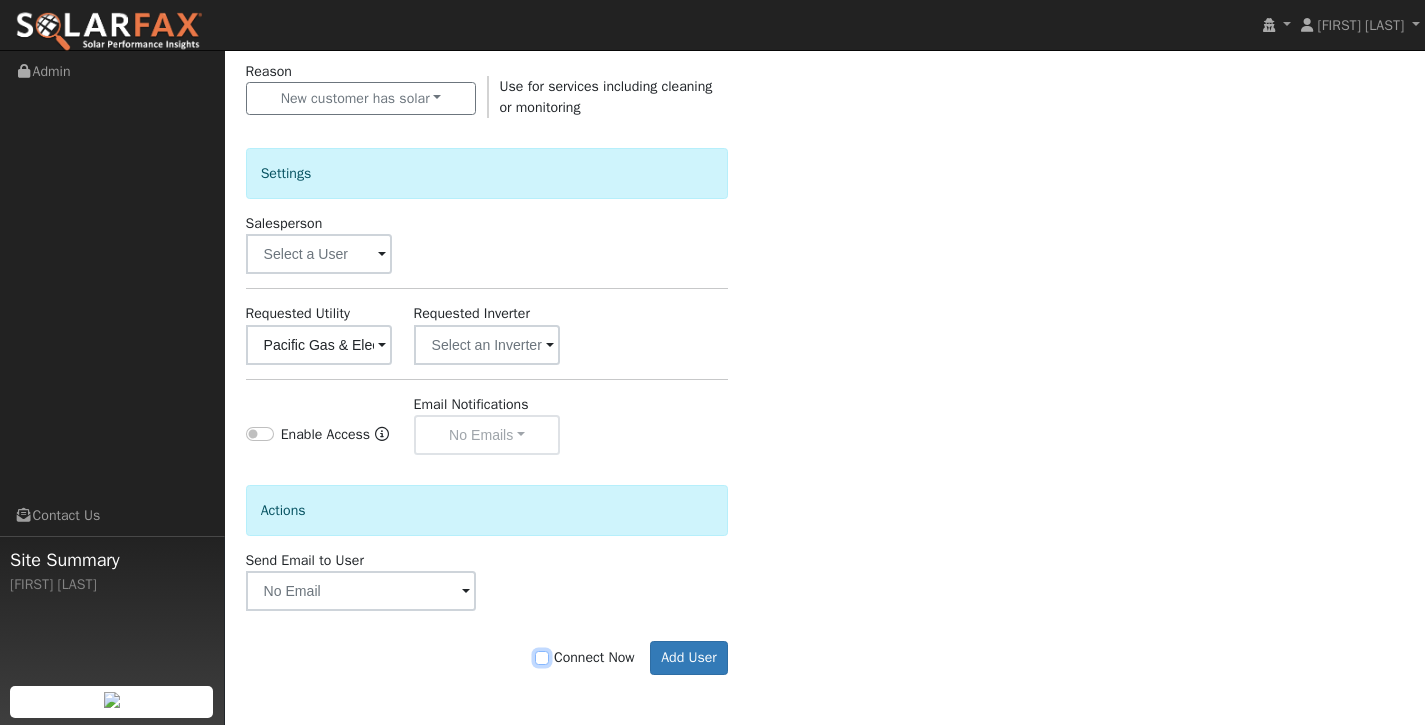 click on "Connect Now" at bounding box center (542, 658) 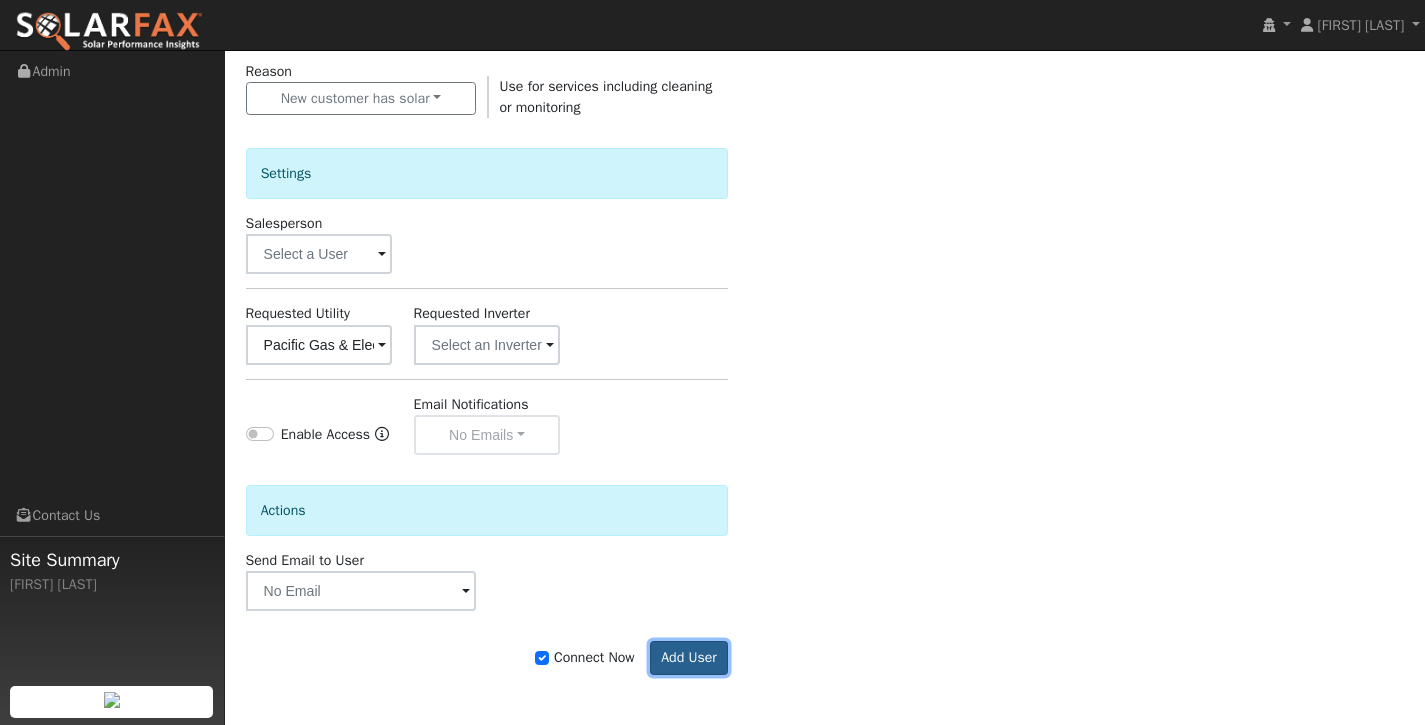 click on "Add User" at bounding box center [689, 658] 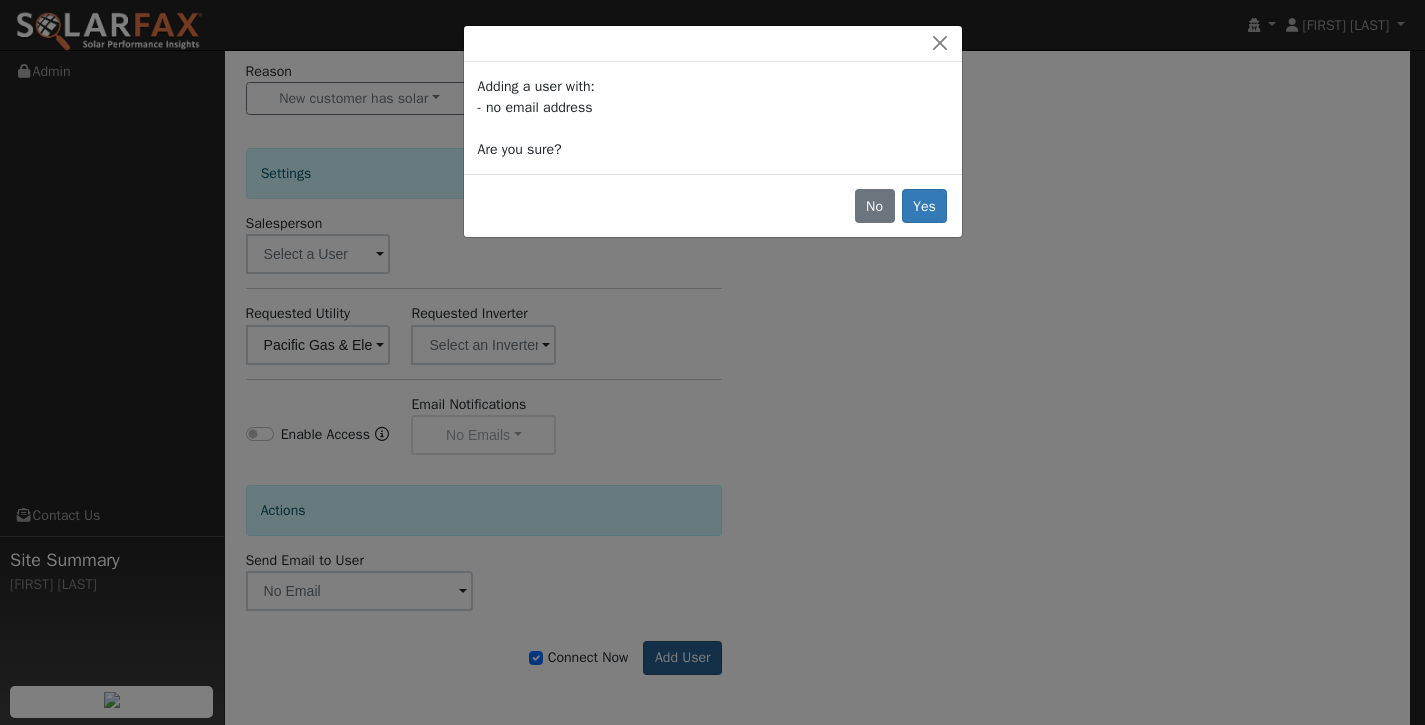 scroll, scrollTop: 570, scrollLeft: 0, axis: vertical 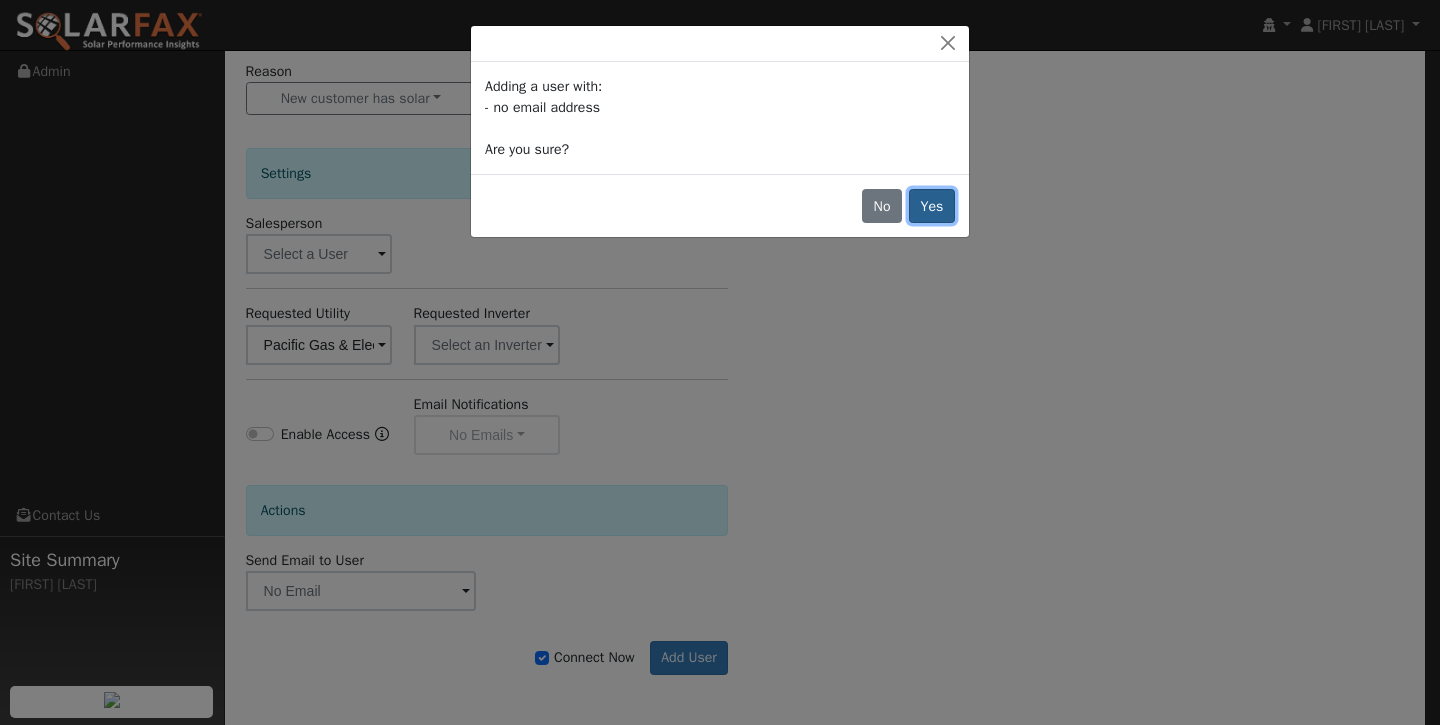 click on "Yes" at bounding box center [932, 206] 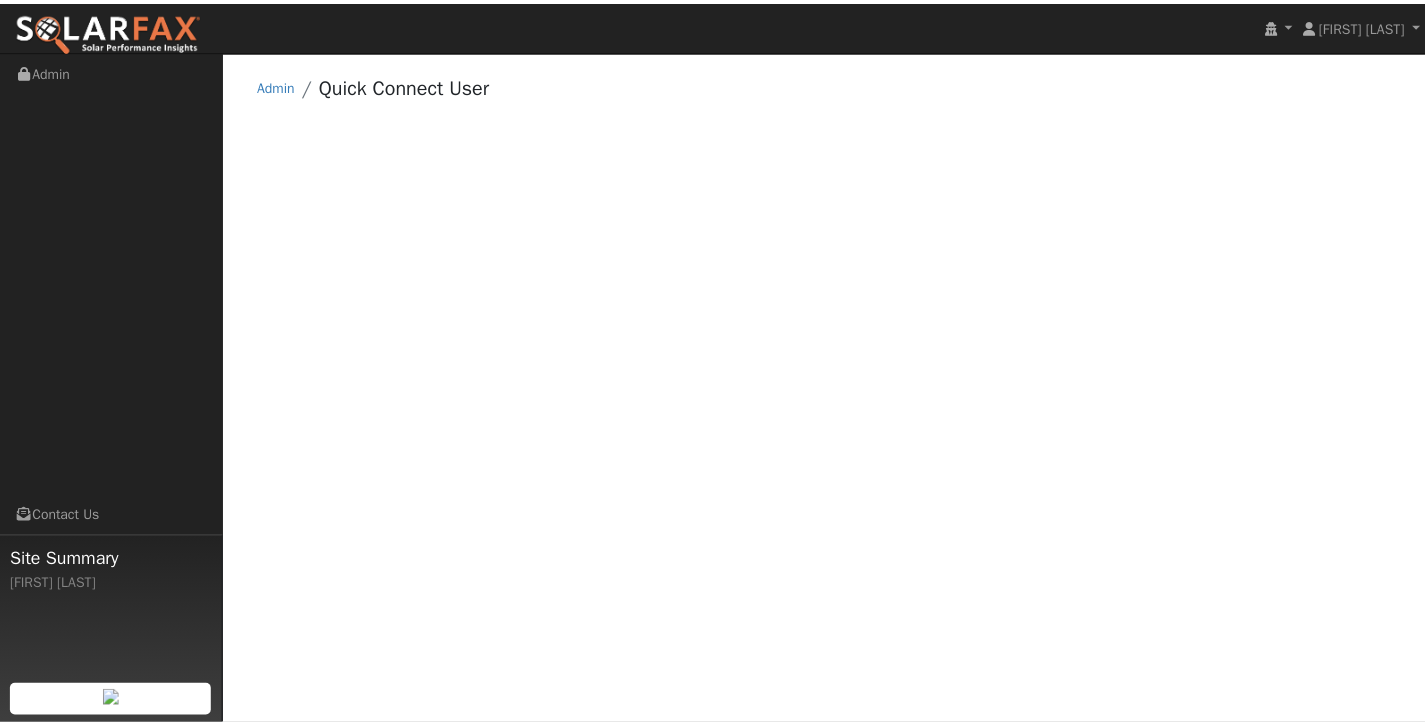 scroll, scrollTop: 0, scrollLeft: 0, axis: both 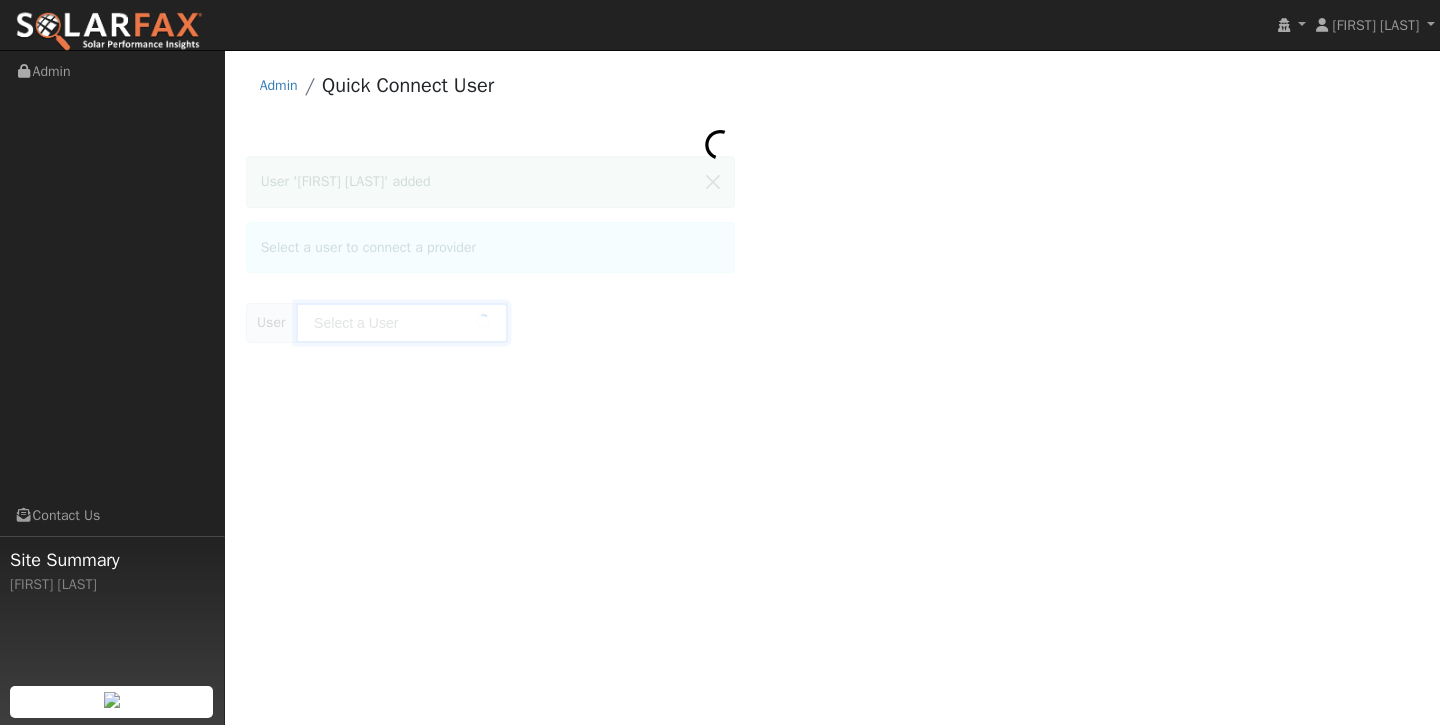type on "justin Hernandez" 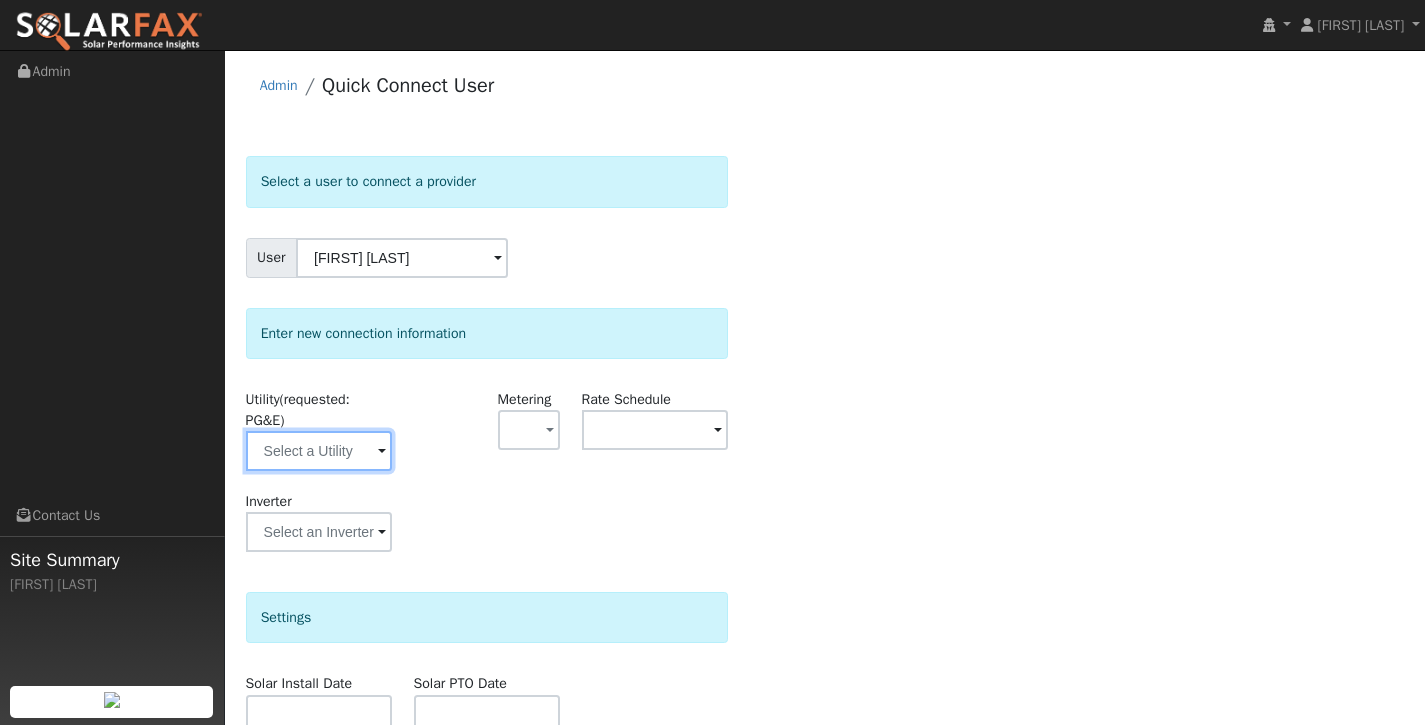 click at bounding box center [319, 451] 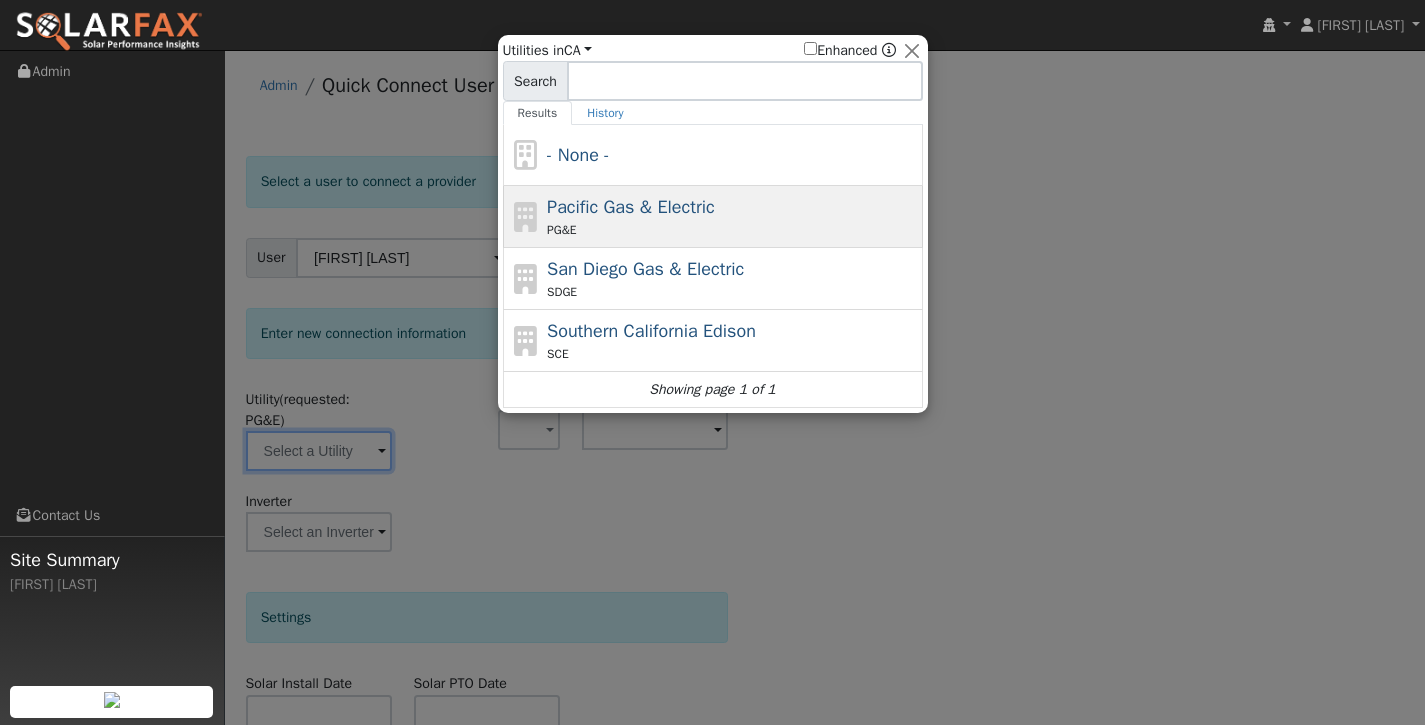 click on "Pacific Gas & Electric" at bounding box center [631, 207] 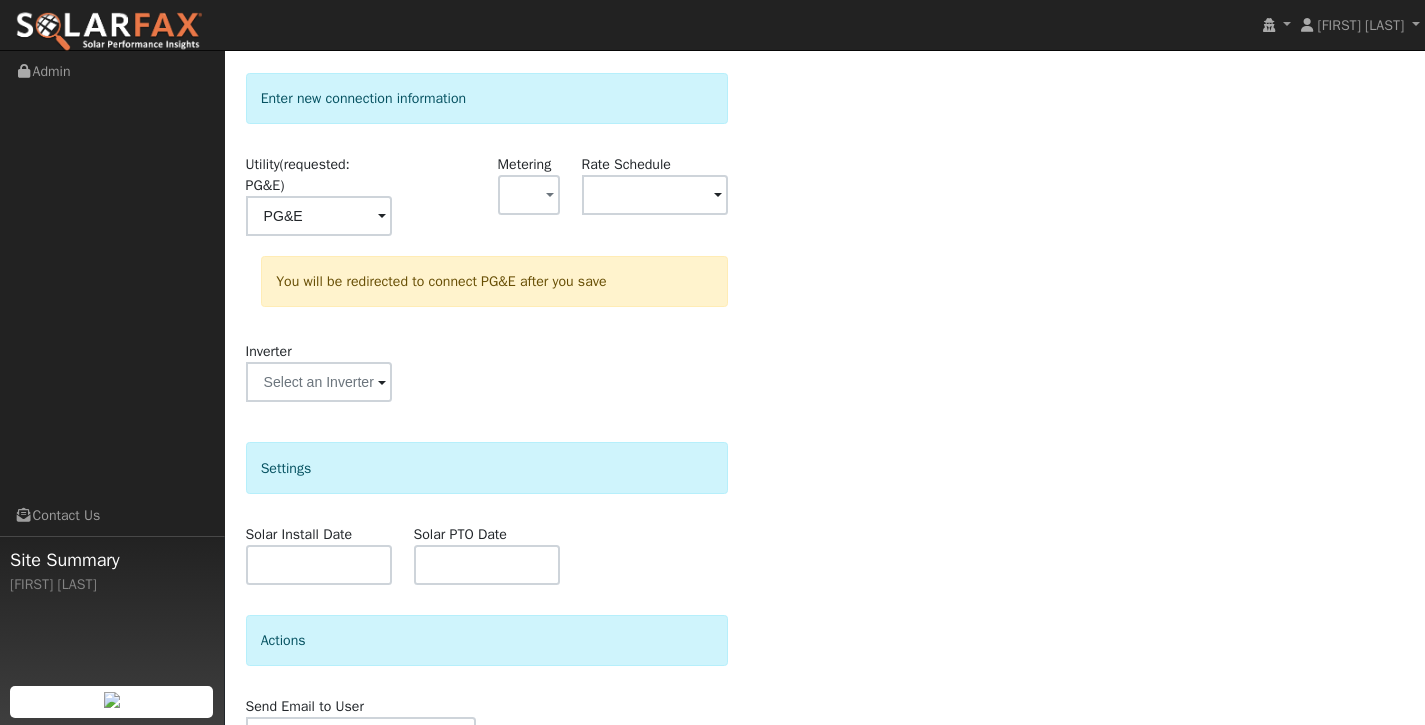 scroll, scrollTop: 351, scrollLeft: 0, axis: vertical 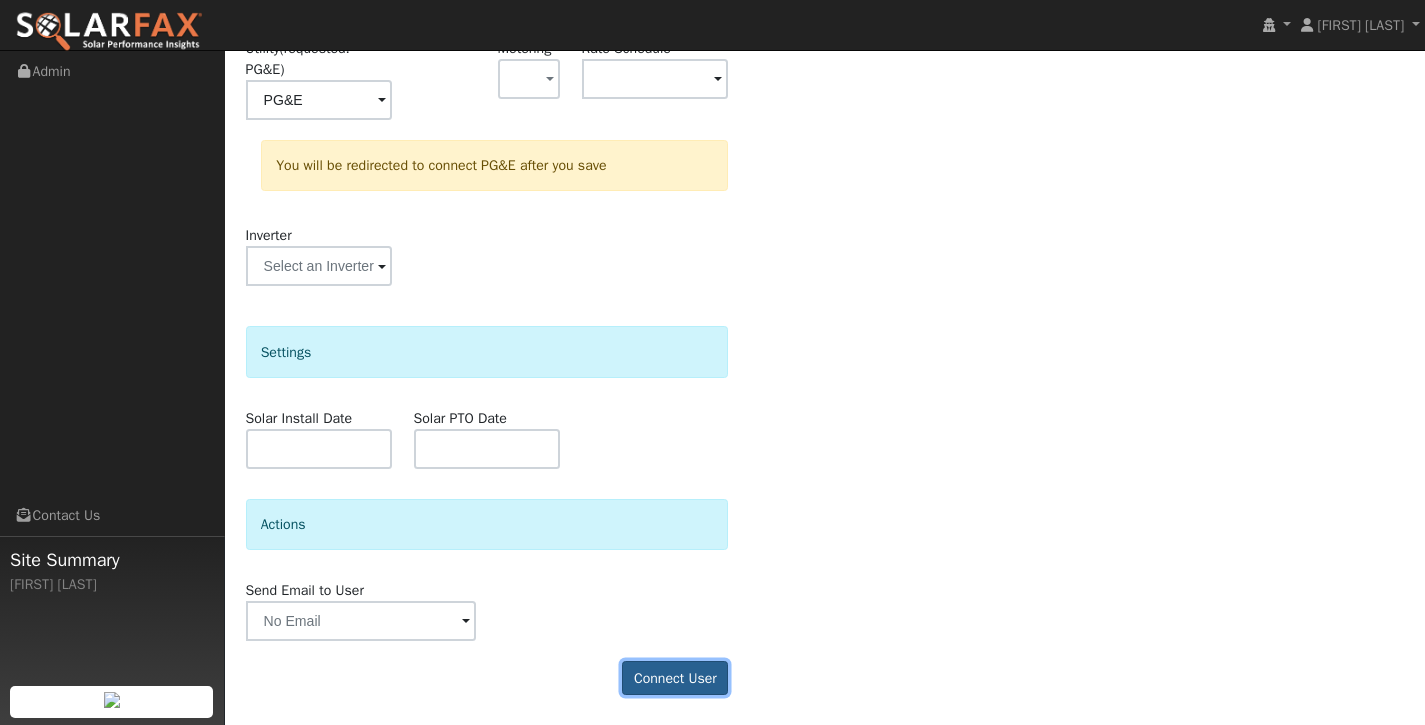 click on "Connect User" at bounding box center [675, 678] 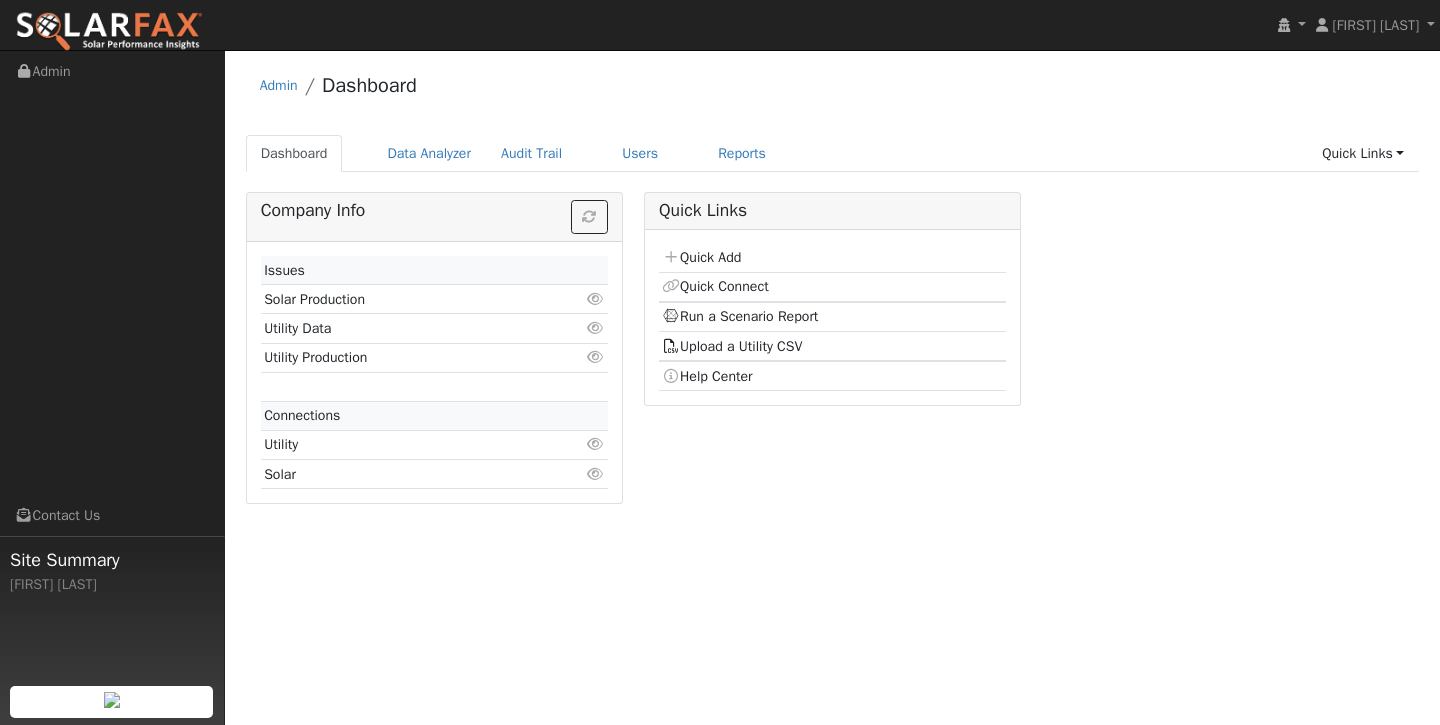 scroll, scrollTop: 0, scrollLeft: 0, axis: both 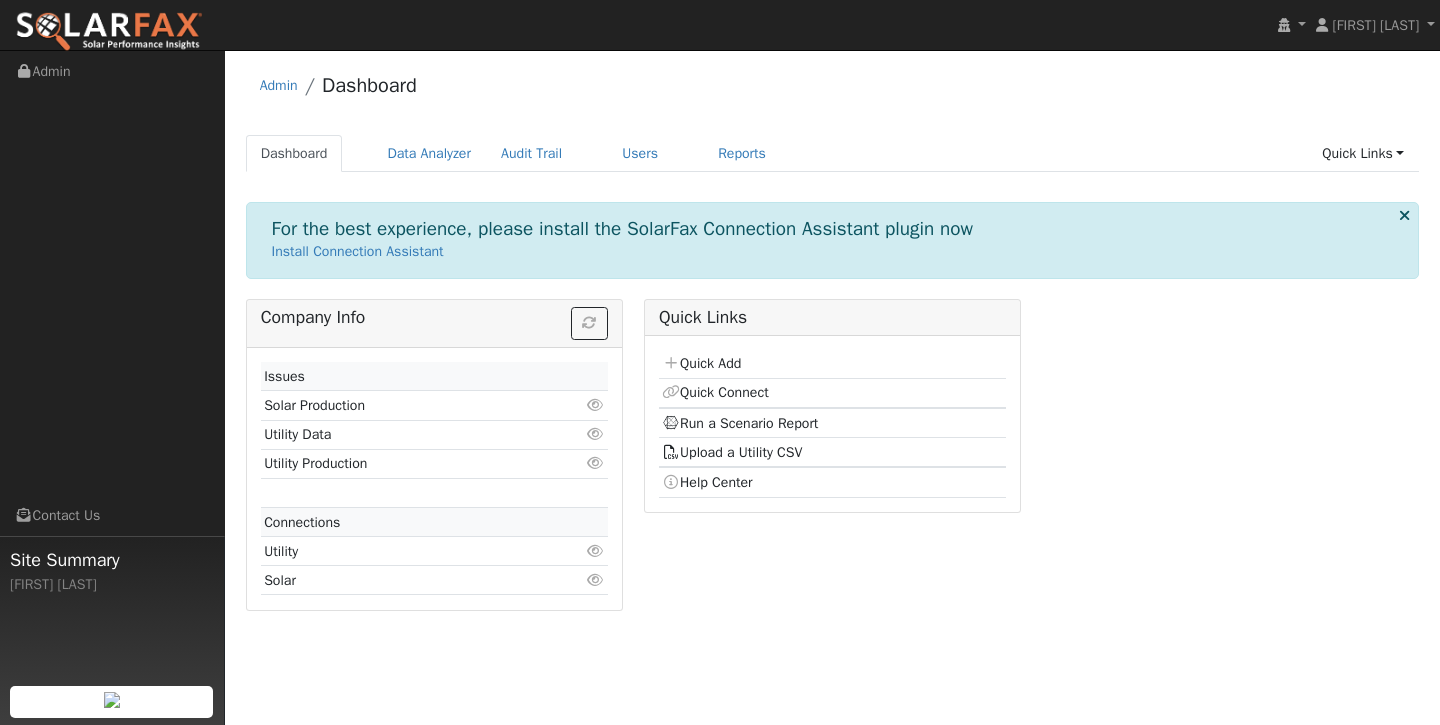 click on "Quick Add" at bounding box center (832, 364) 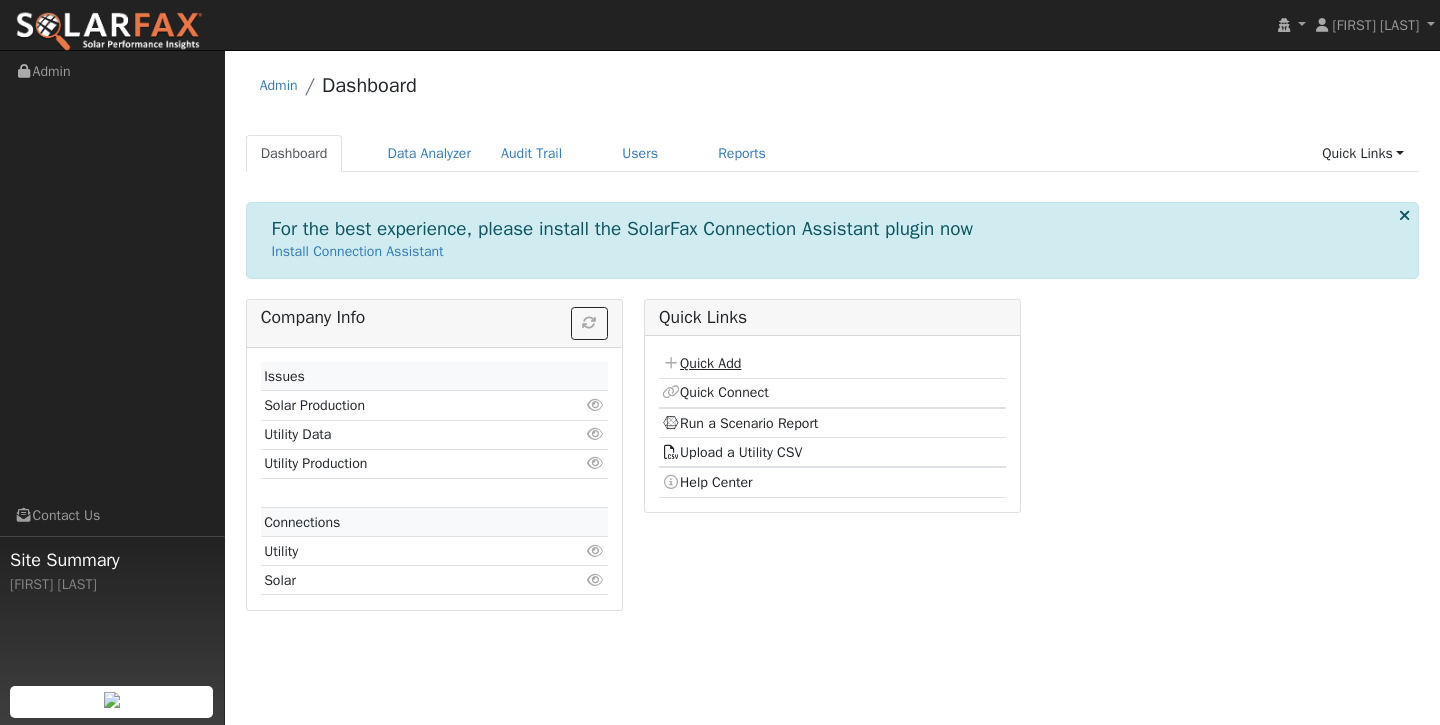 click on "Quick Add" at bounding box center [701, 363] 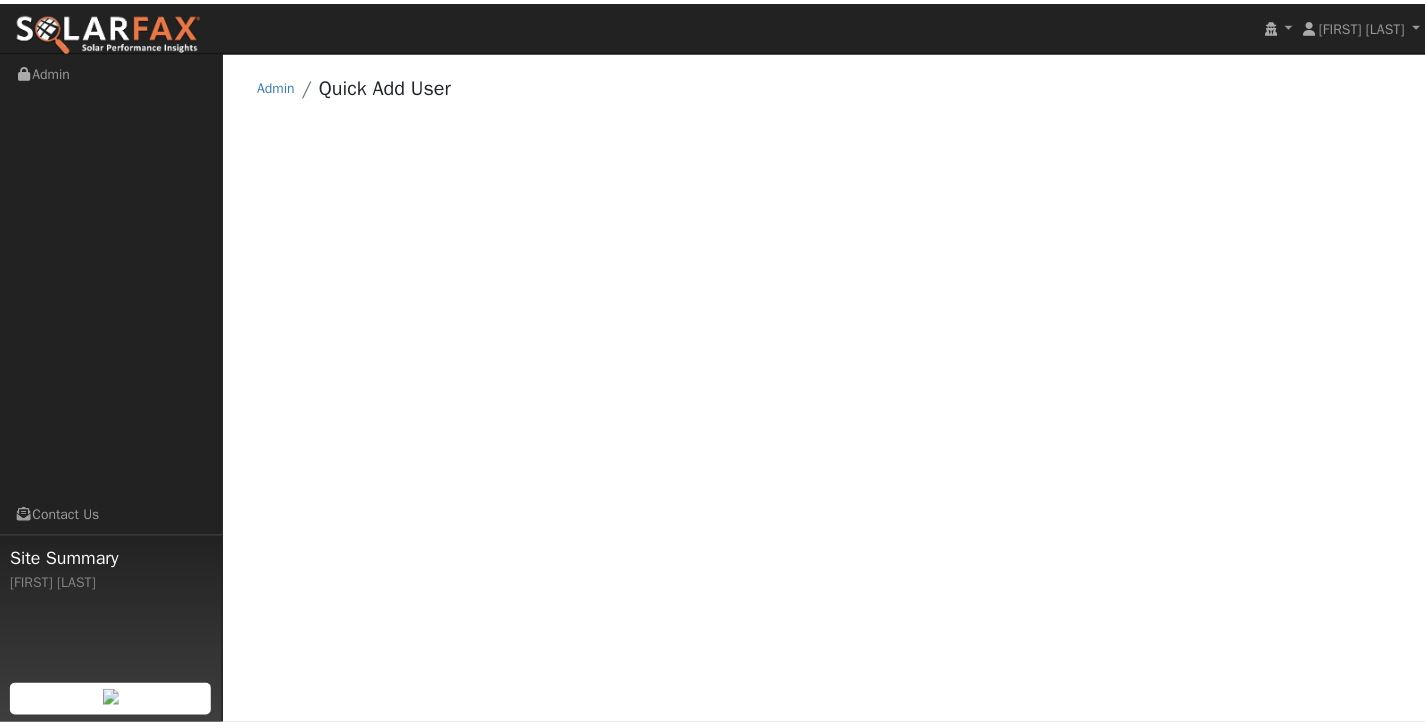 scroll, scrollTop: 0, scrollLeft: 0, axis: both 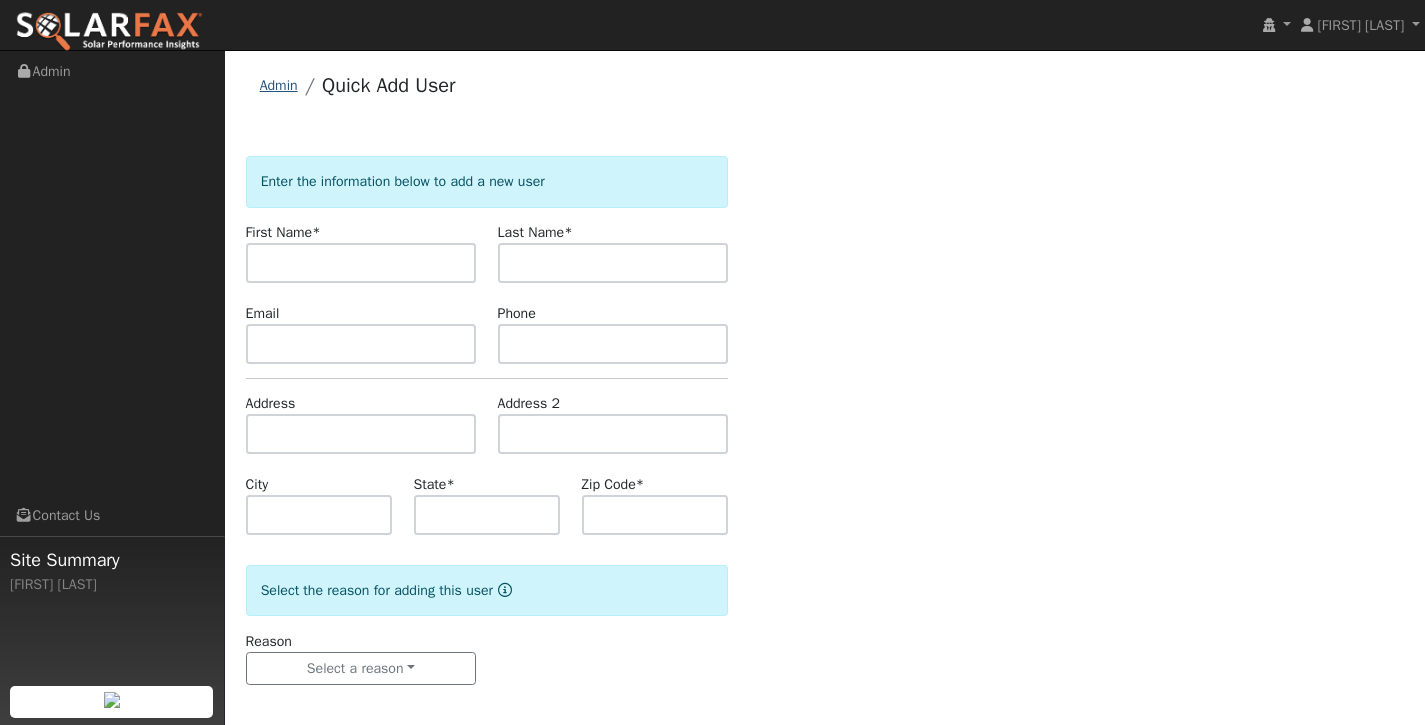 click on "Admin" at bounding box center [279, 85] 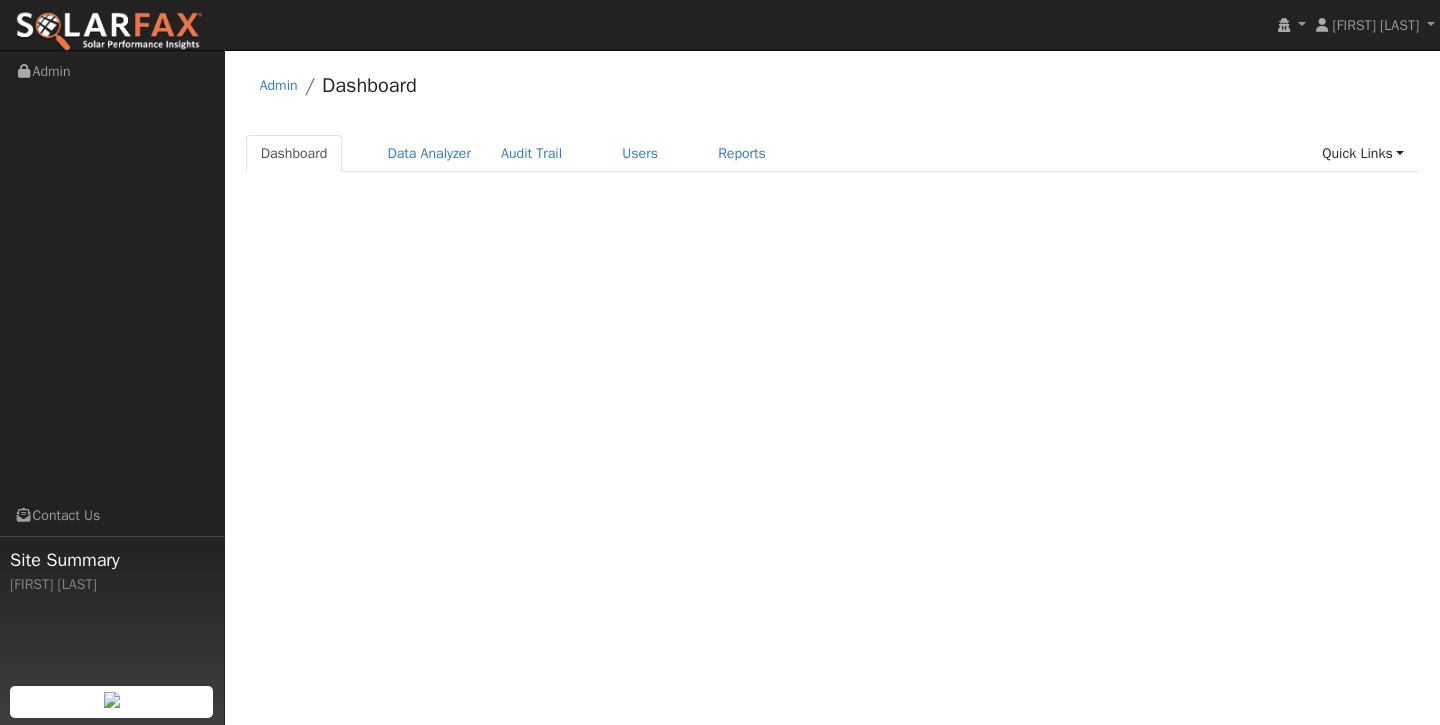 scroll, scrollTop: 0, scrollLeft: 0, axis: both 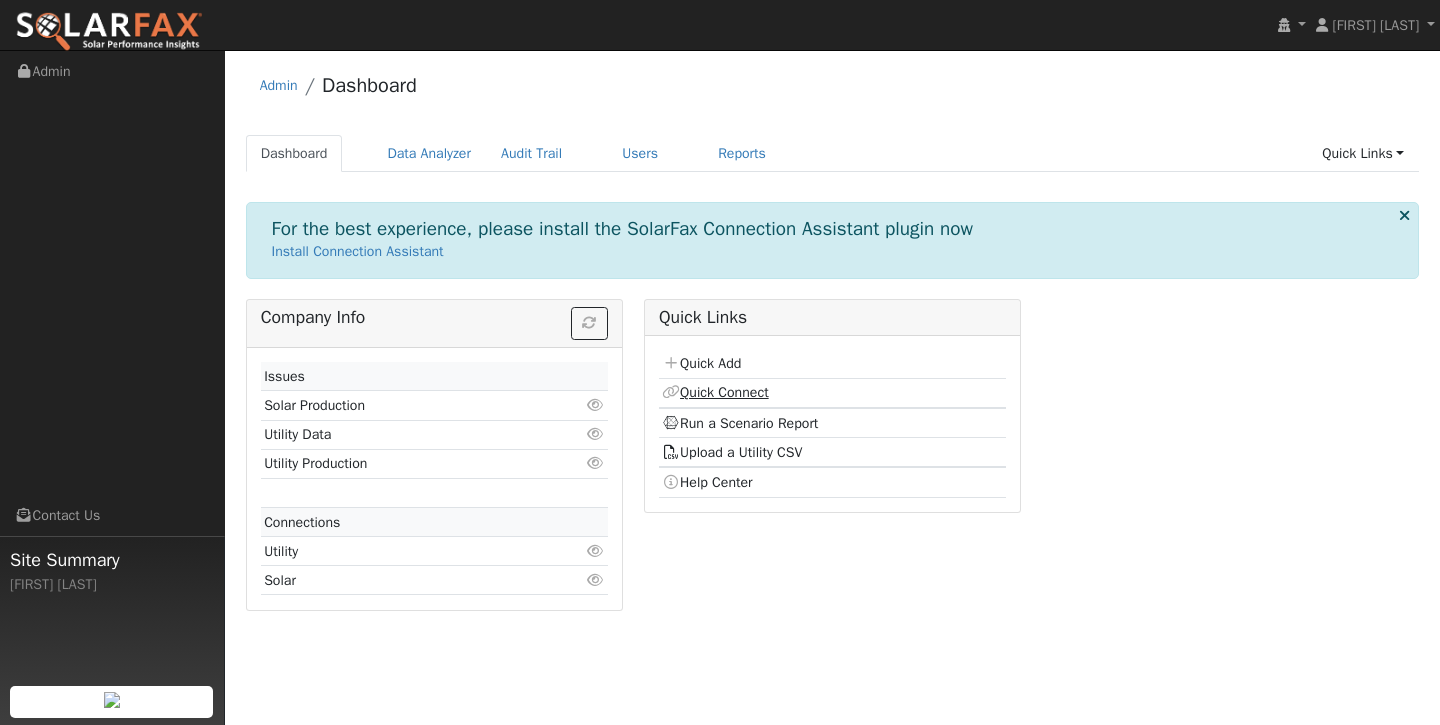 click on "Quick Connect" at bounding box center [715, 392] 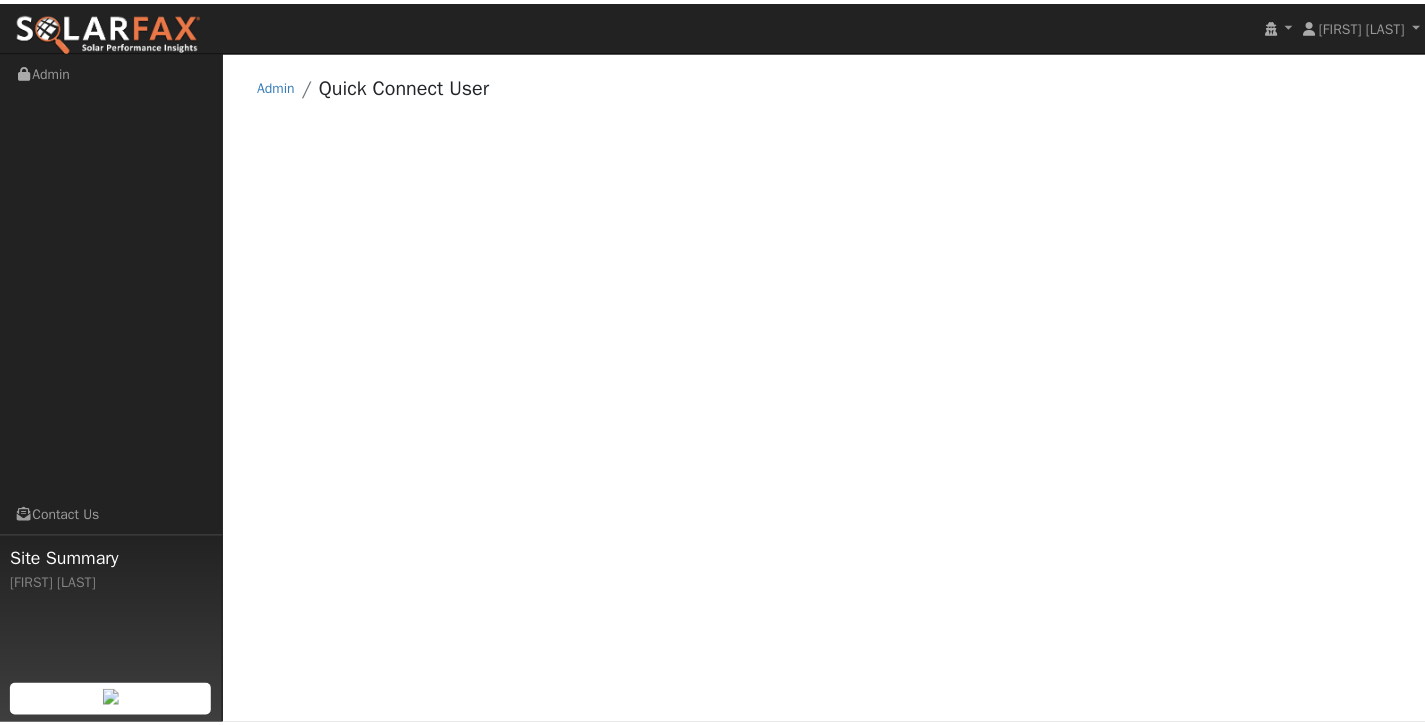 scroll, scrollTop: 0, scrollLeft: 0, axis: both 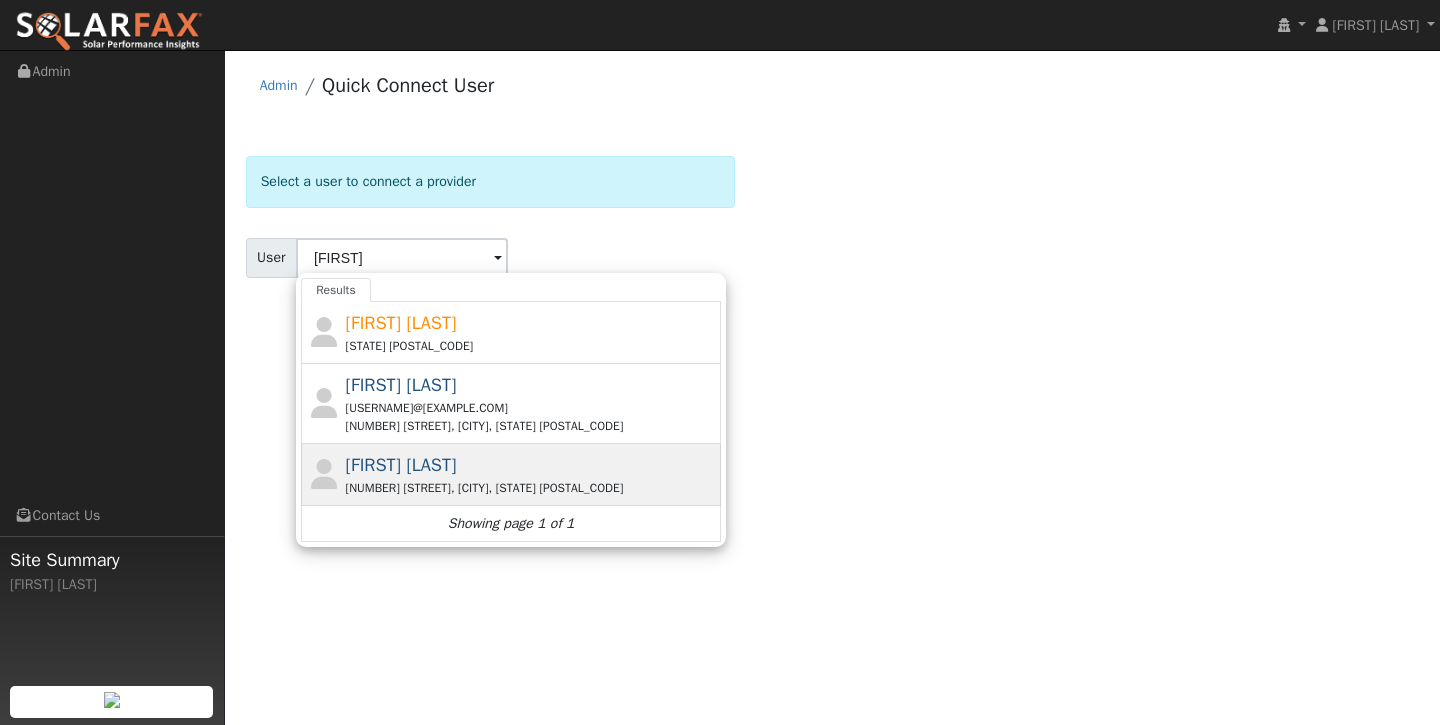 click on "[FIRST] [LAST]" at bounding box center [401, 465] 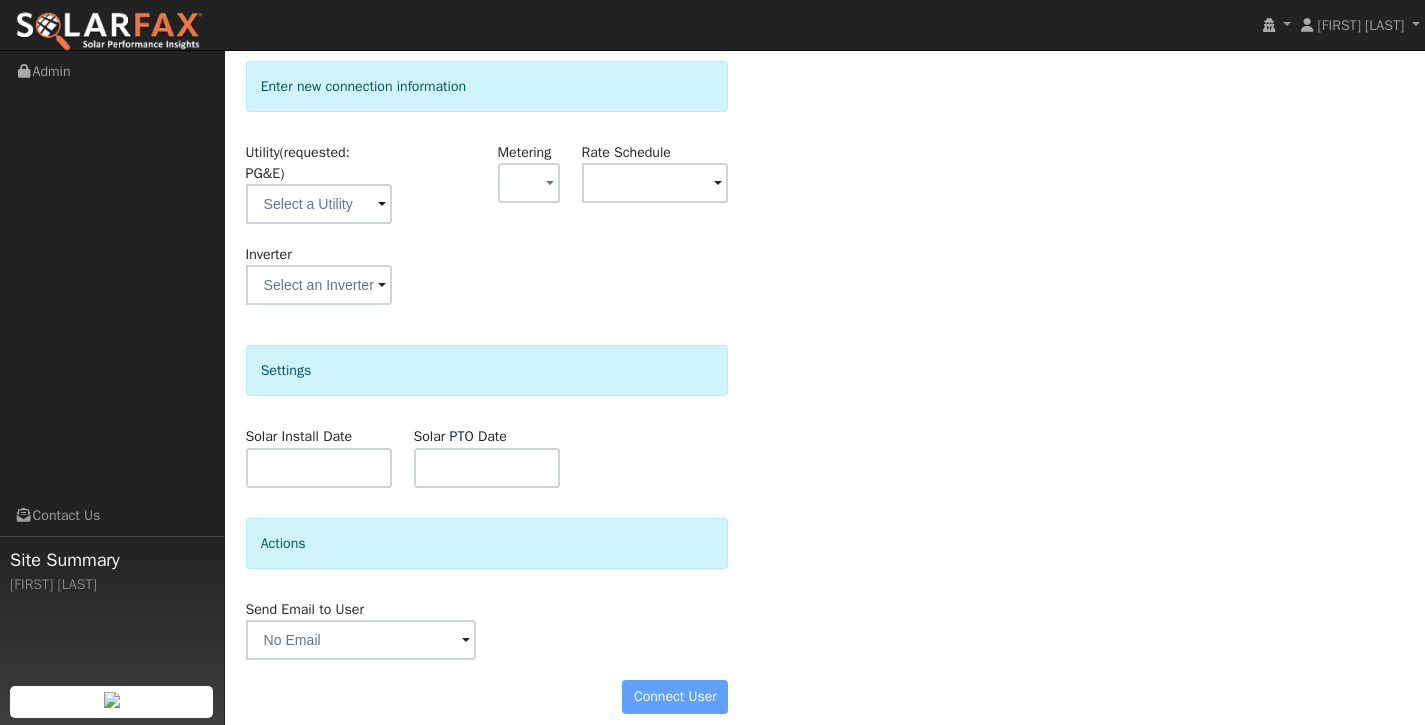 scroll, scrollTop: 264, scrollLeft: 0, axis: vertical 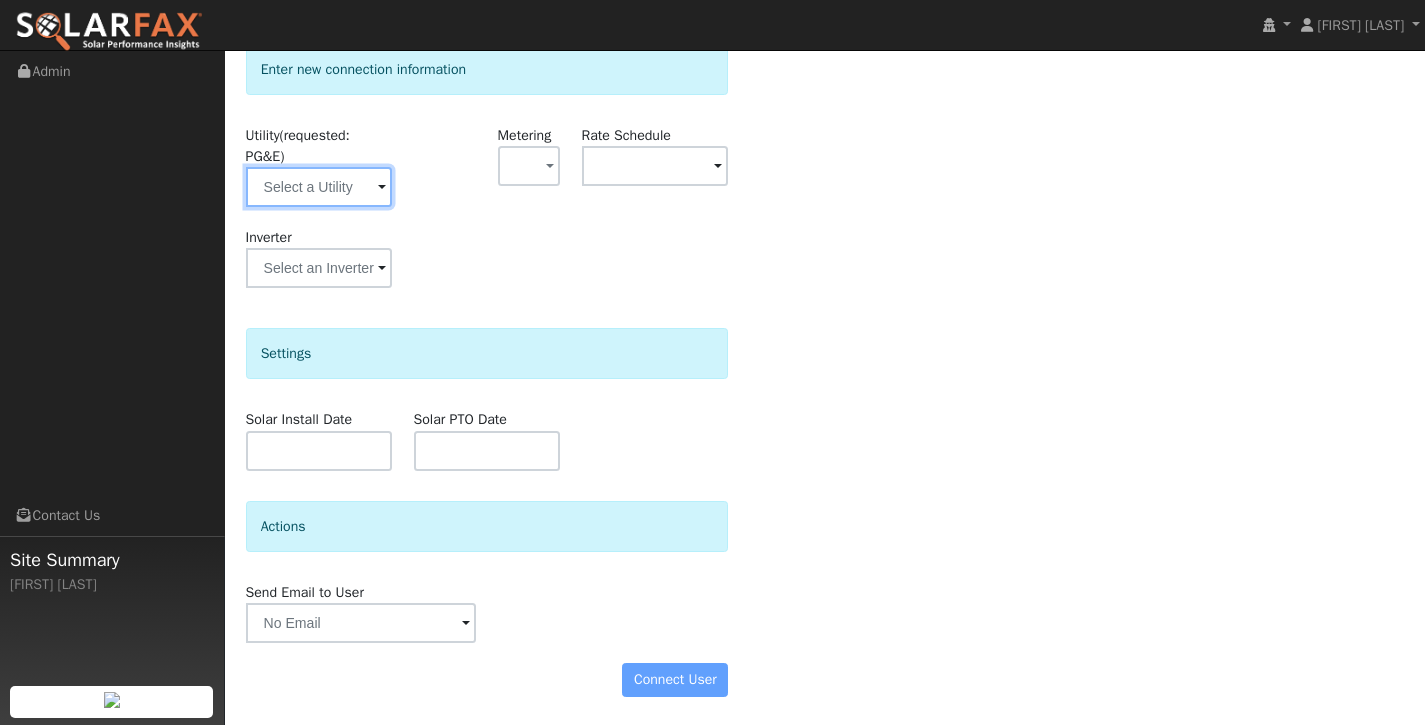 click at bounding box center [319, 187] 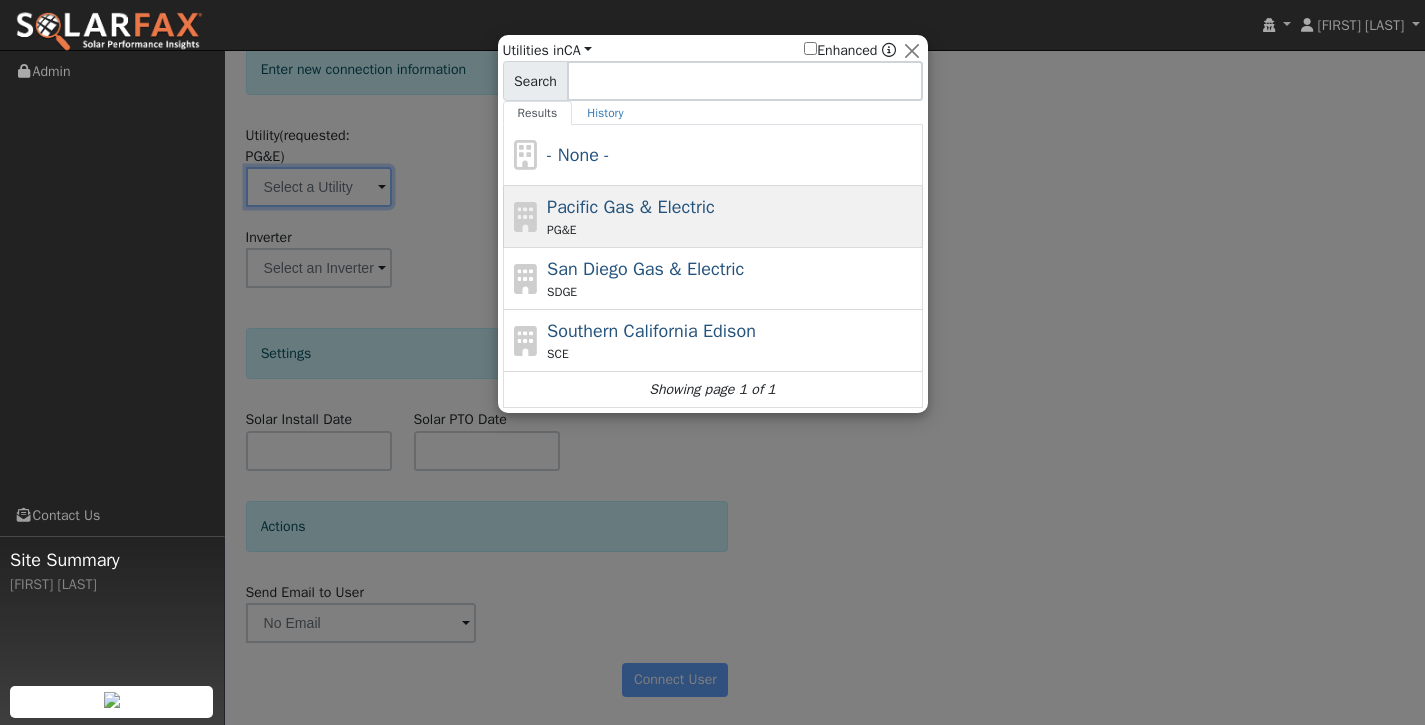 click on "Pacific Gas & Electric PG&E" at bounding box center [732, 216] 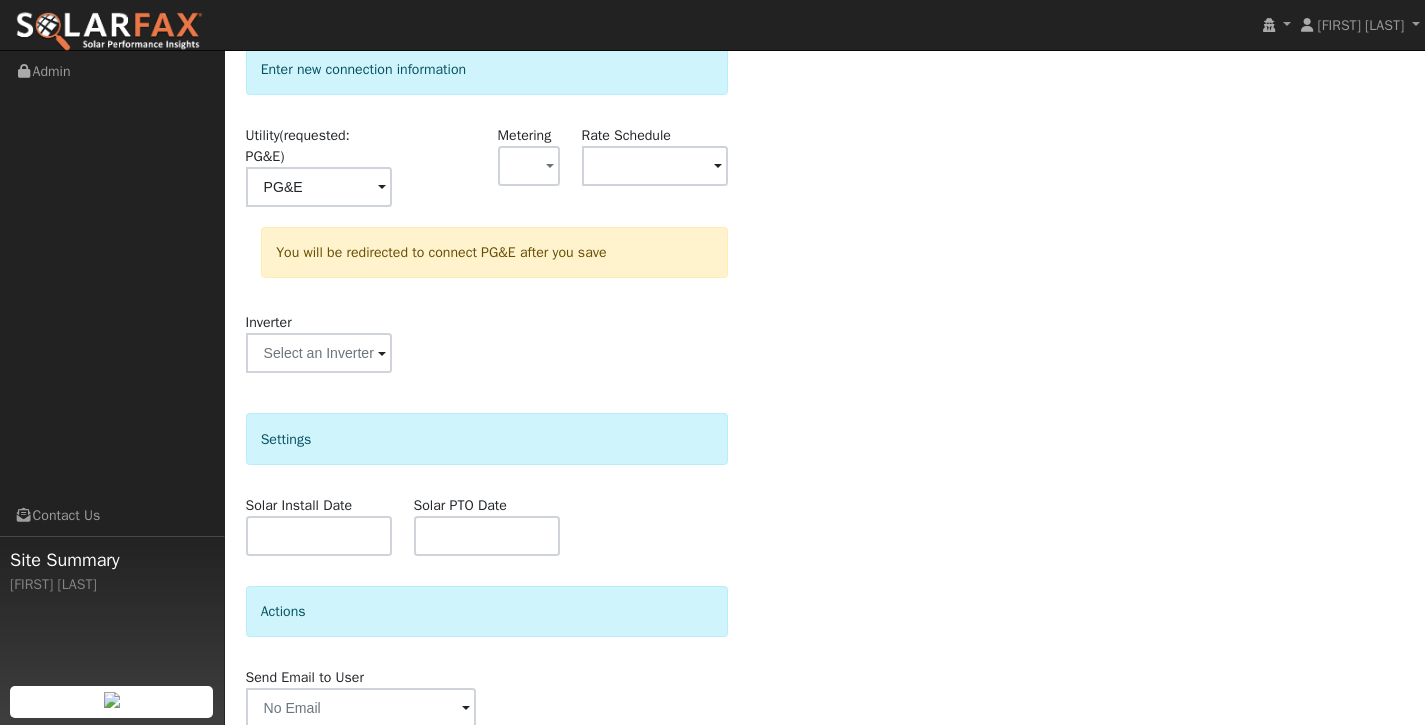 scroll, scrollTop: 351, scrollLeft: 0, axis: vertical 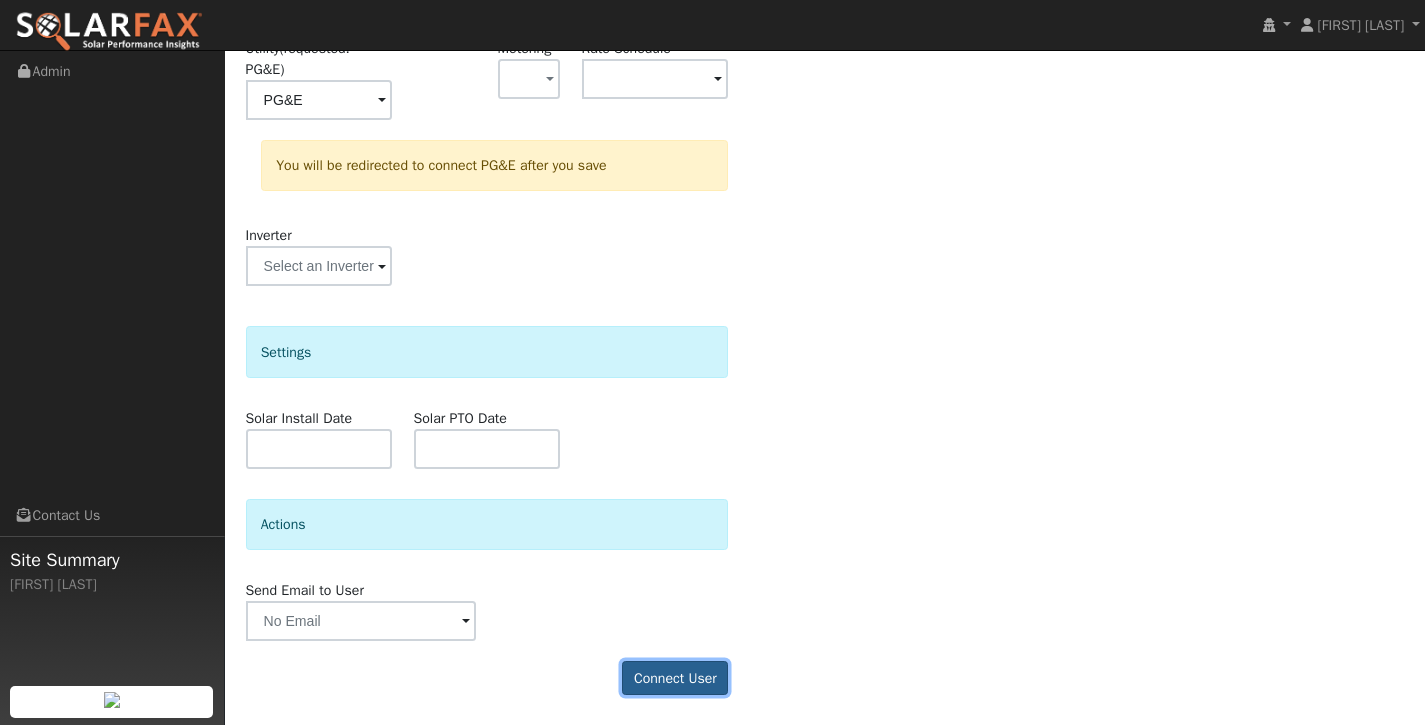 click on "Connect User" at bounding box center (675, 678) 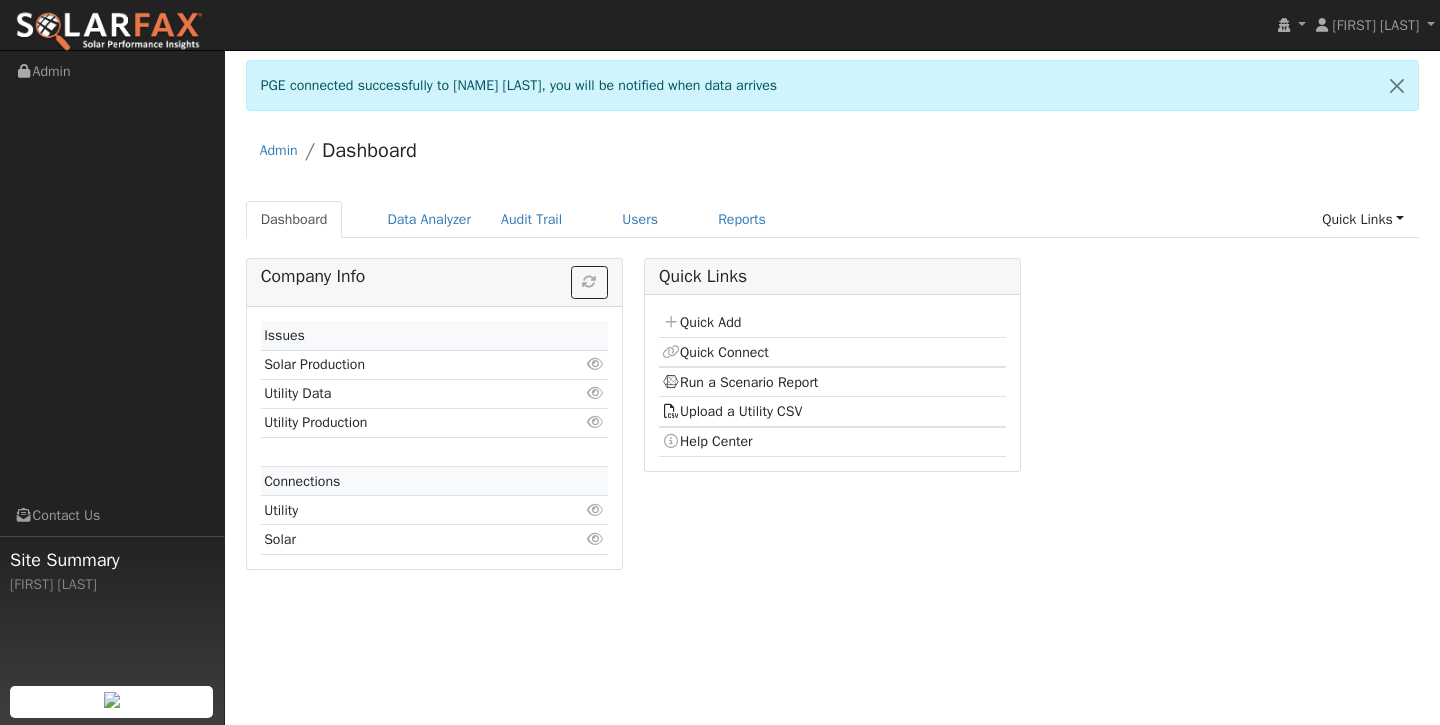 scroll, scrollTop: 0, scrollLeft: 0, axis: both 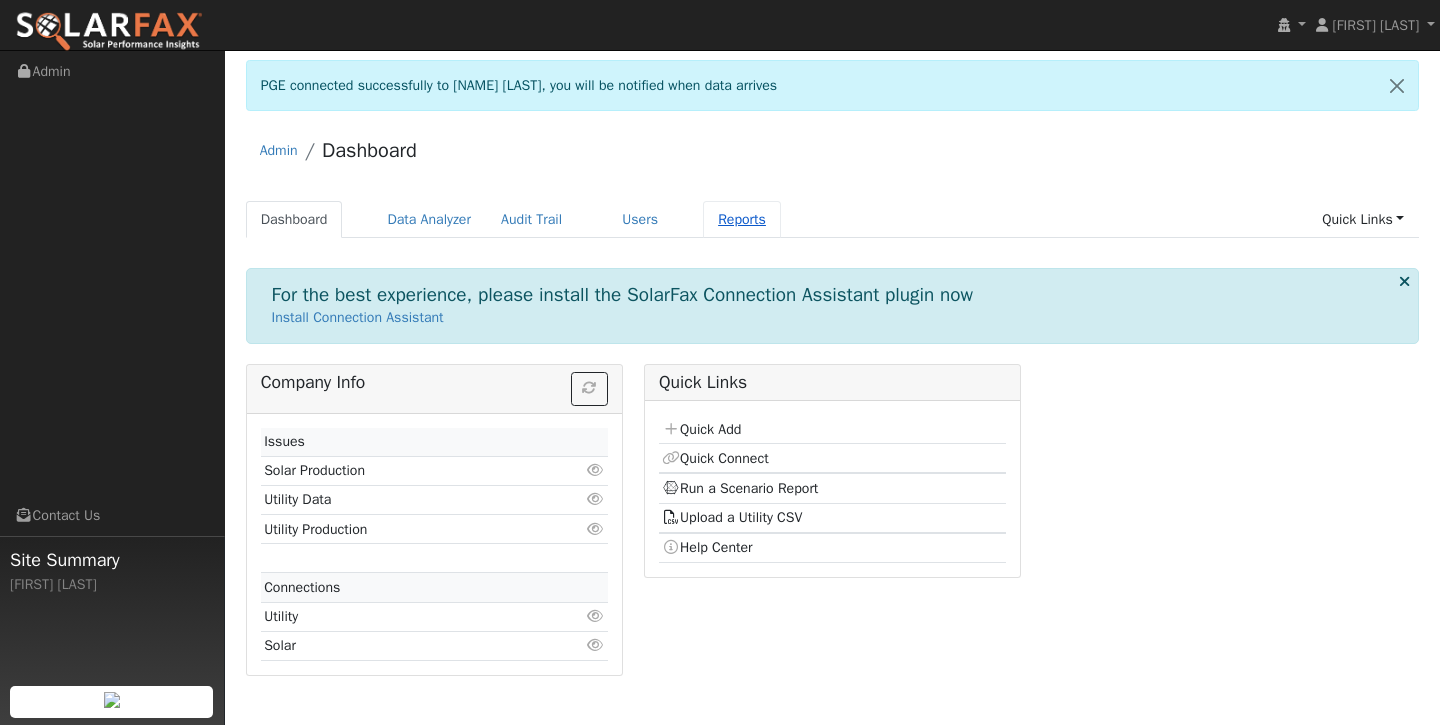 click on "Reports" at bounding box center (742, 219) 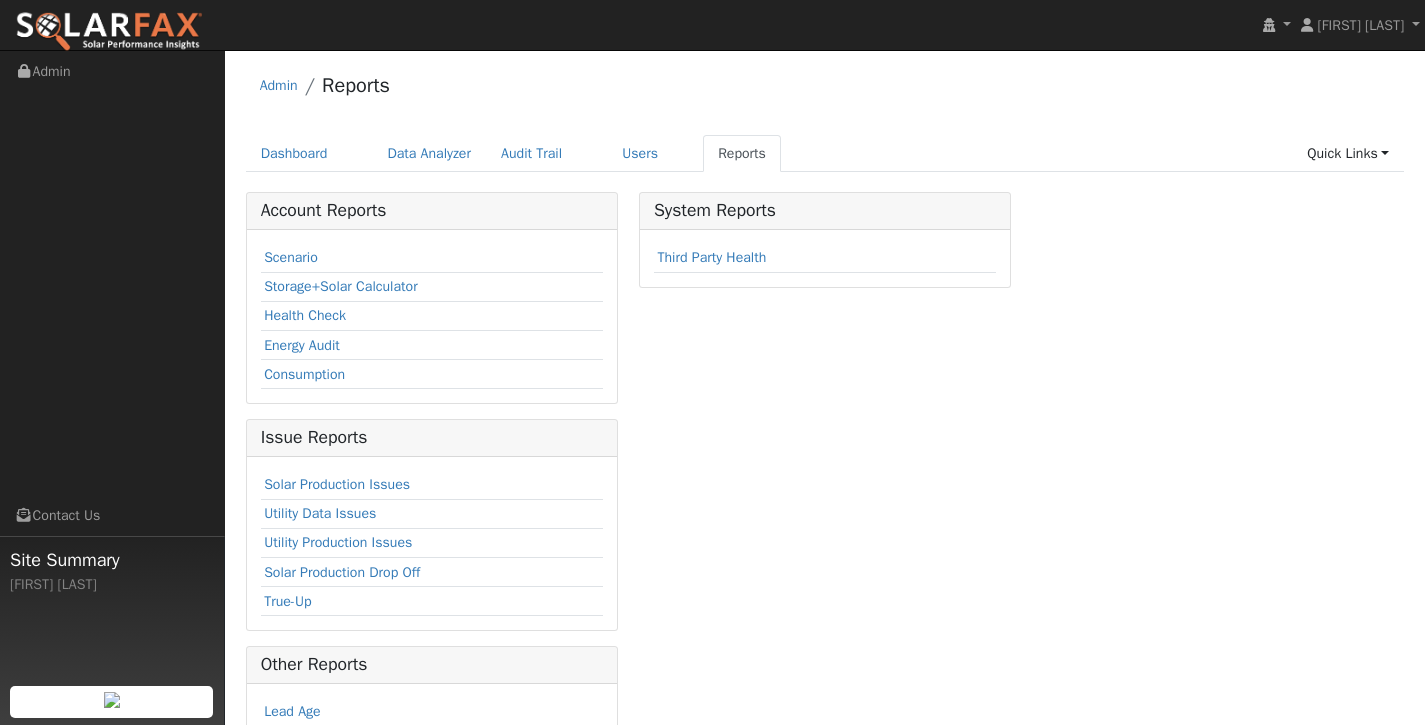 scroll, scrollTop: 0, scrollLeft: 0, axis: both 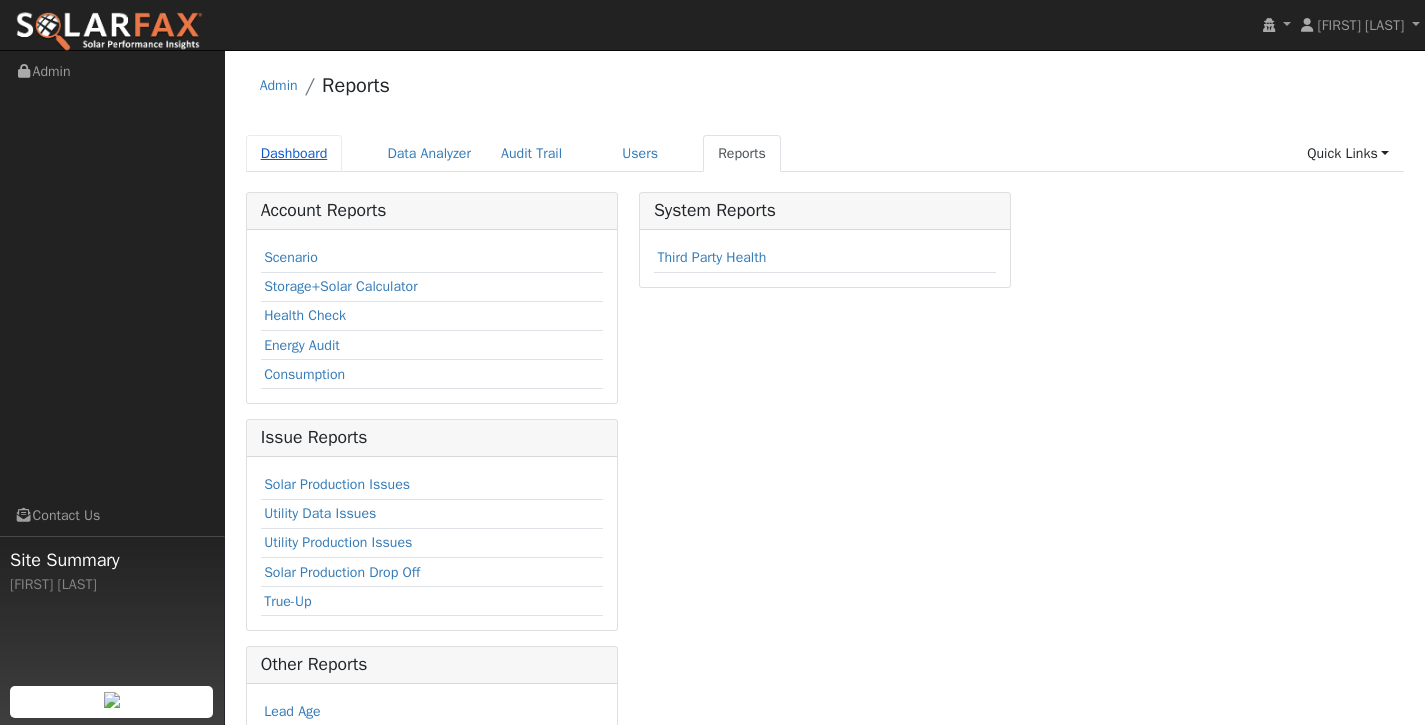 click on "Dashboard" at bounding box center [294, 153] 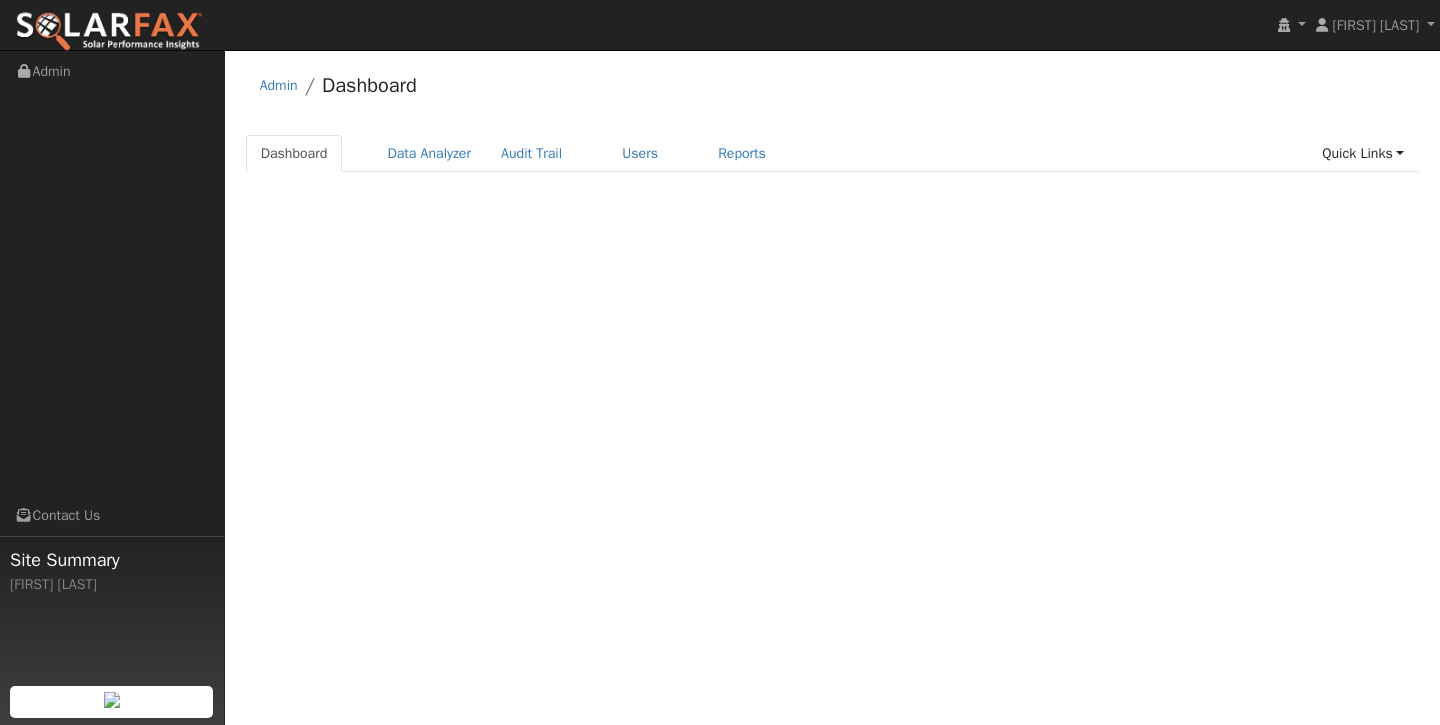scroll, scrollTop: 0, scrollLeft: 0, axis: both 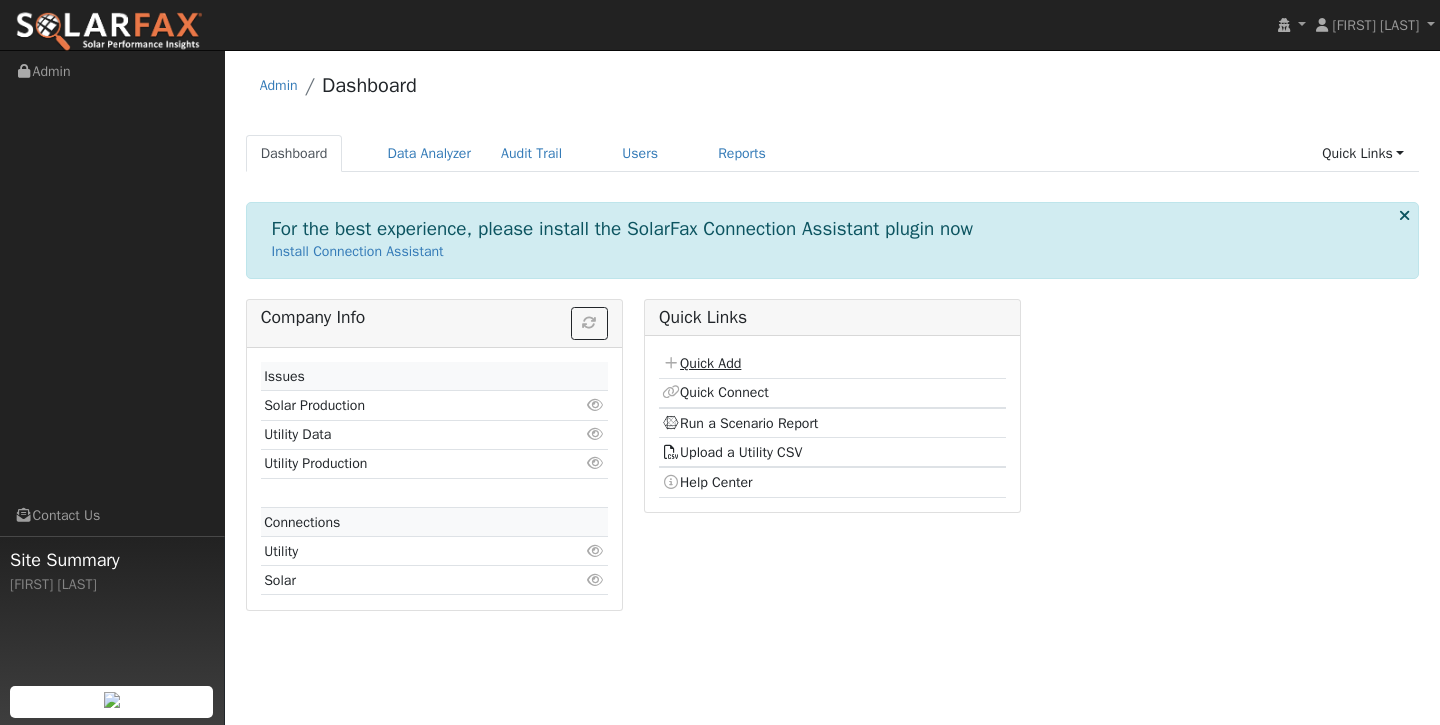 click on "Quick Add" at bounding box center [701, 363] 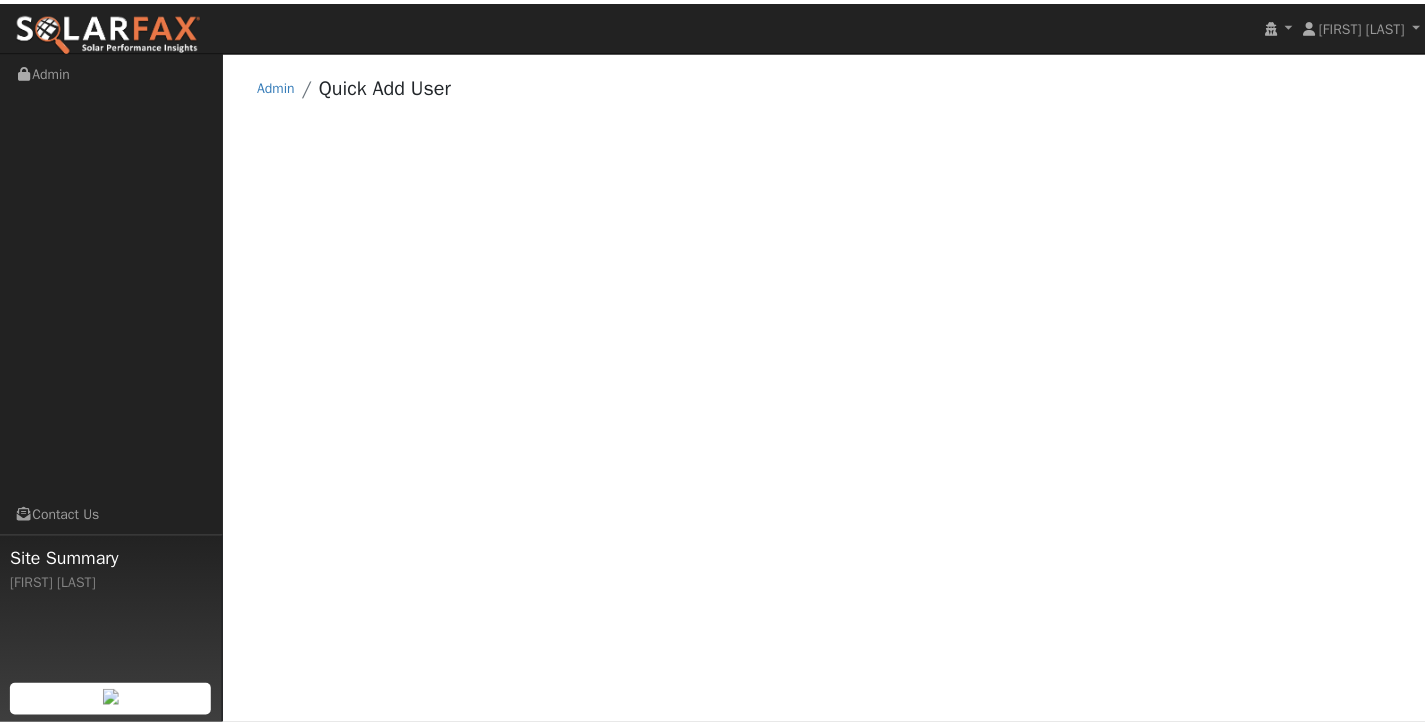 scroll, scrollTop: 0, scrollLeft: 0, axis: both 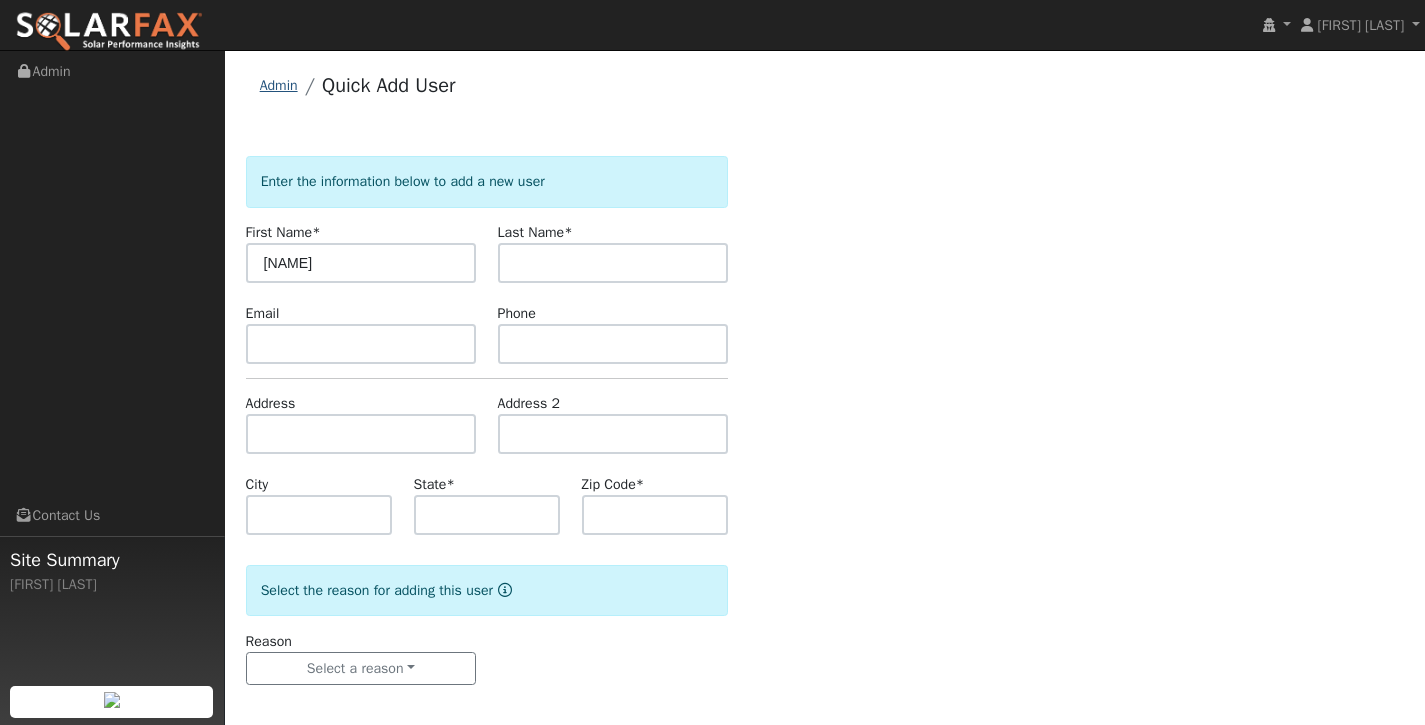 type on "[NAME]" 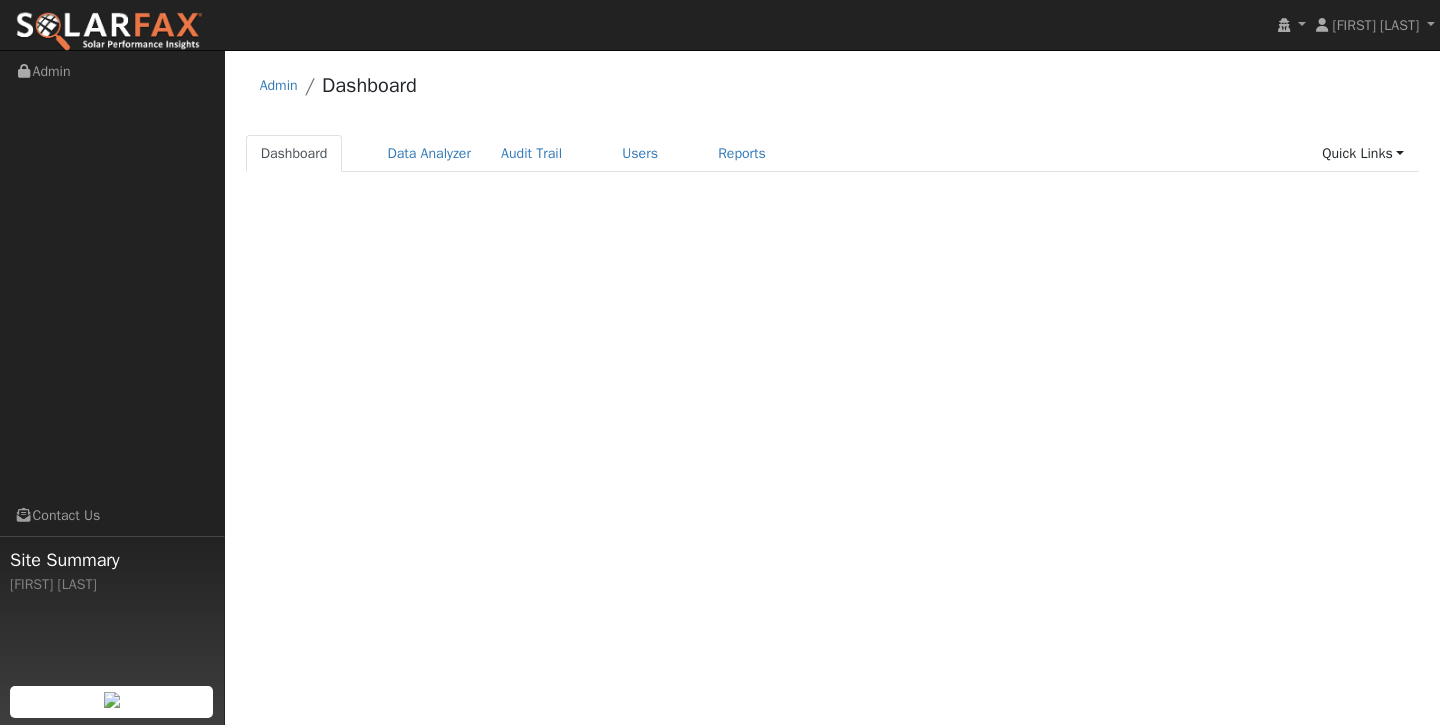 scroll, scrollTop: 0, scrollLeft: 0, axis: both 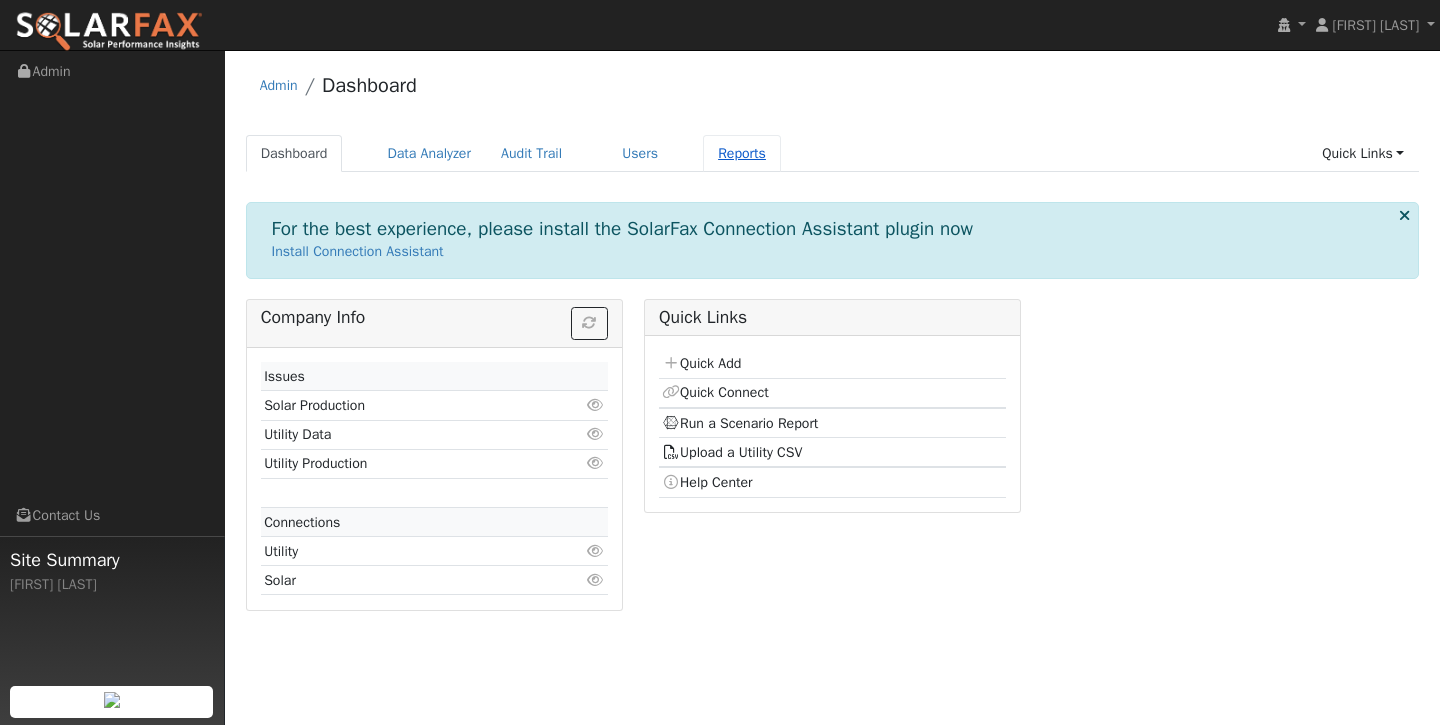 click on "Reports" at bounding box center [742, 153] 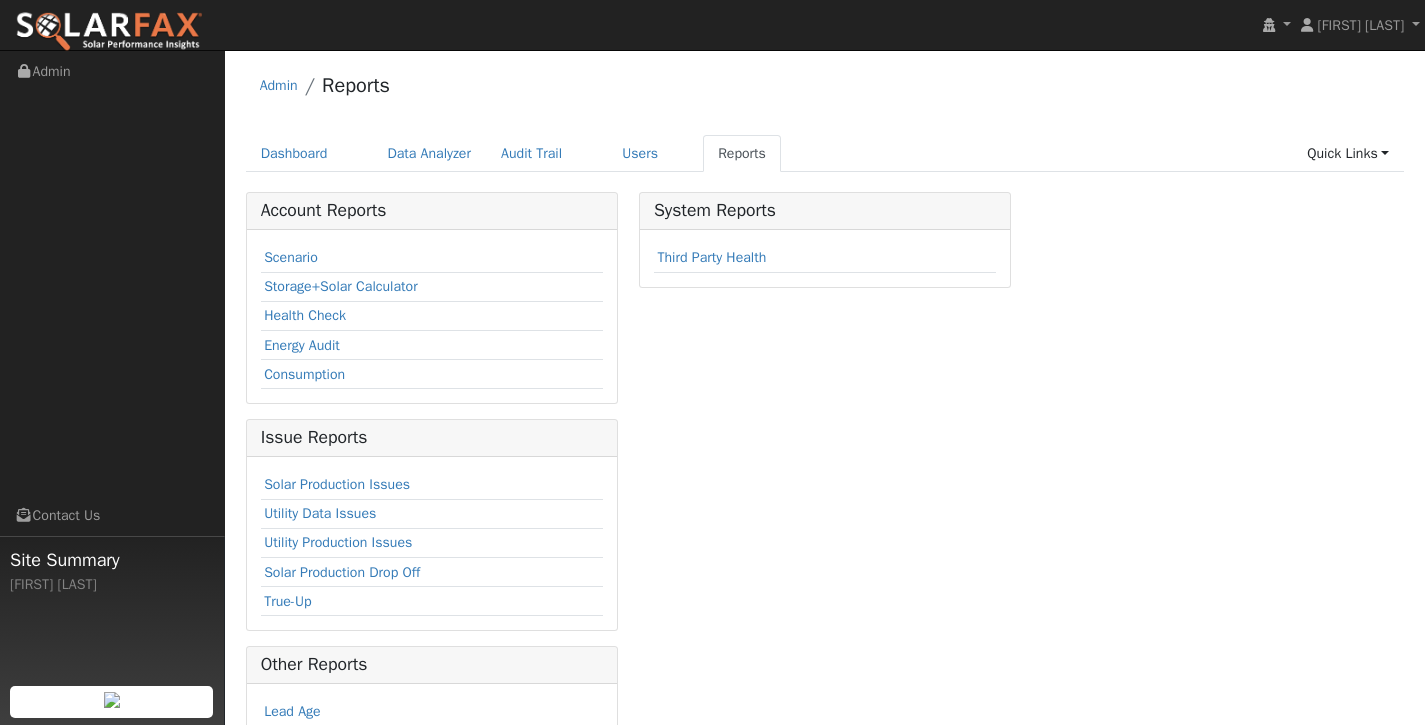 scroll, scrollTop: 0, scrollLeft: 0, axis: both 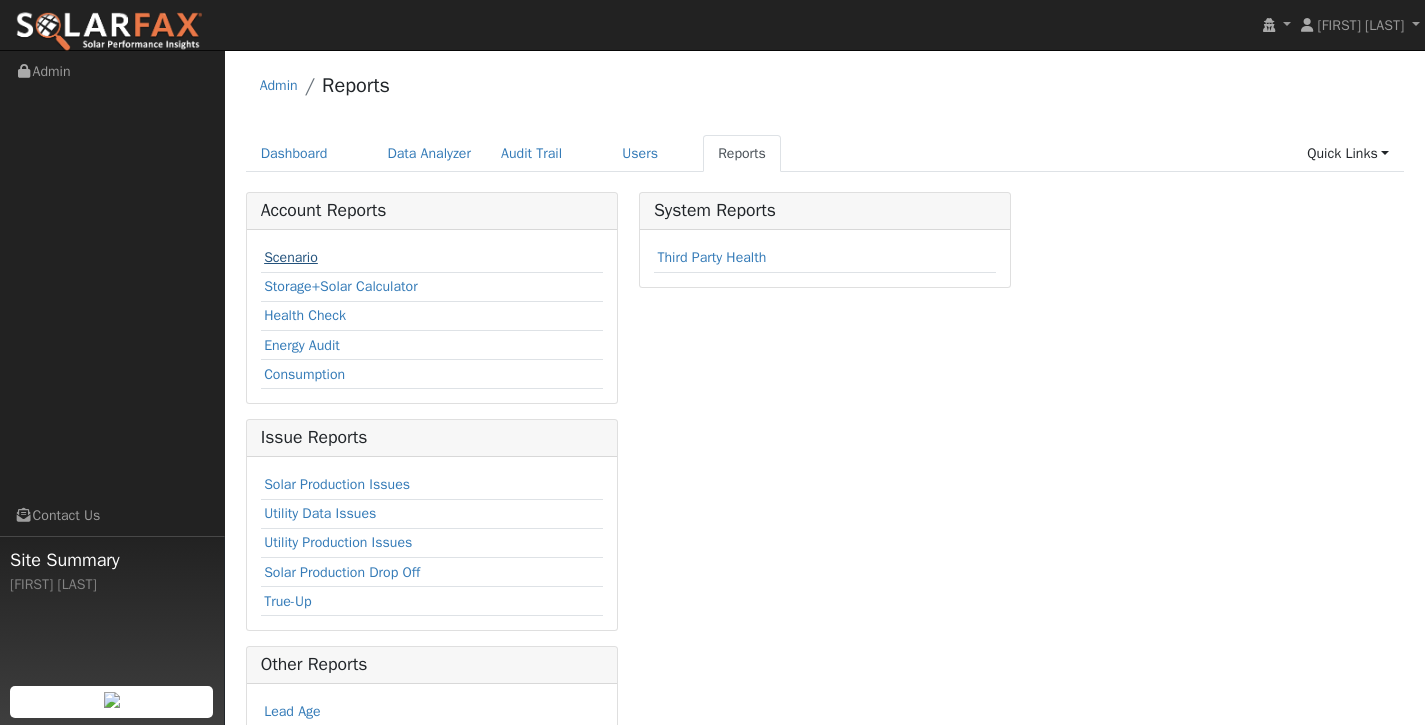 click on "Scenario" at bounding box center [291, 257] 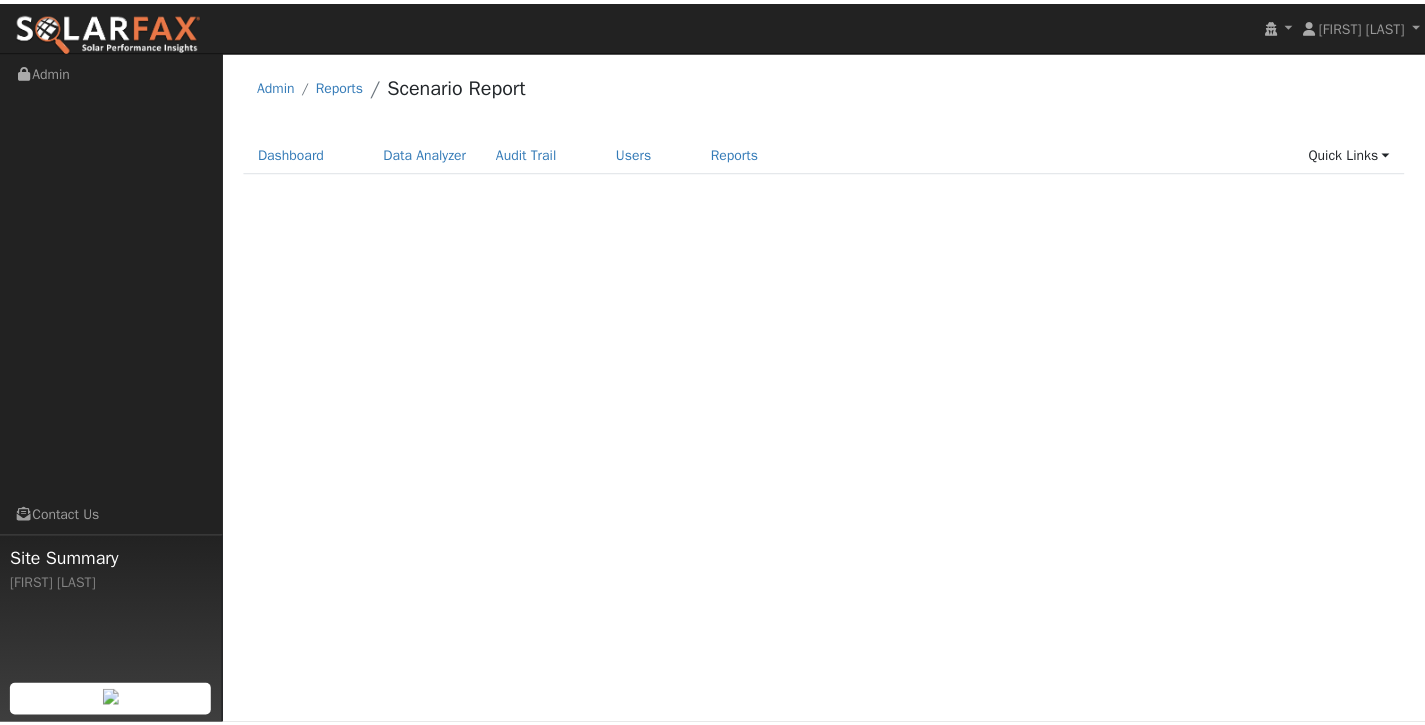 scroll, scrollTop: 0, scrollLeft: 0, axis: both 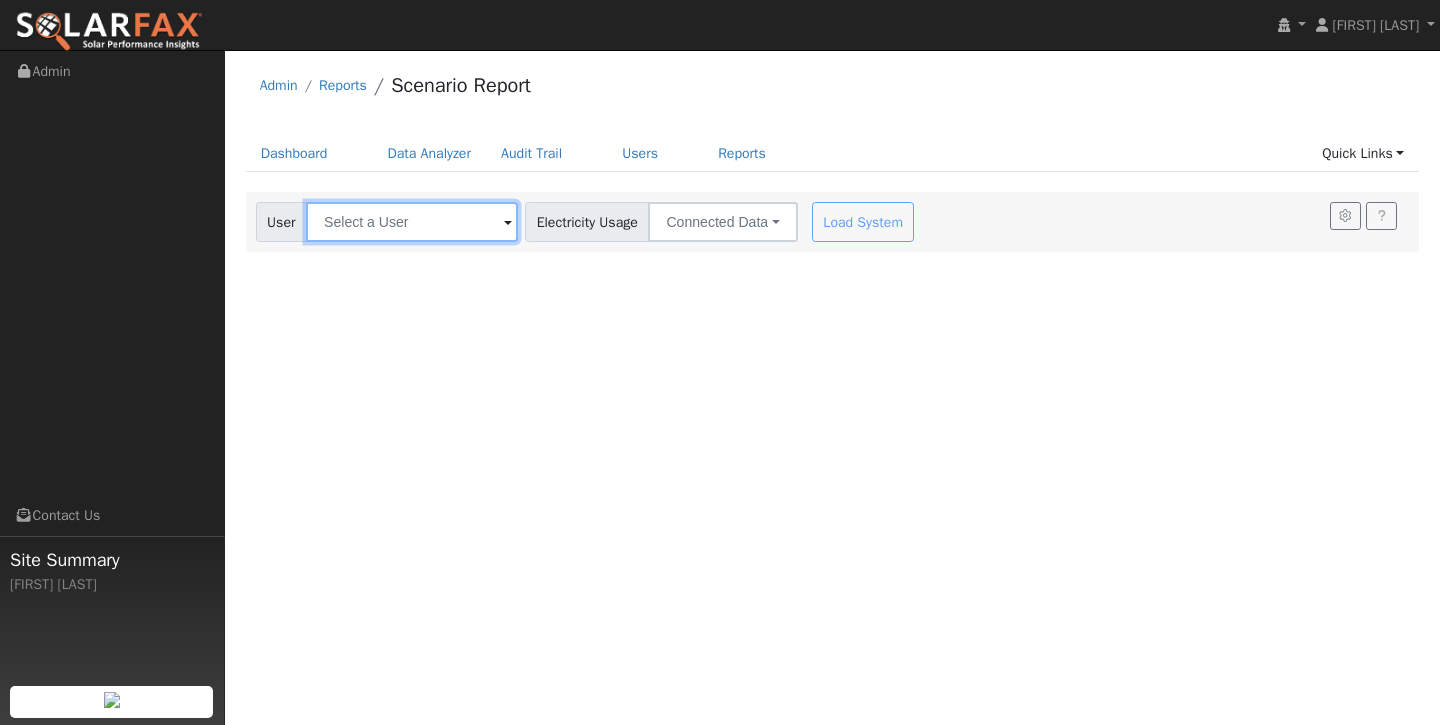 click at bounding box center (412, 222) 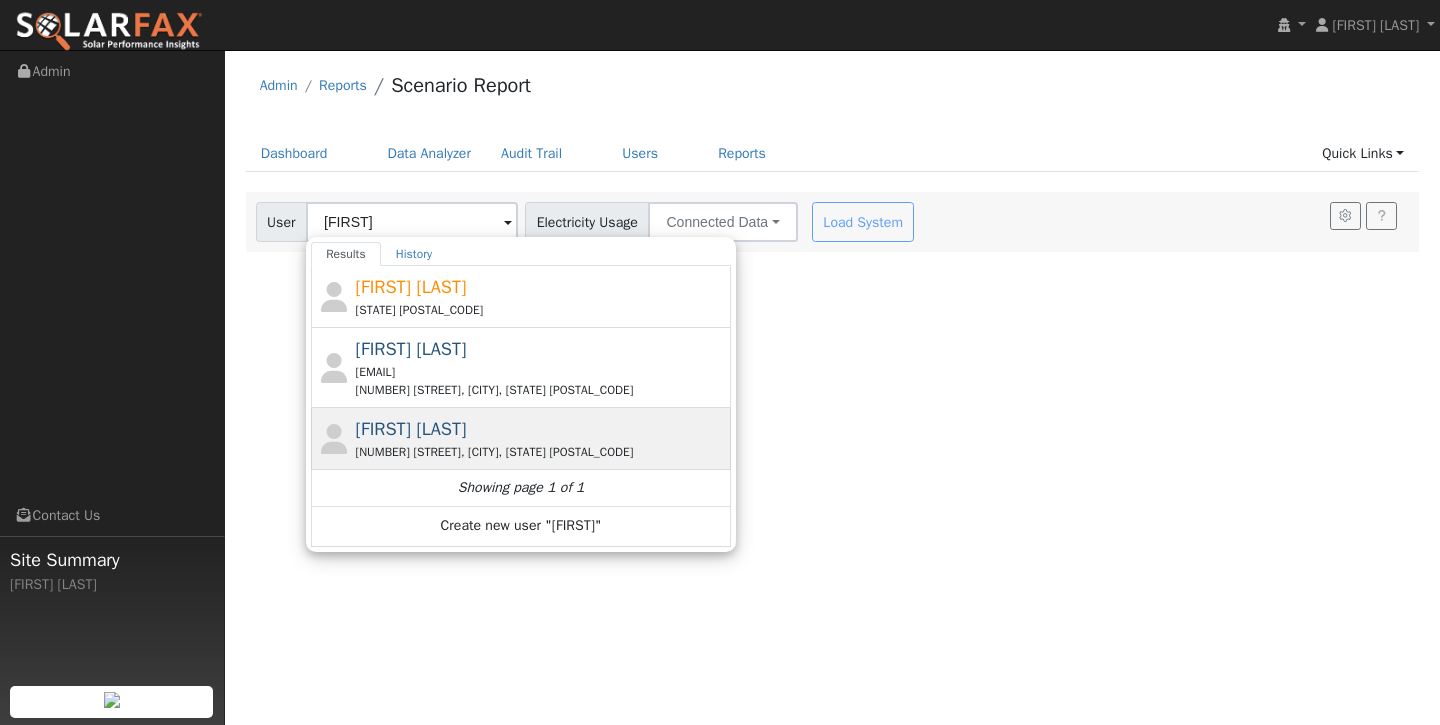 click on "[FIRST] [LAST]" at bounding box center [411, 429] 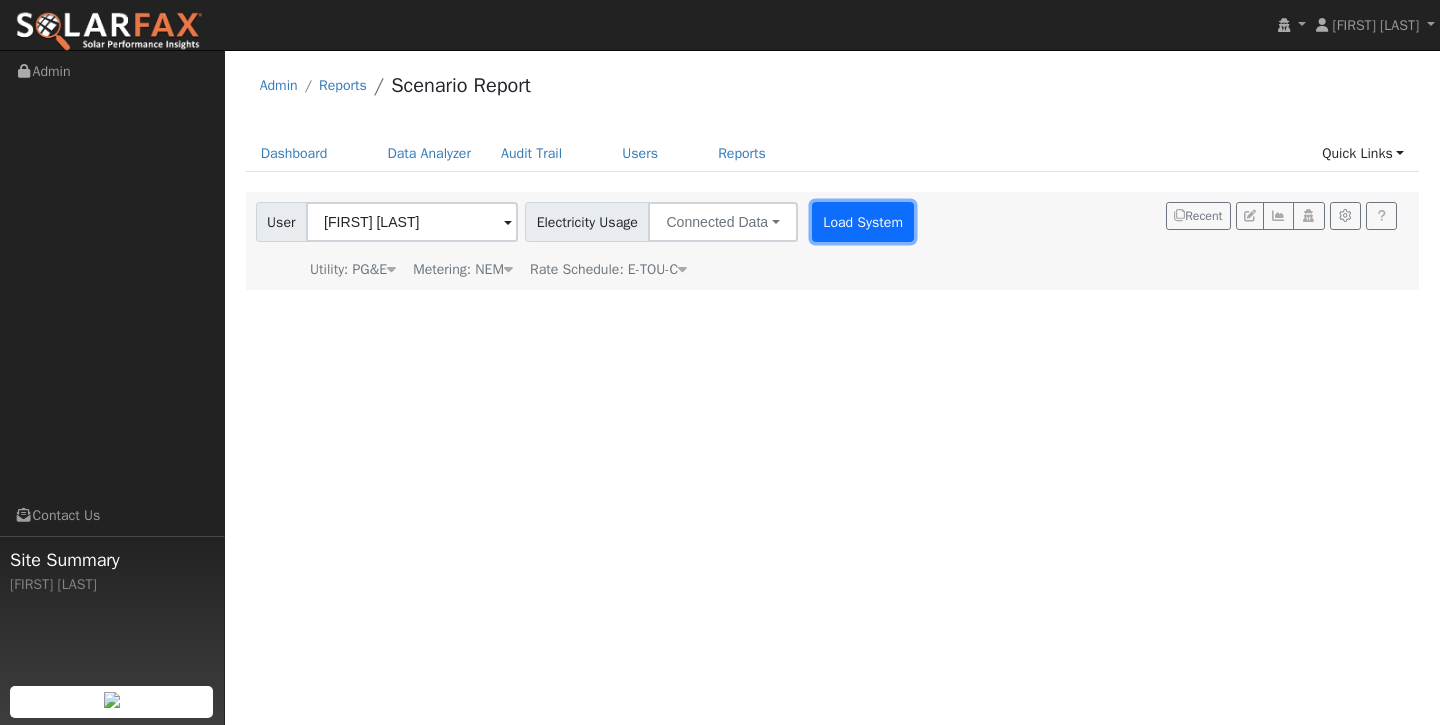click on "Load System" at bounding box center [863, 222] 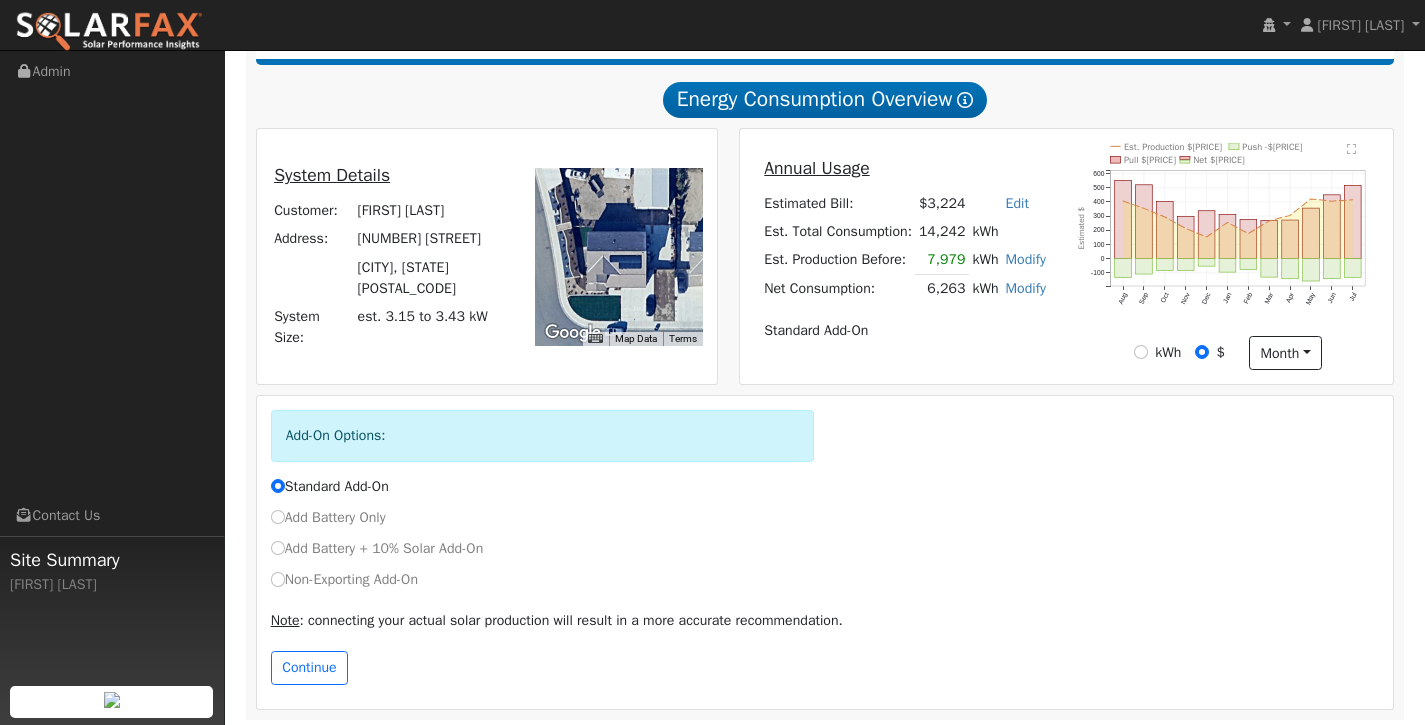 scroll, scrollTop: 341, scrollLeft: 0, axis: vertical 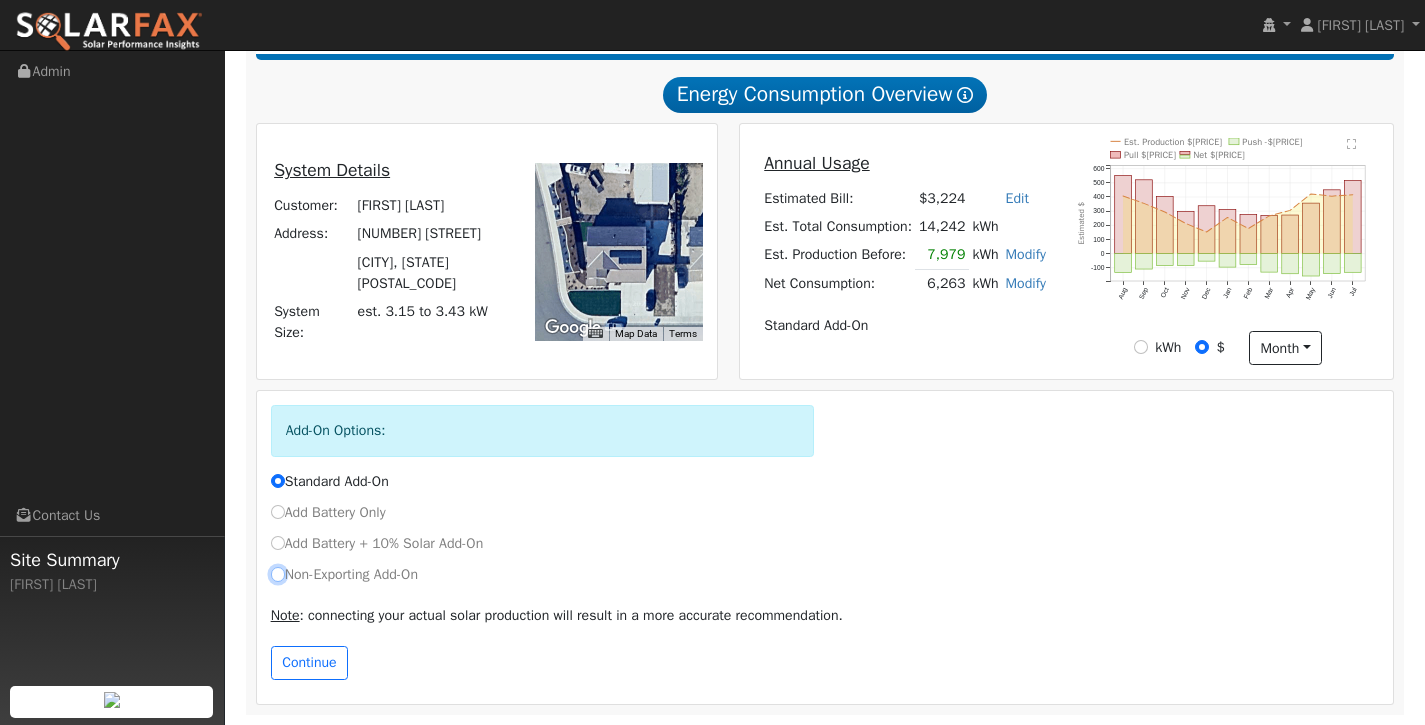 click on "Non-Exporting Add-On" at bounding box center (278, 574) 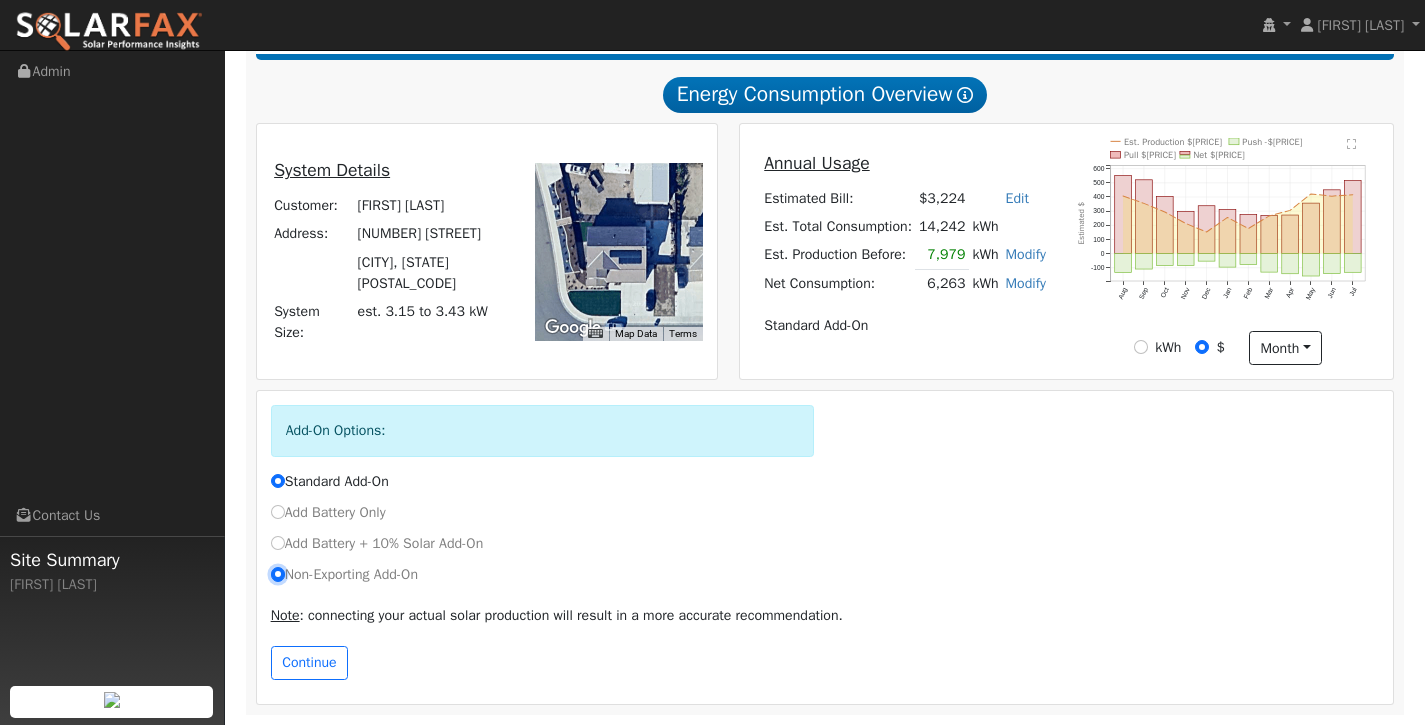 radio on "true" 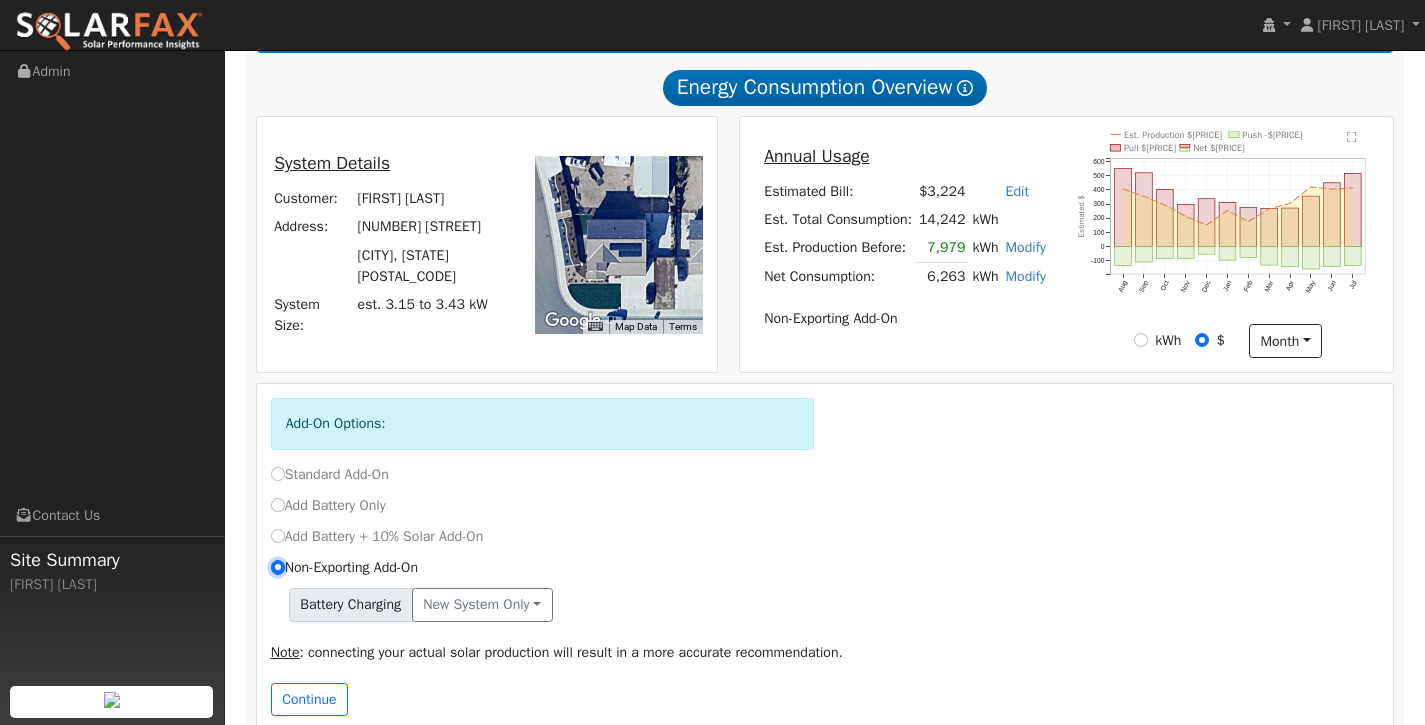 scroll, scrollTop: 384, scrollLeft: 0, axis: vertical 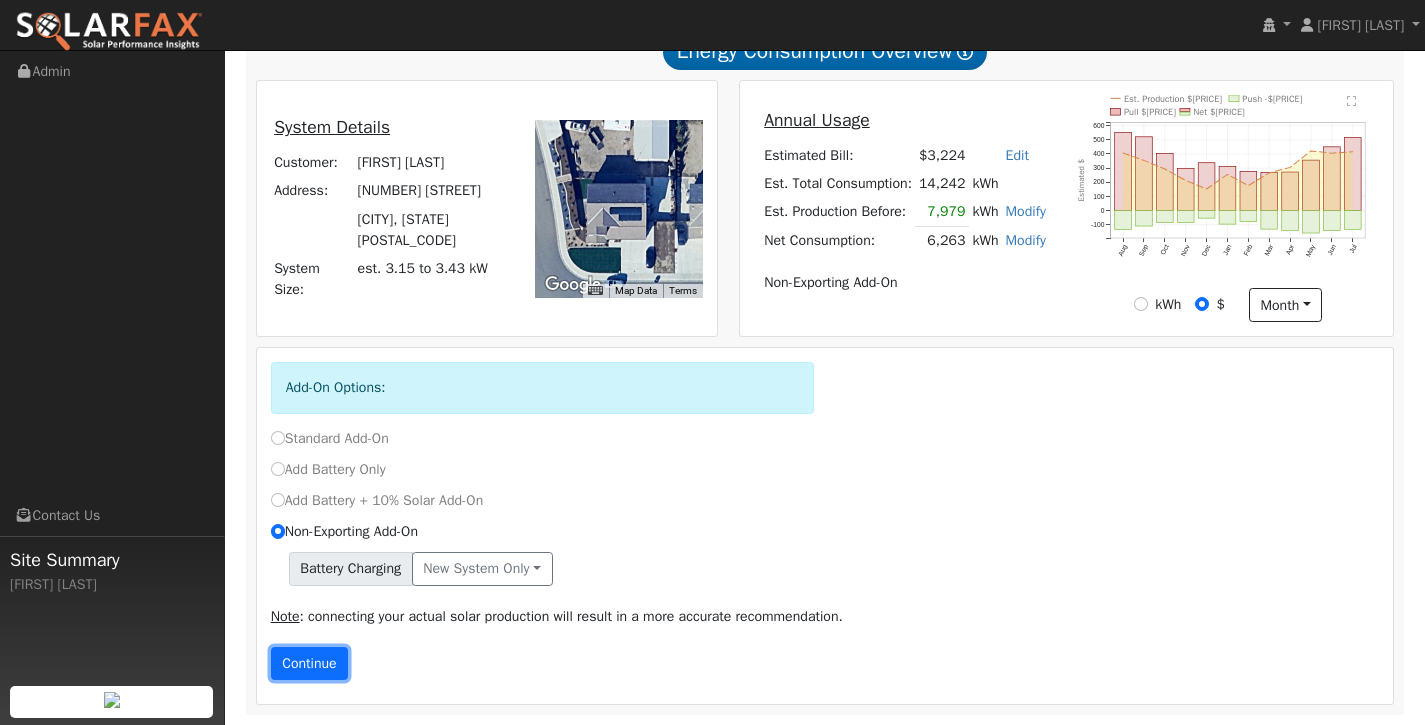 click on "Continue" at bounding box center [310, 664] 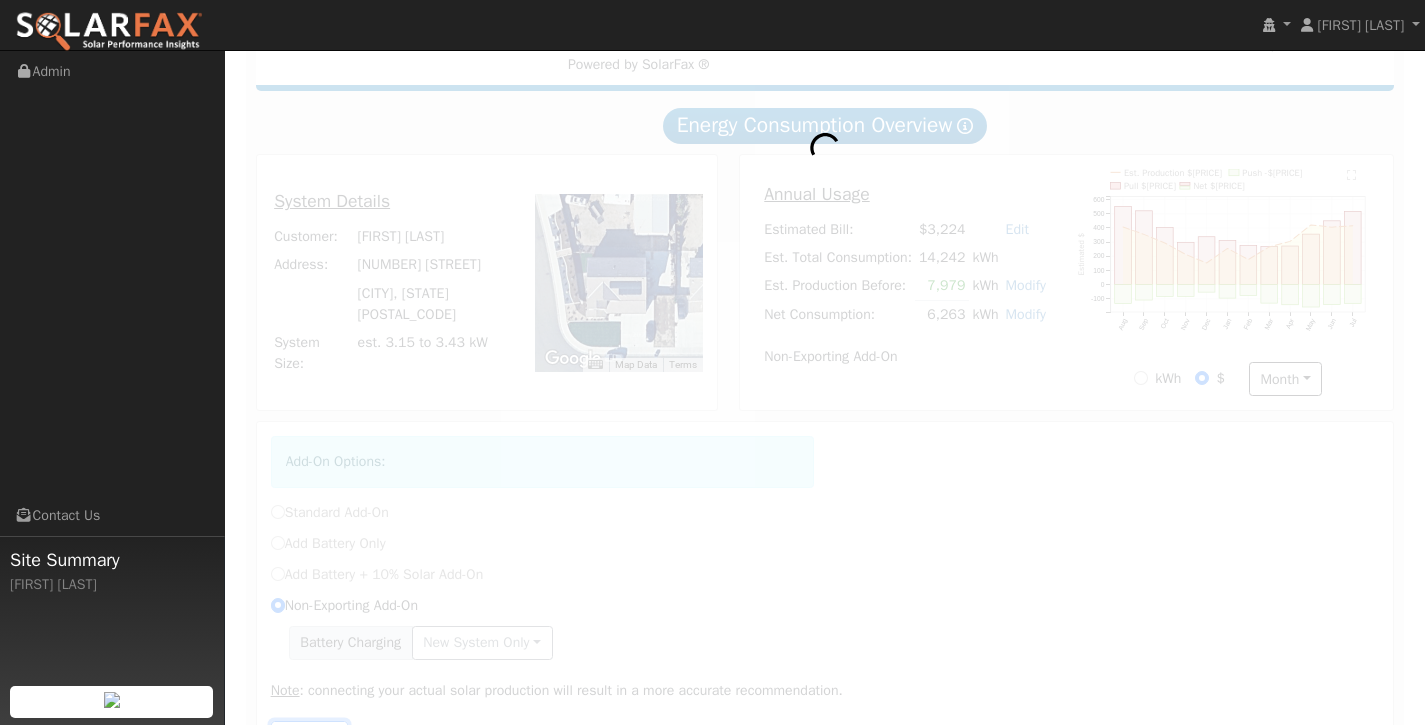 scroll, scrollTop: 305, scrollLeft: 0, axis: vertical 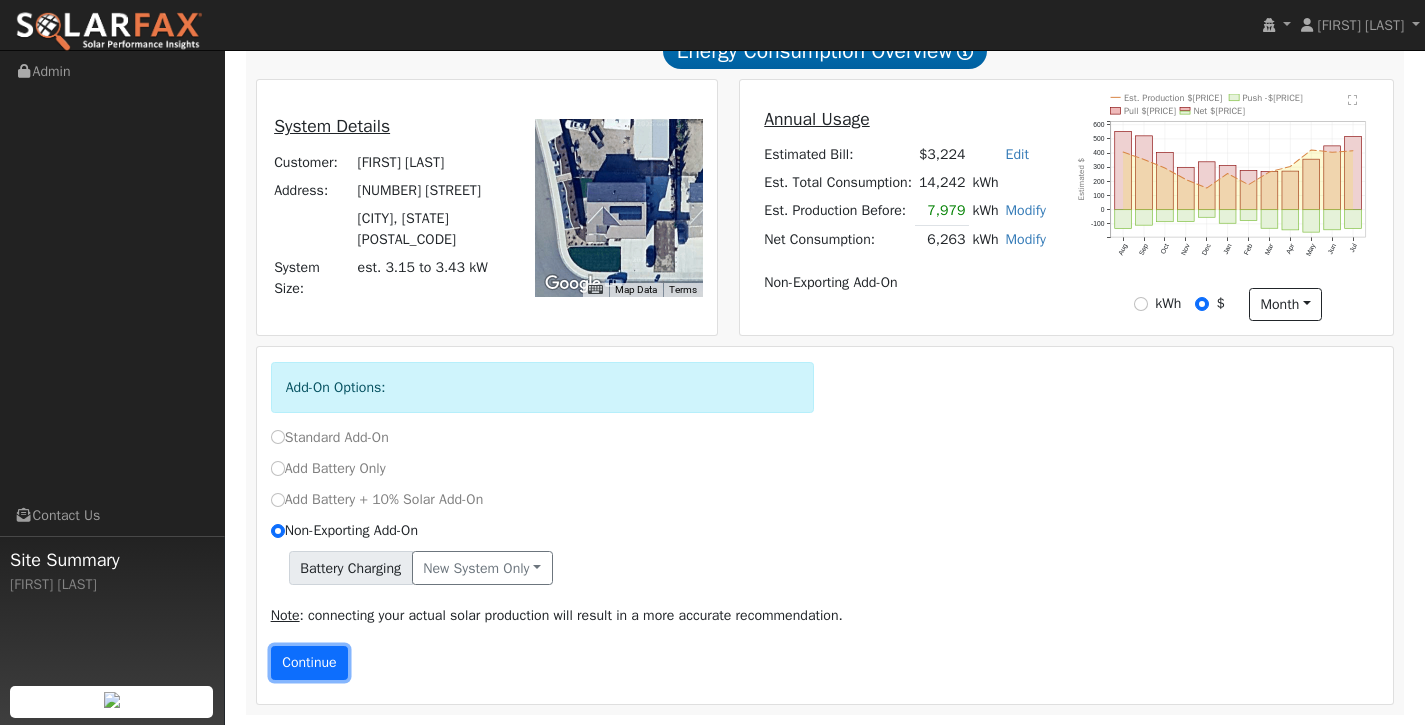 click on "Continue" at bounding box center (310, 663) 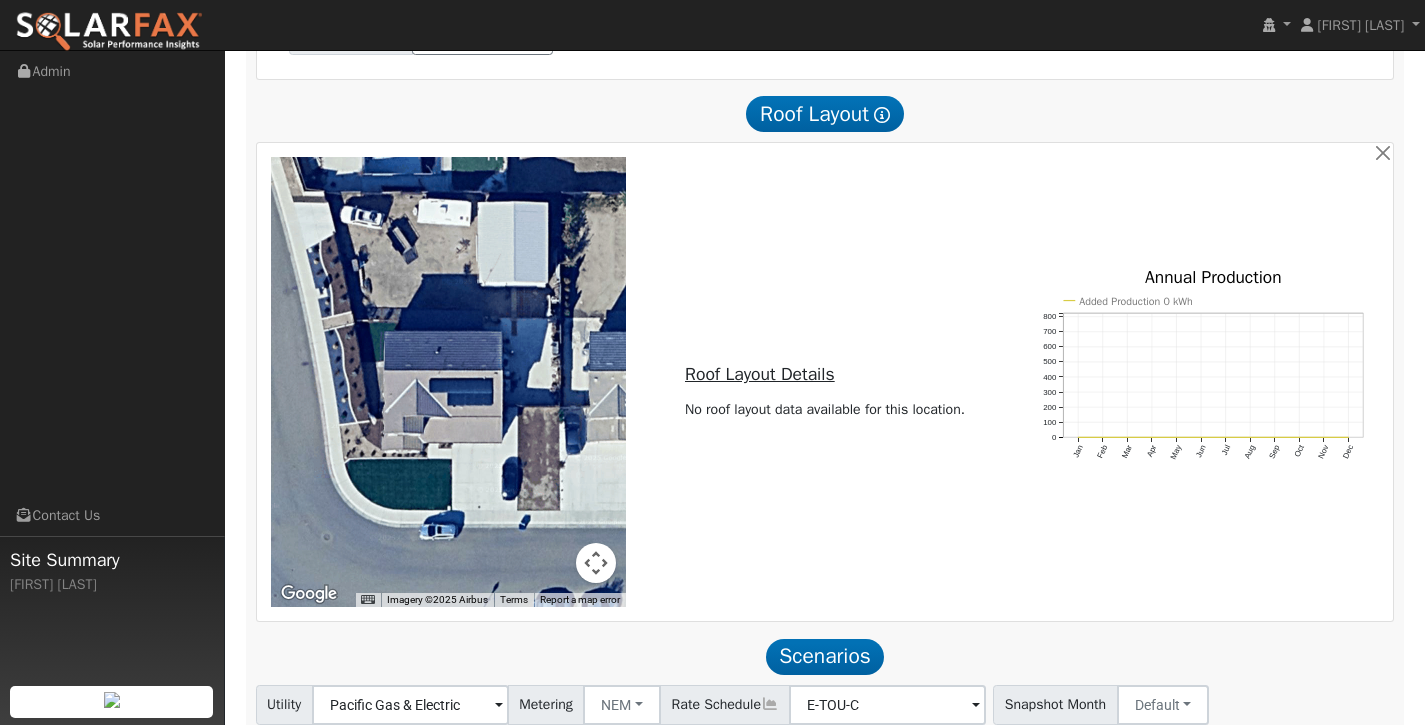 scroll, scrollTop: 1056, scrollLeft: 0, axis: vertical 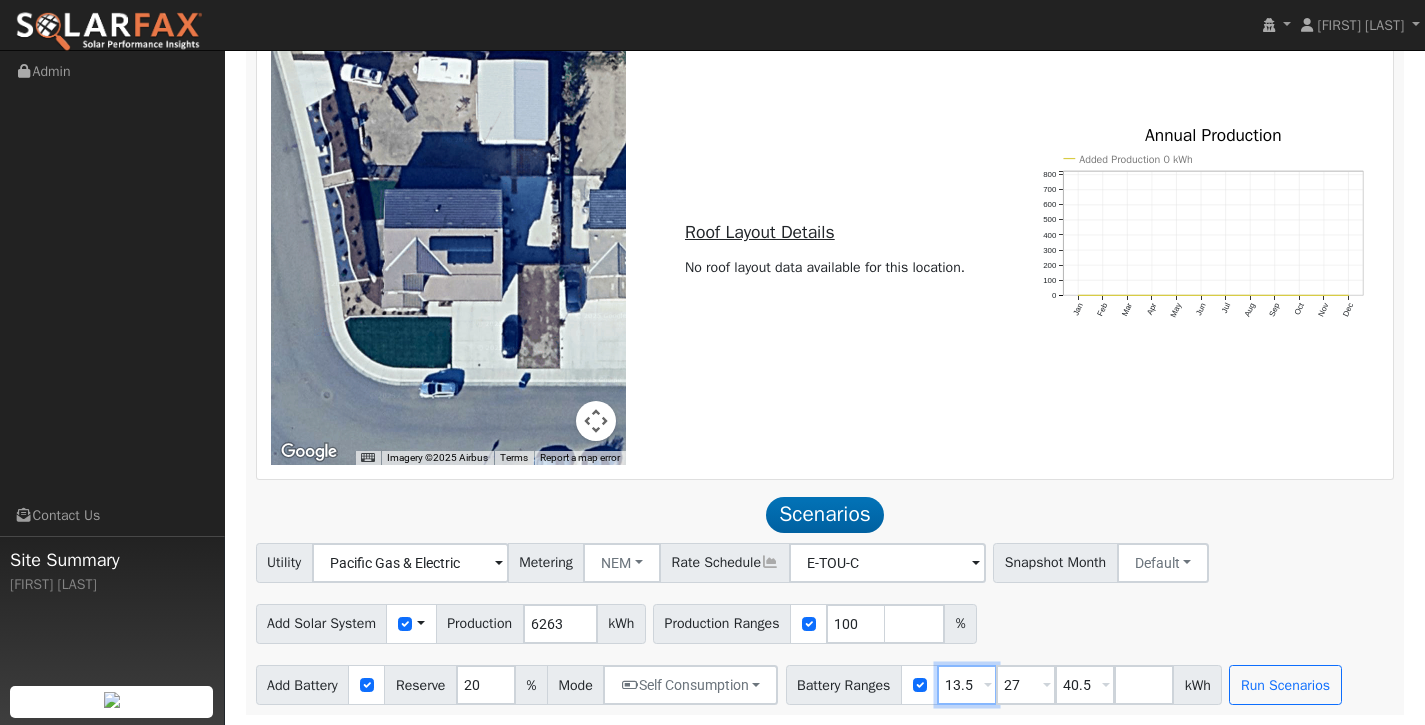 click on "13.5" at bounding box center (967, 685) 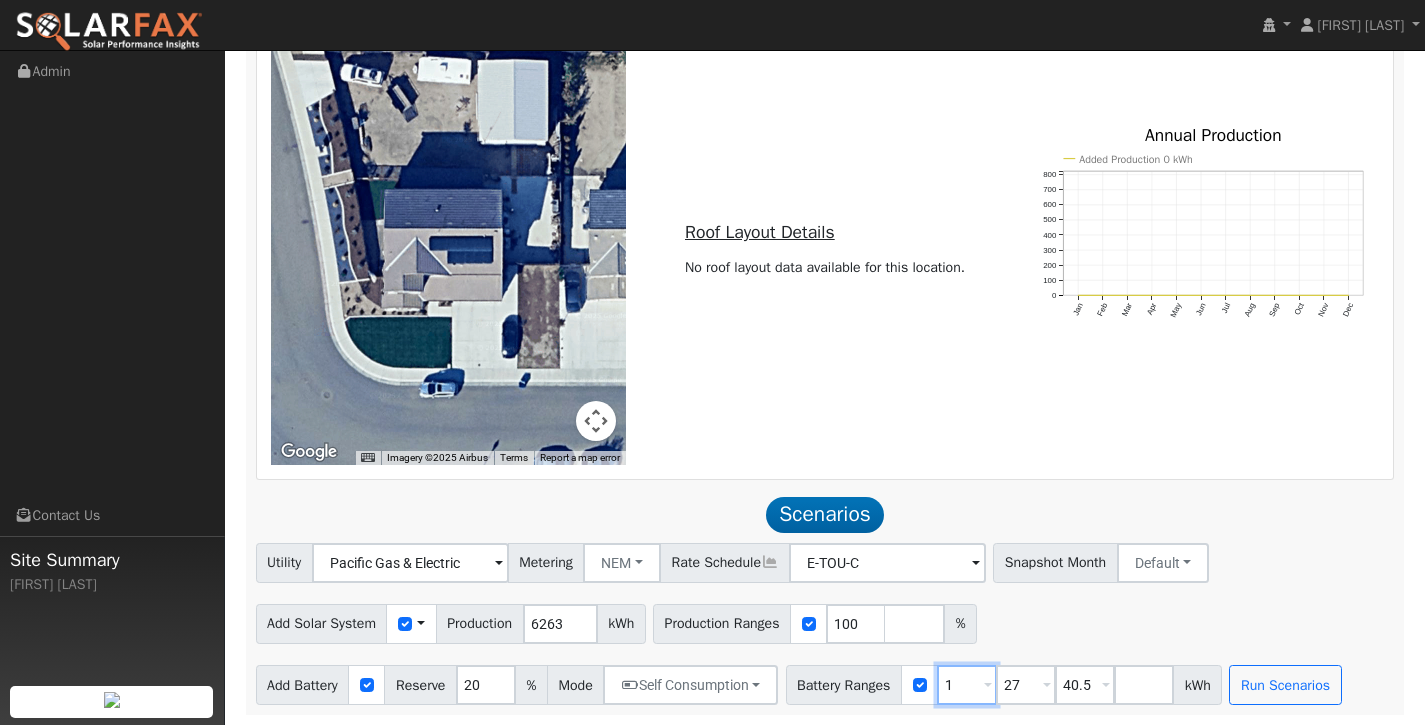 type on "27" 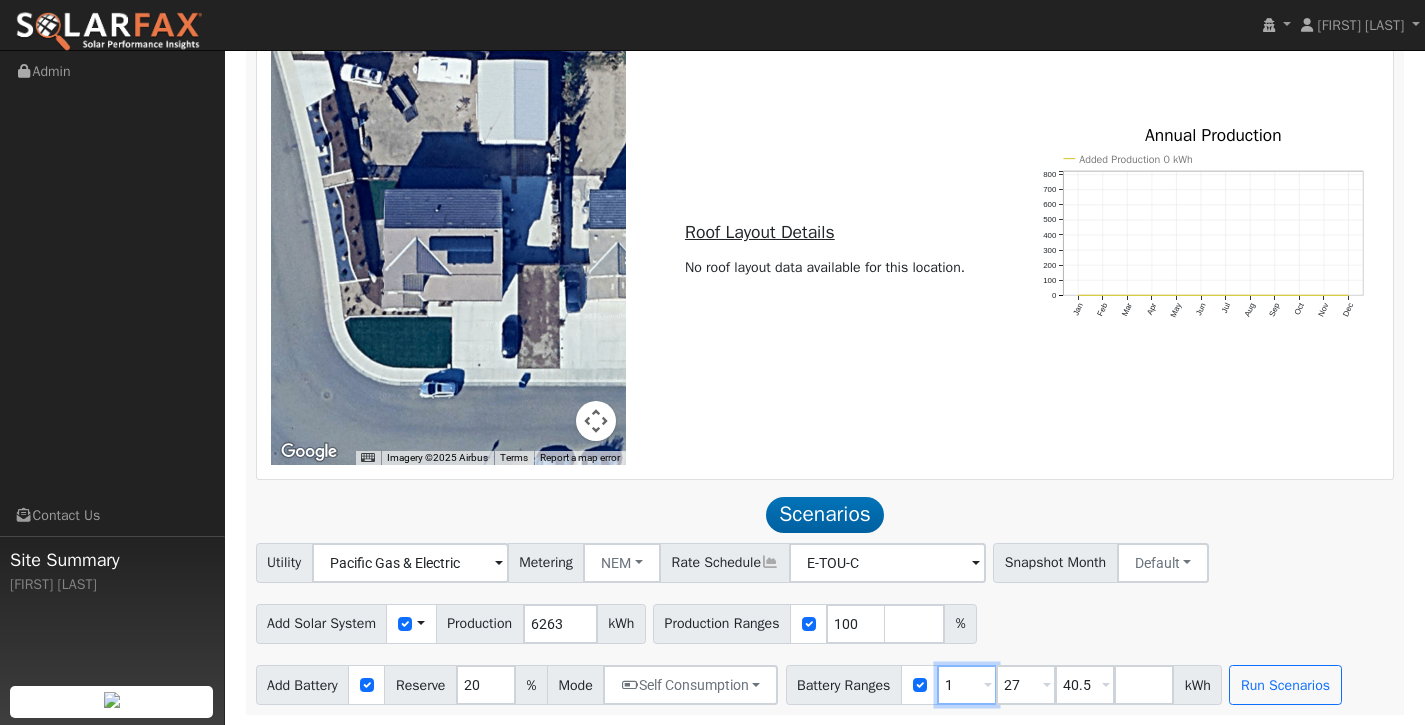 type on "40.5" 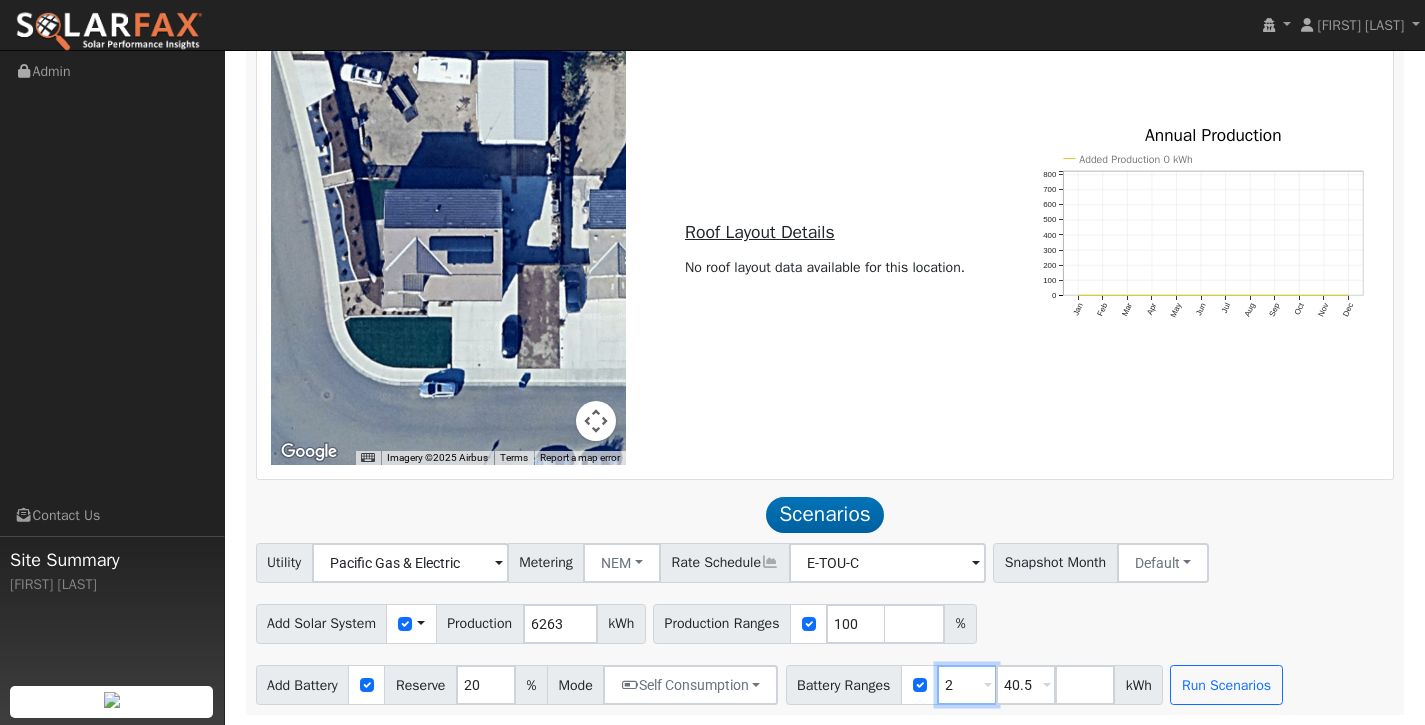 type on "40.5" 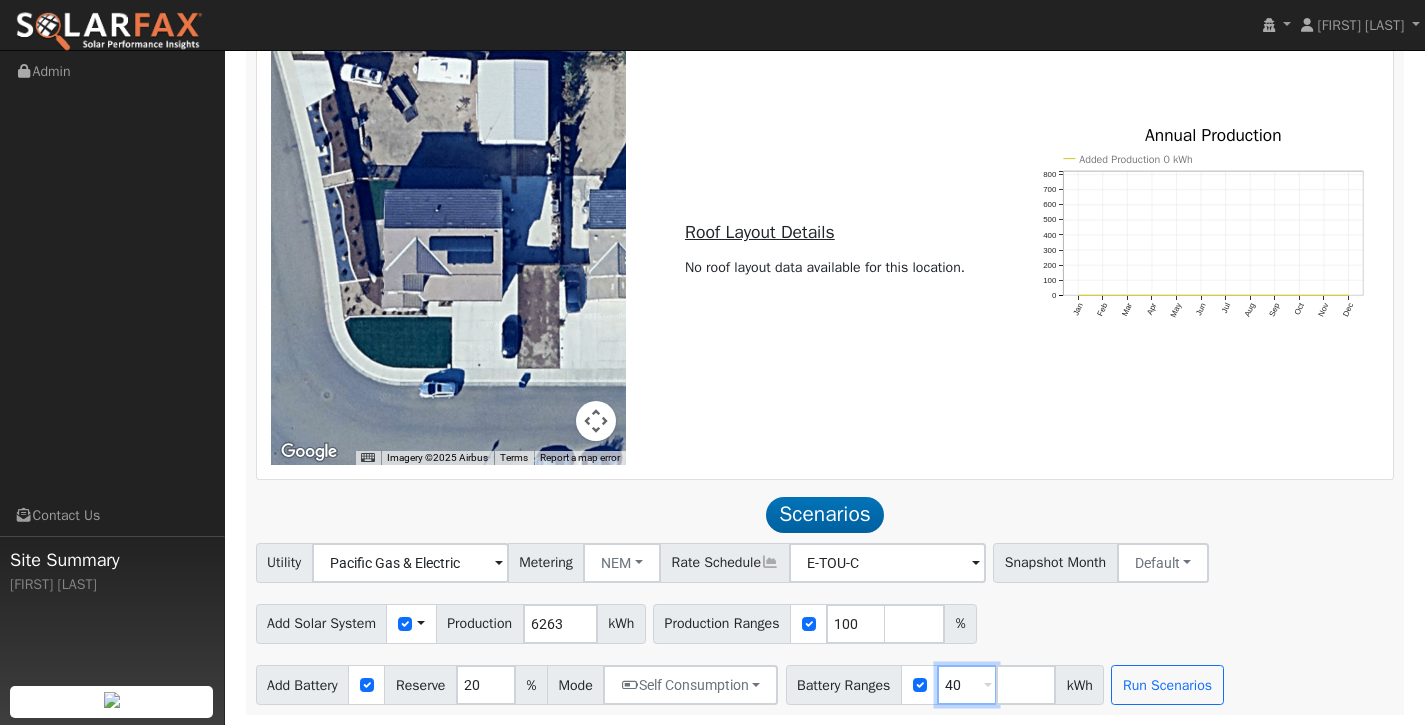 type on "4" 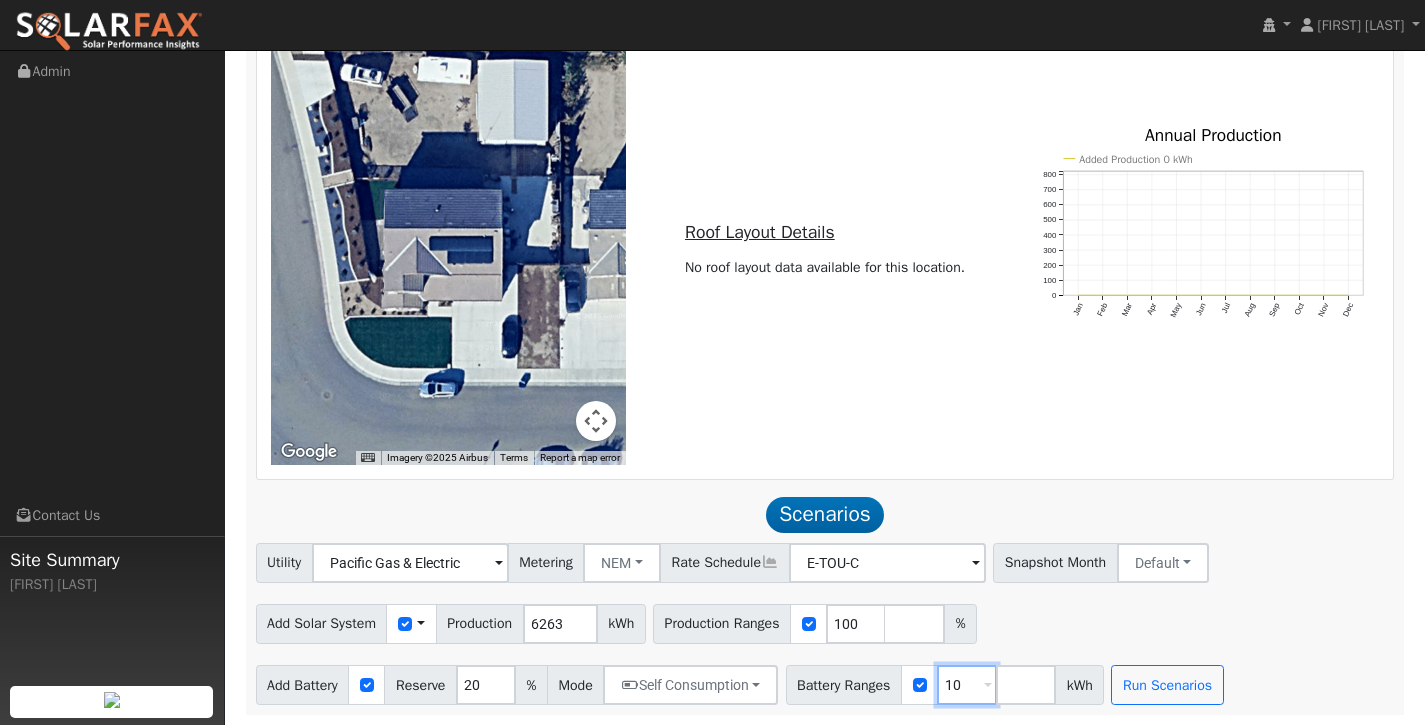 type on "10" 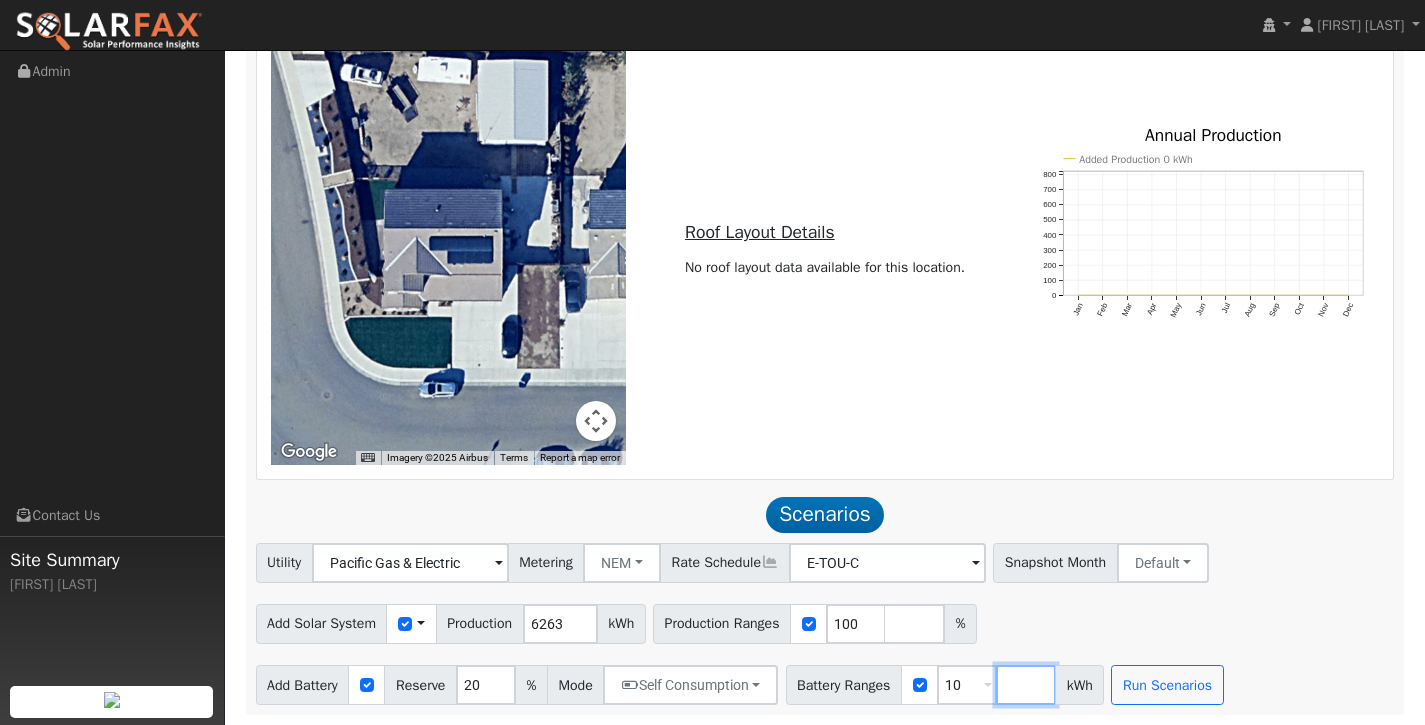 click at bounding box center (1026, 685) 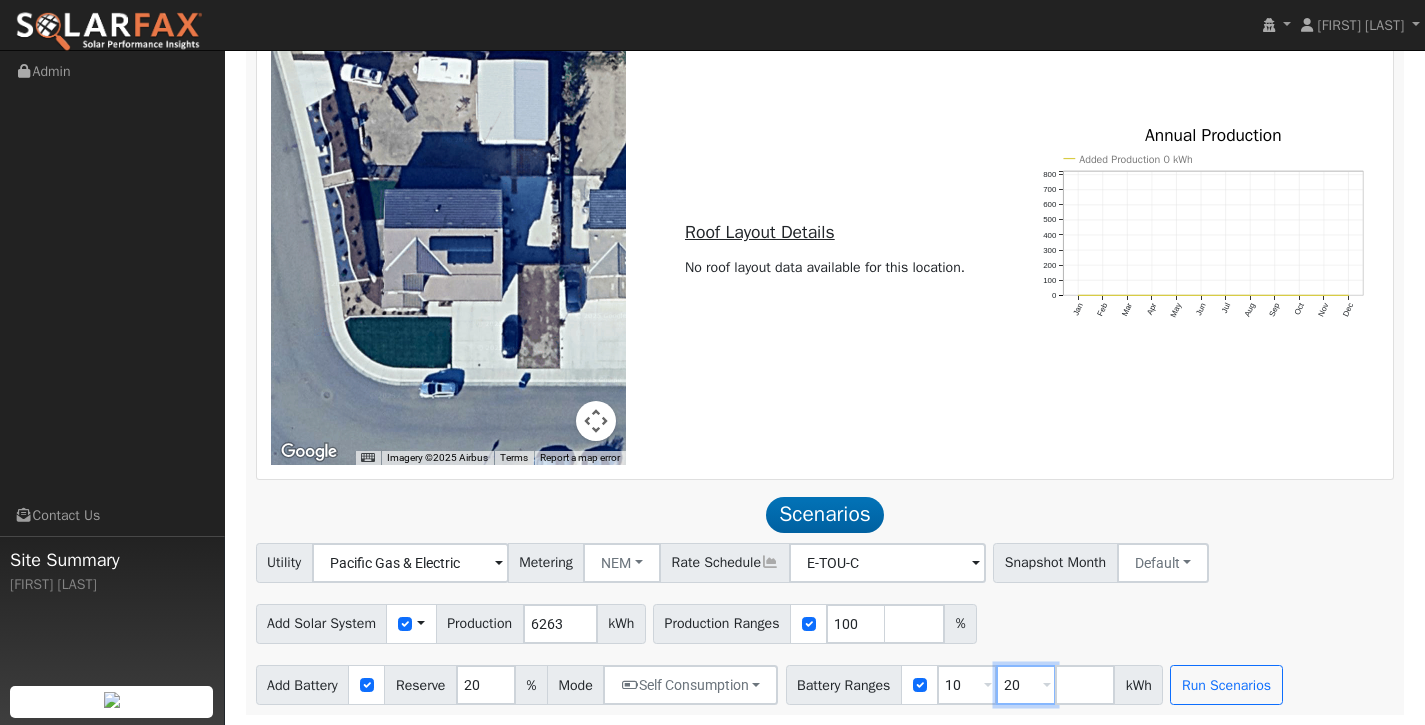 type on "20" 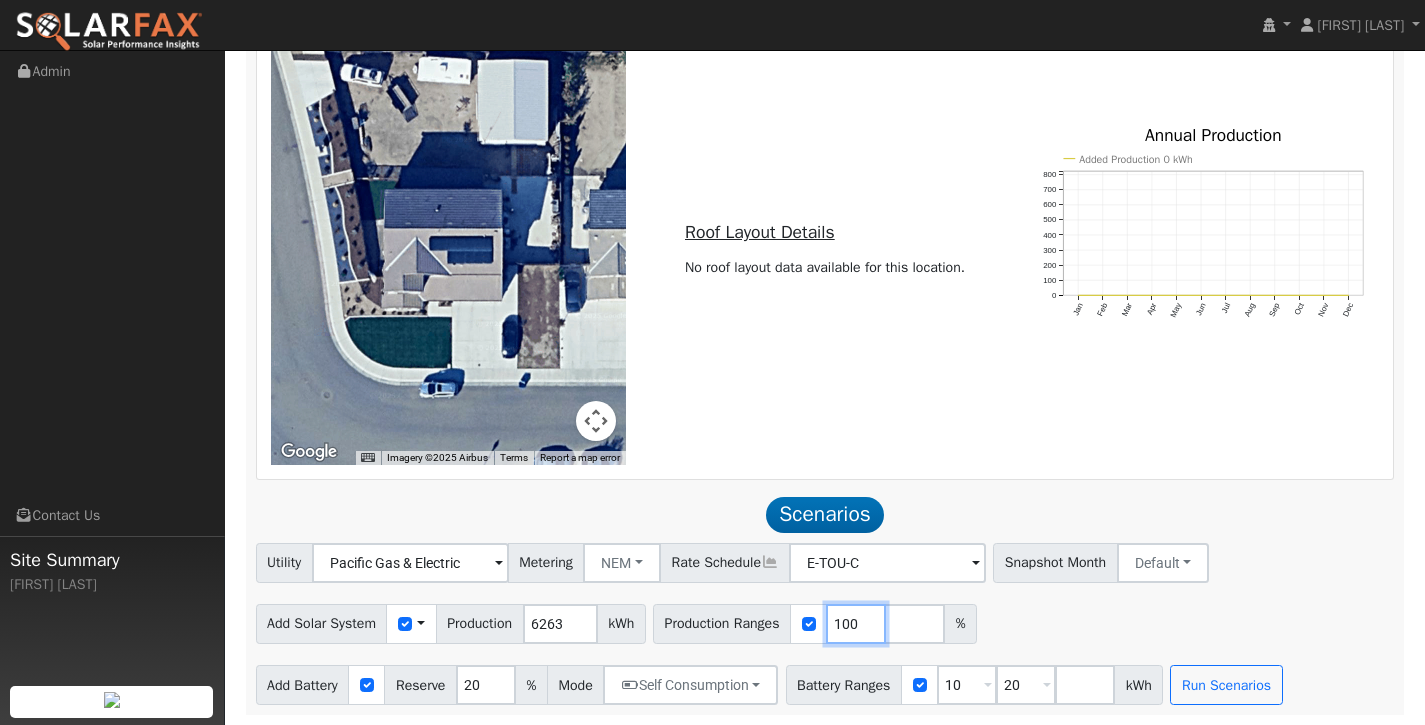 click on "100" at bounding box center [856, 624] 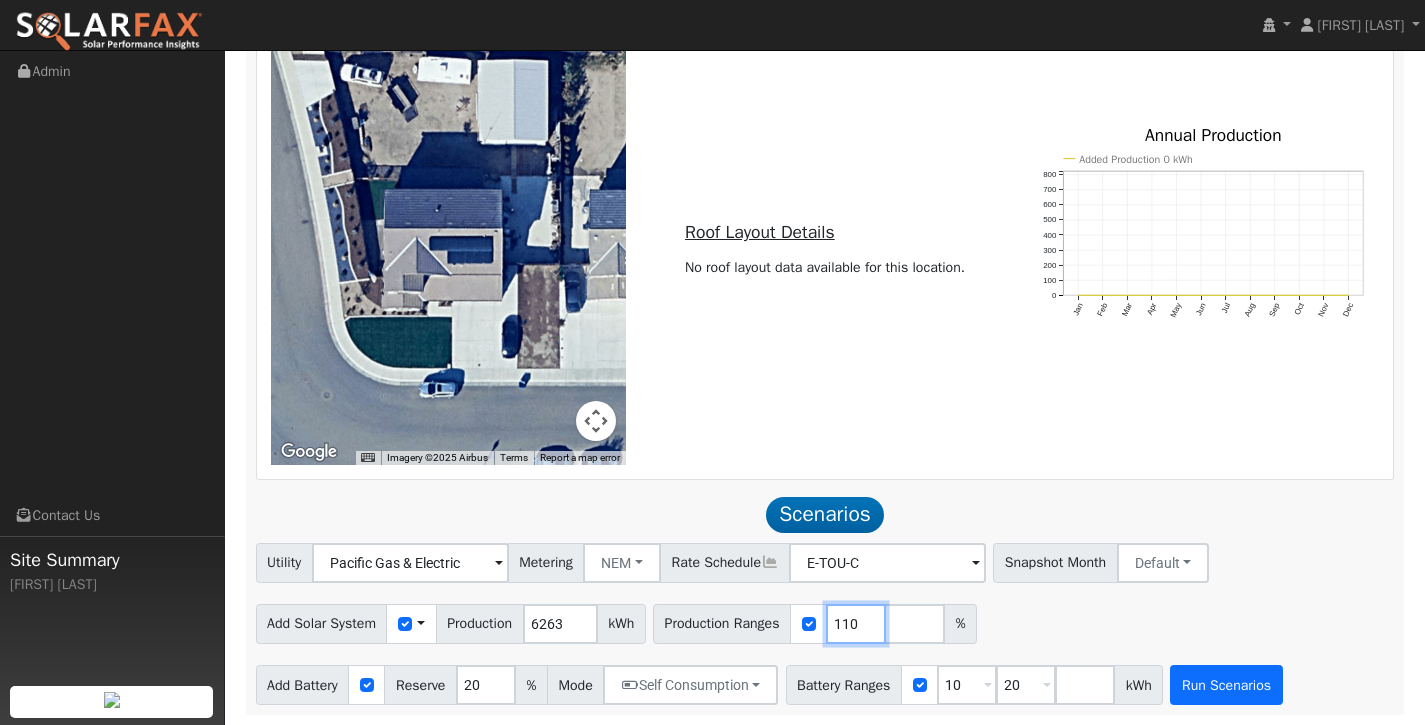 type on "110" 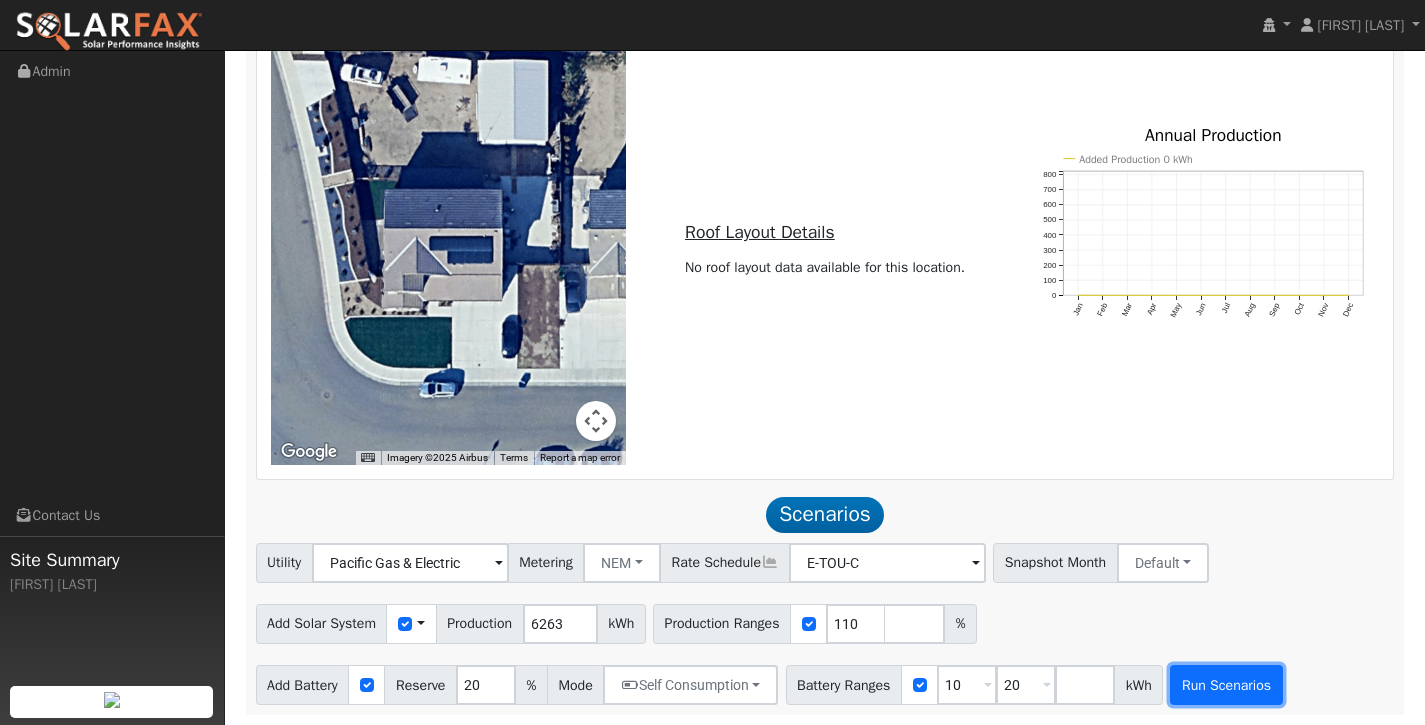 click on "Run Scenarios" at bounding box center (1226, 685) 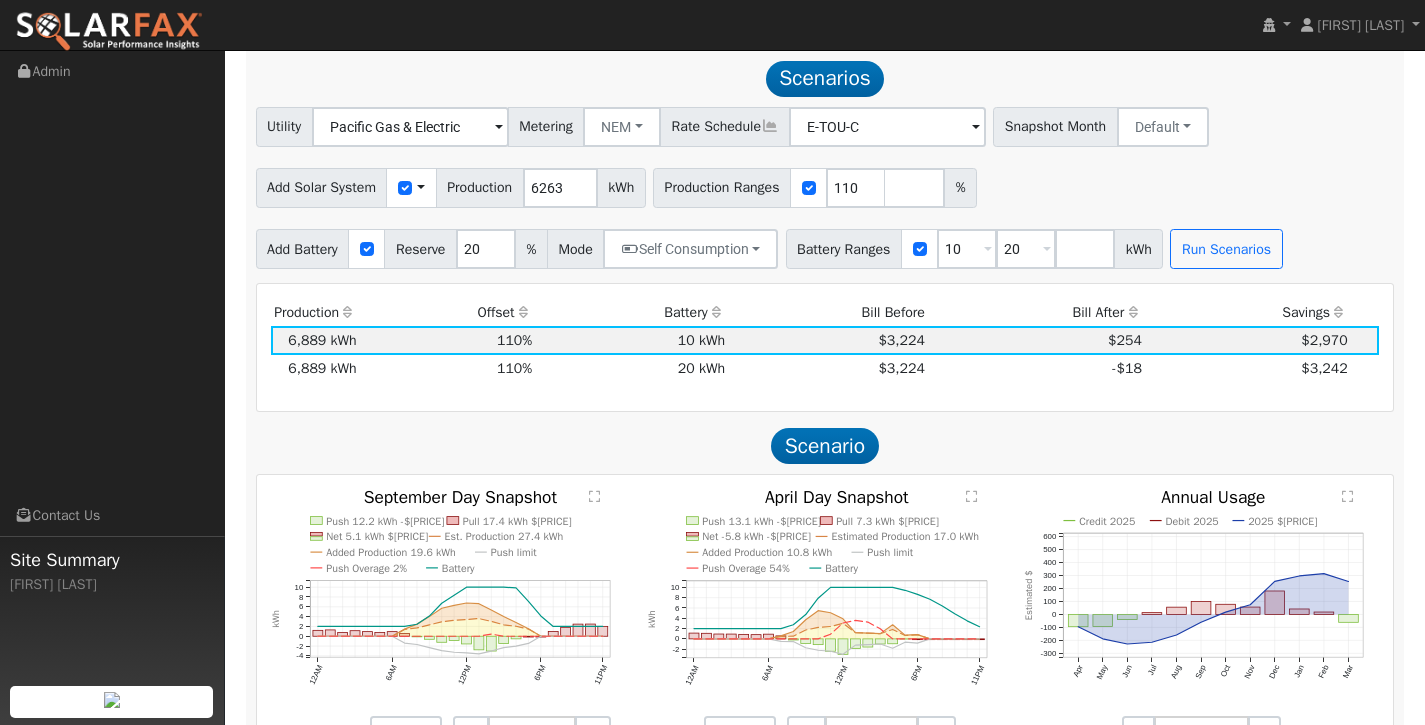 scroll, scrollTop: 1492, scrollLeft: 0, axis: vertical 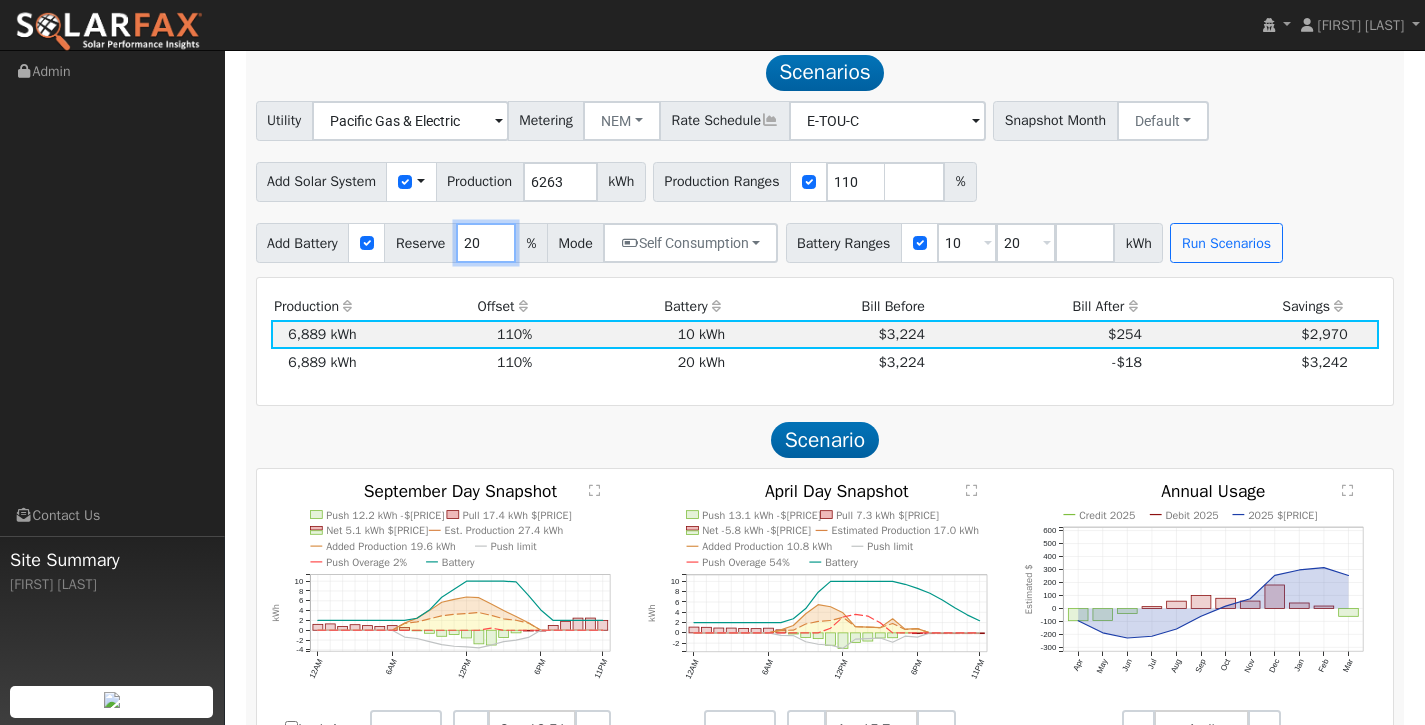 click on "20" at bounding box center [486, 243] 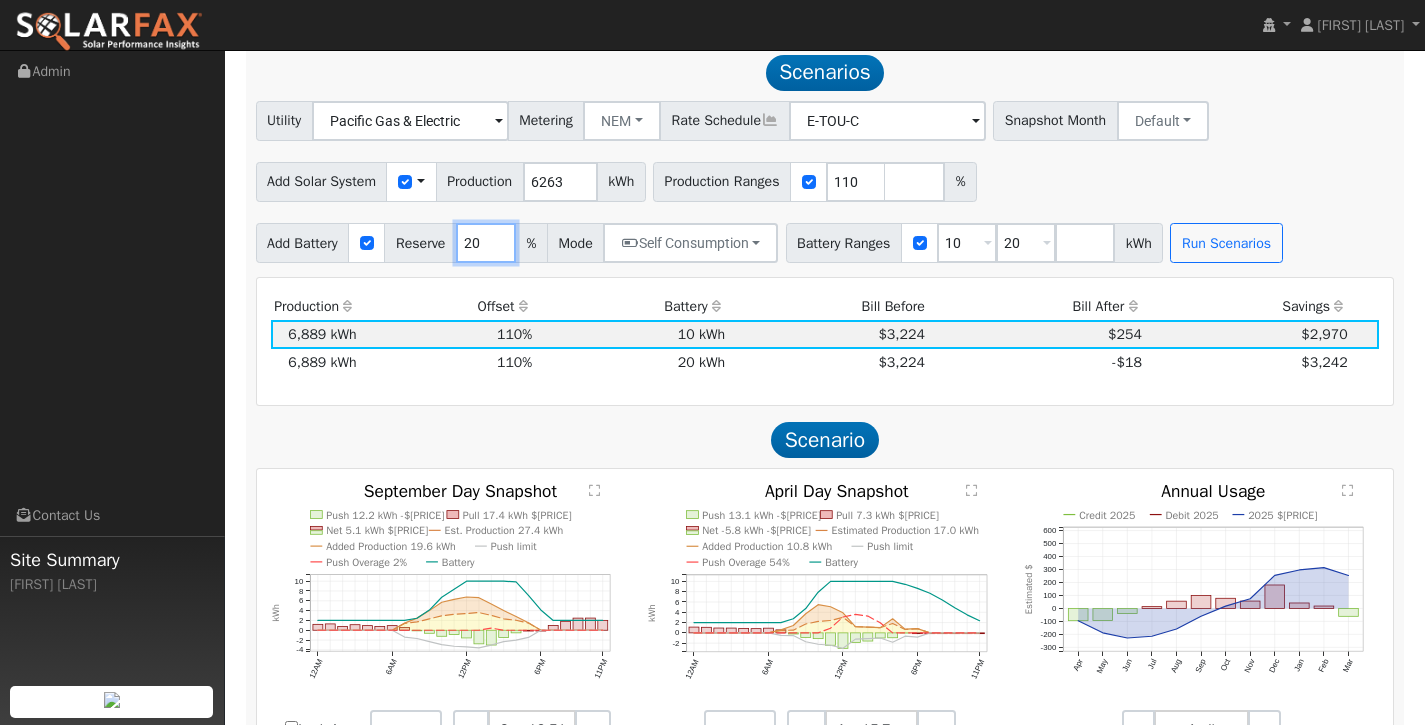 type on "2" 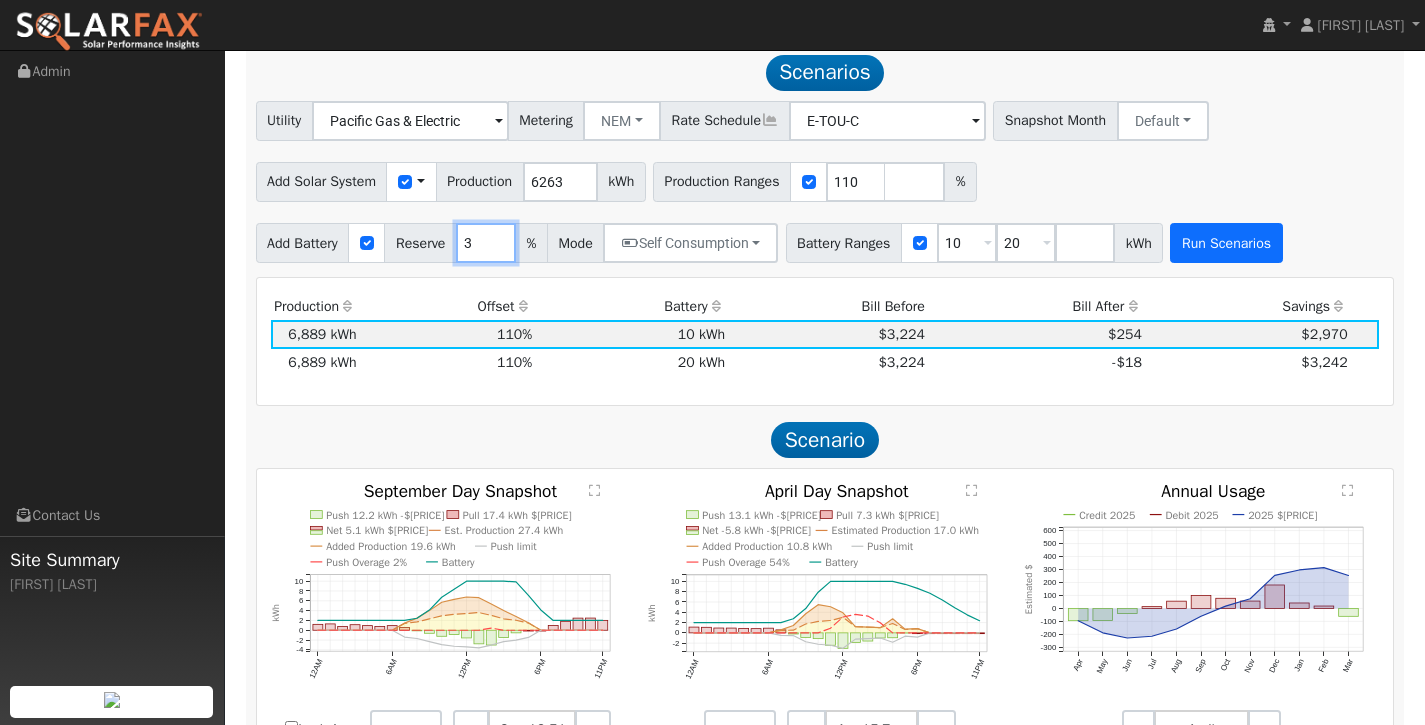 type on "3" 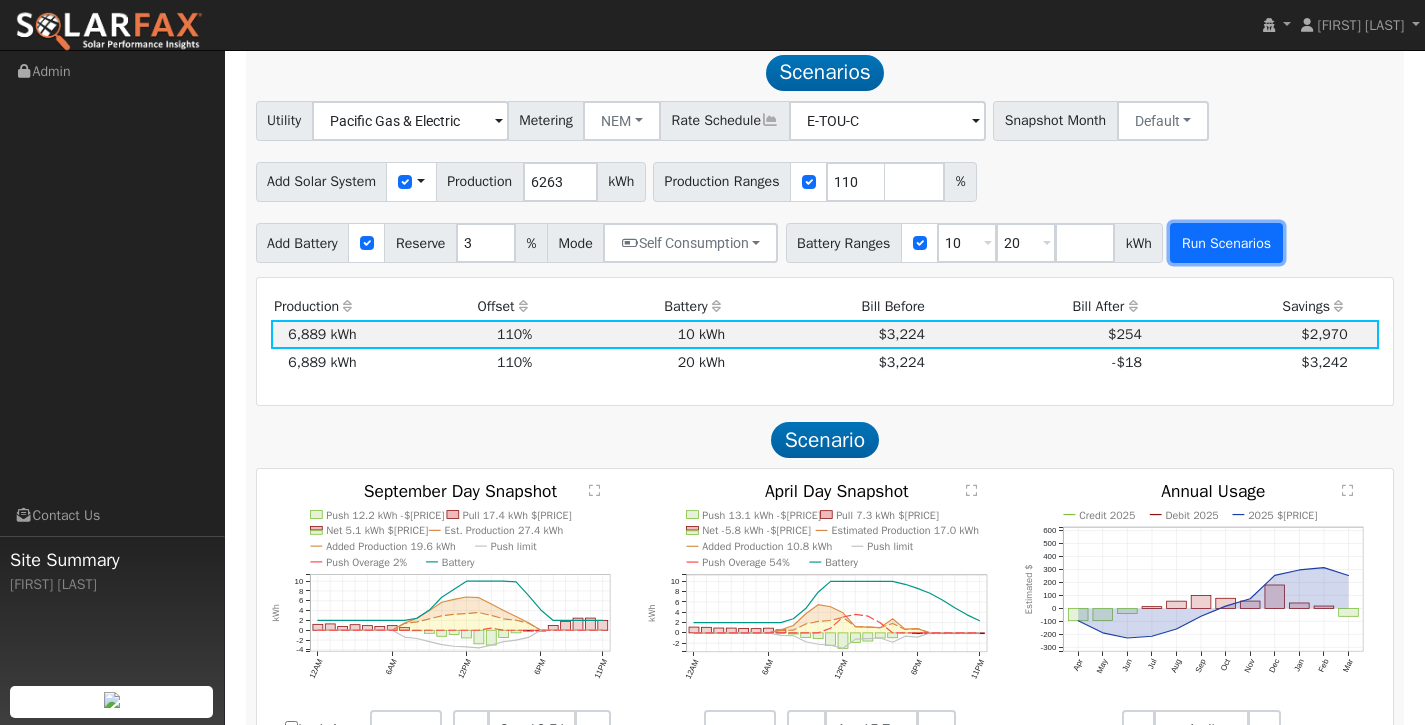 click on "Run Scenarios" at bounding box center (1226, 243) 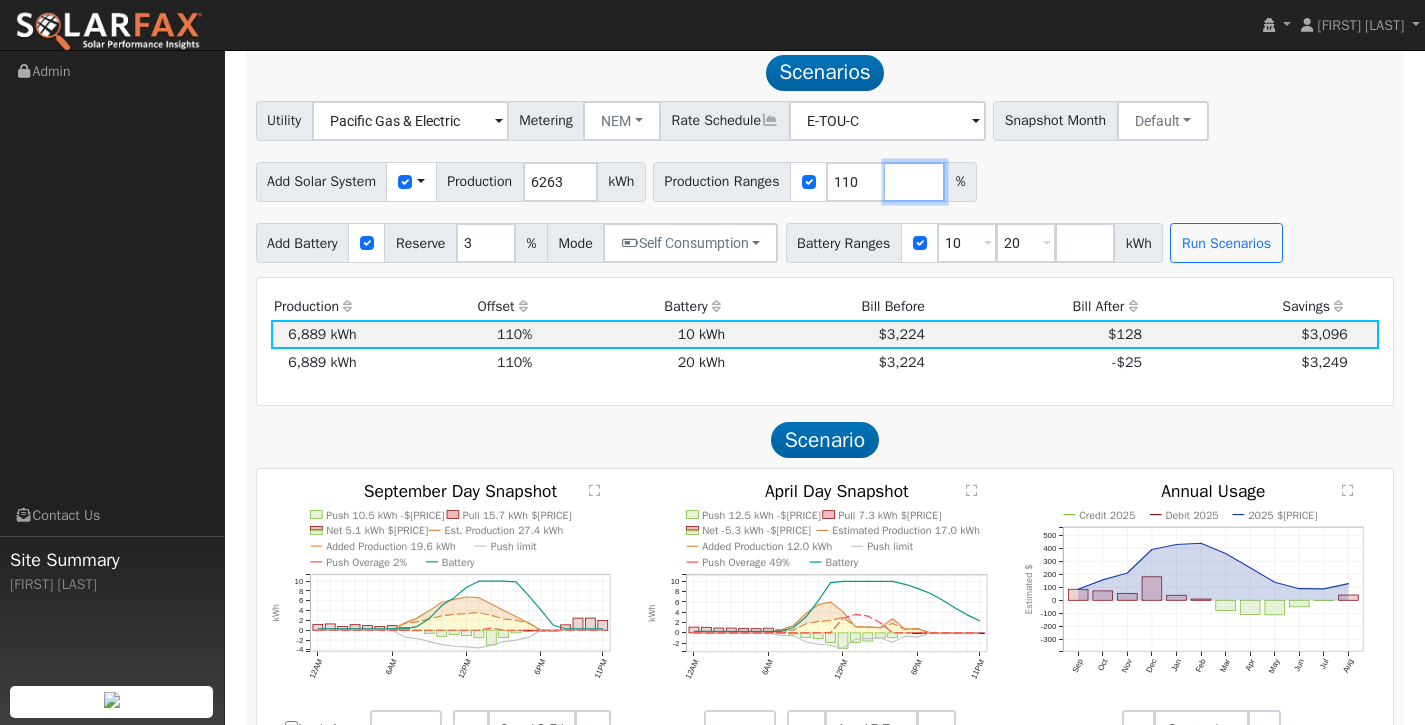 click at bounding box center [915, 182] 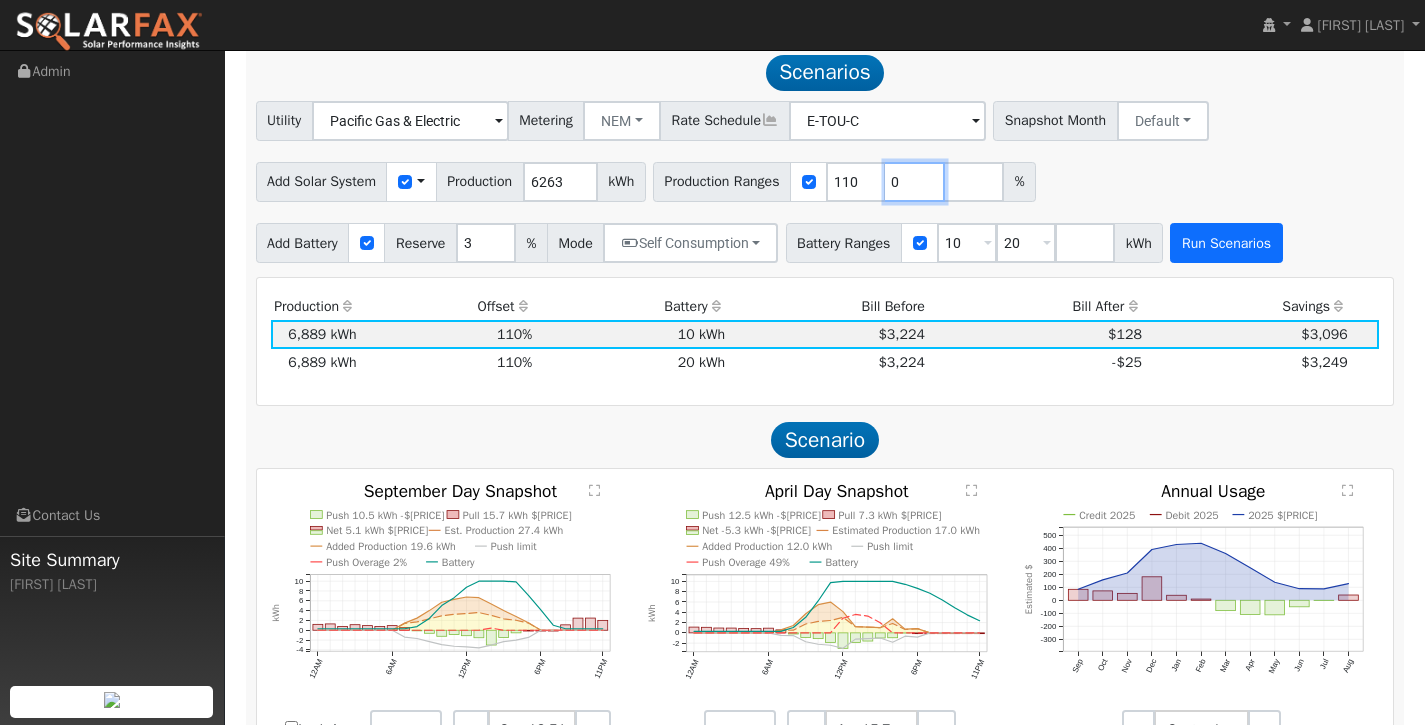 type on "0" 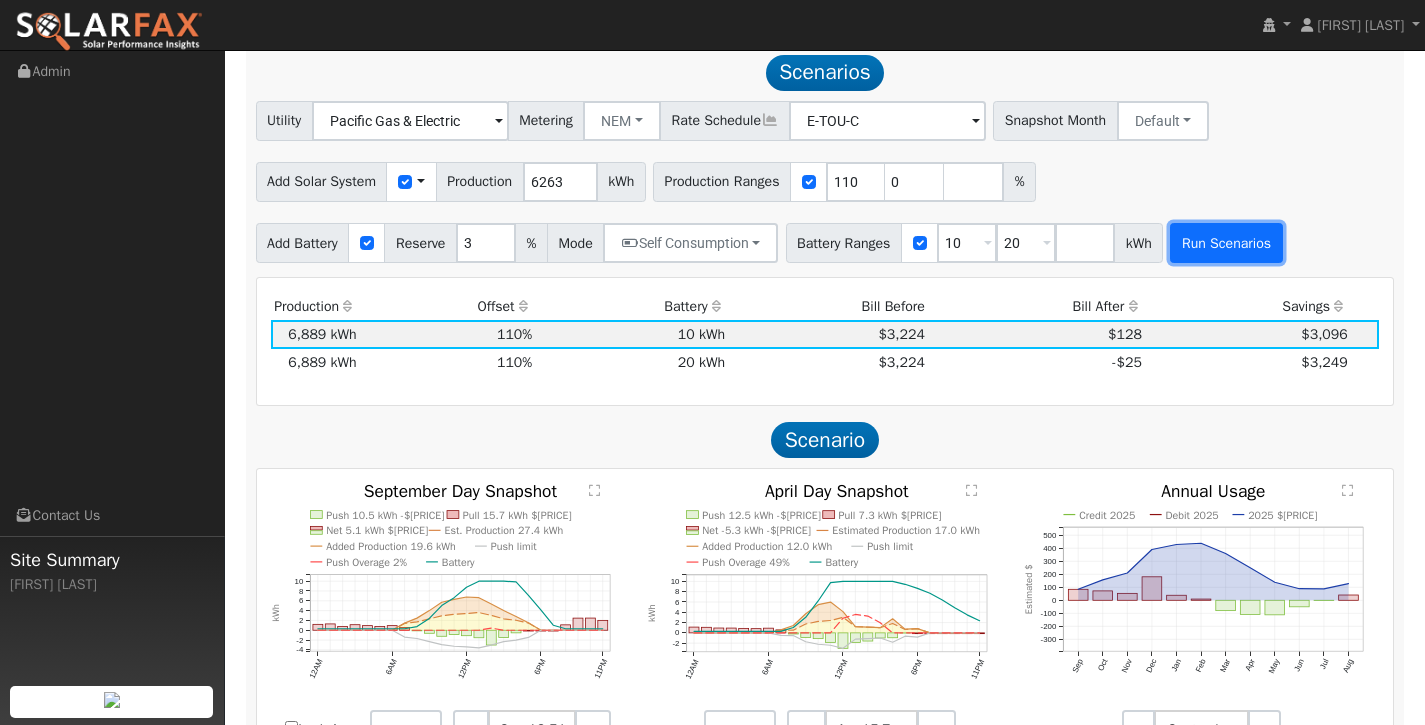 type on "0" 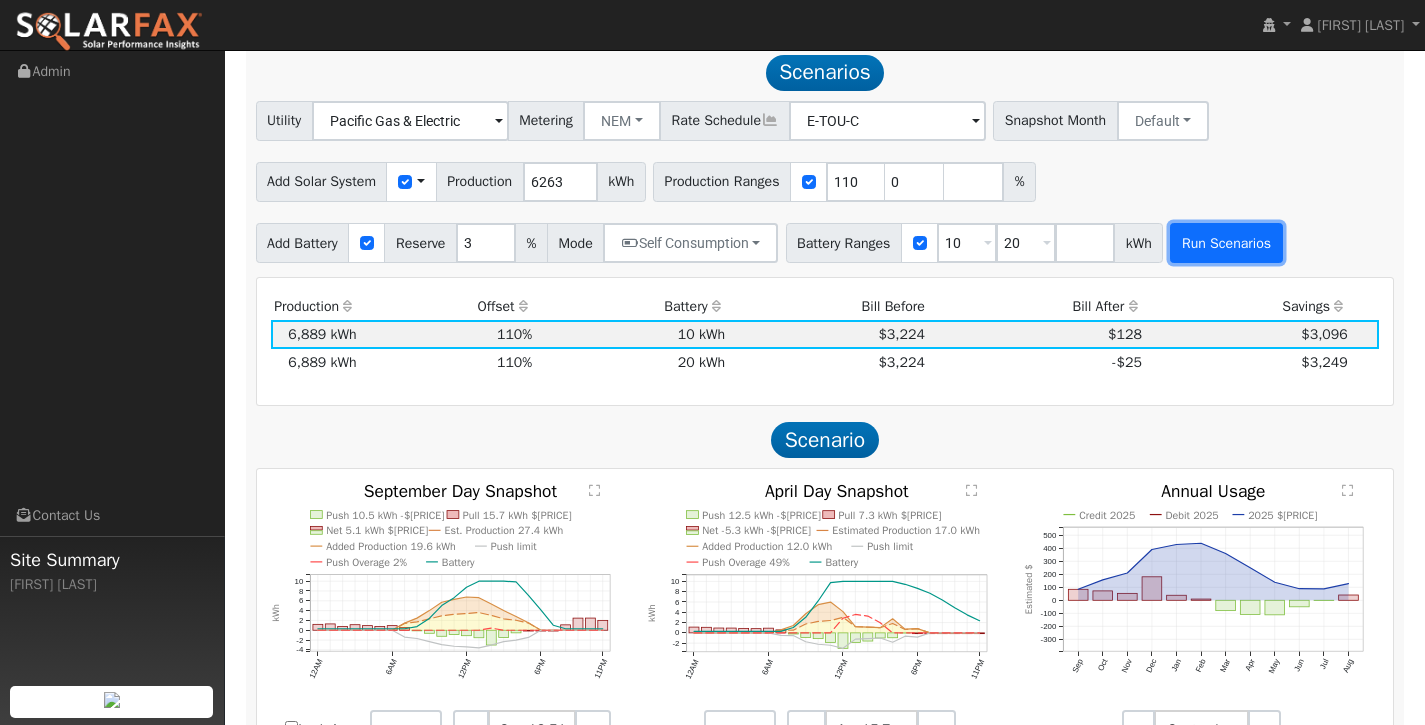 type on "110" 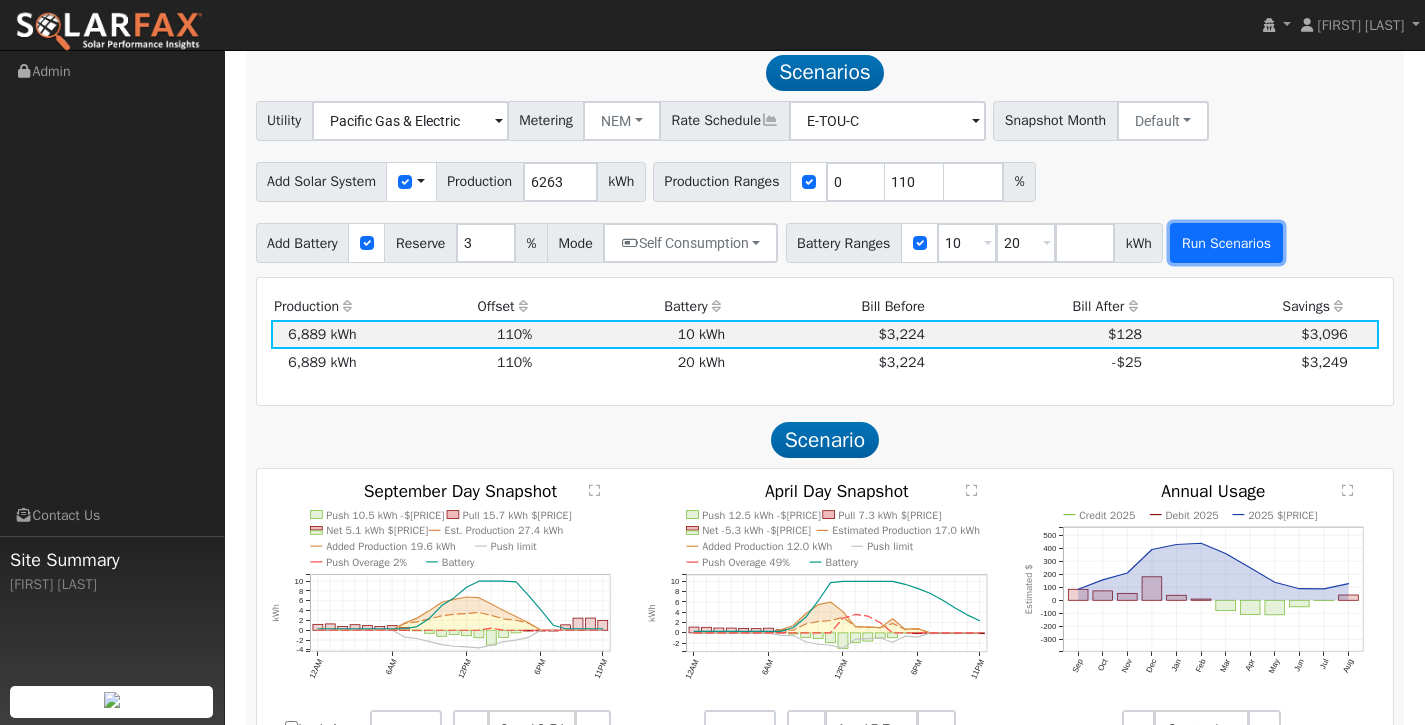 click on "Run Scenarios" at bounding box center [1226, 243] 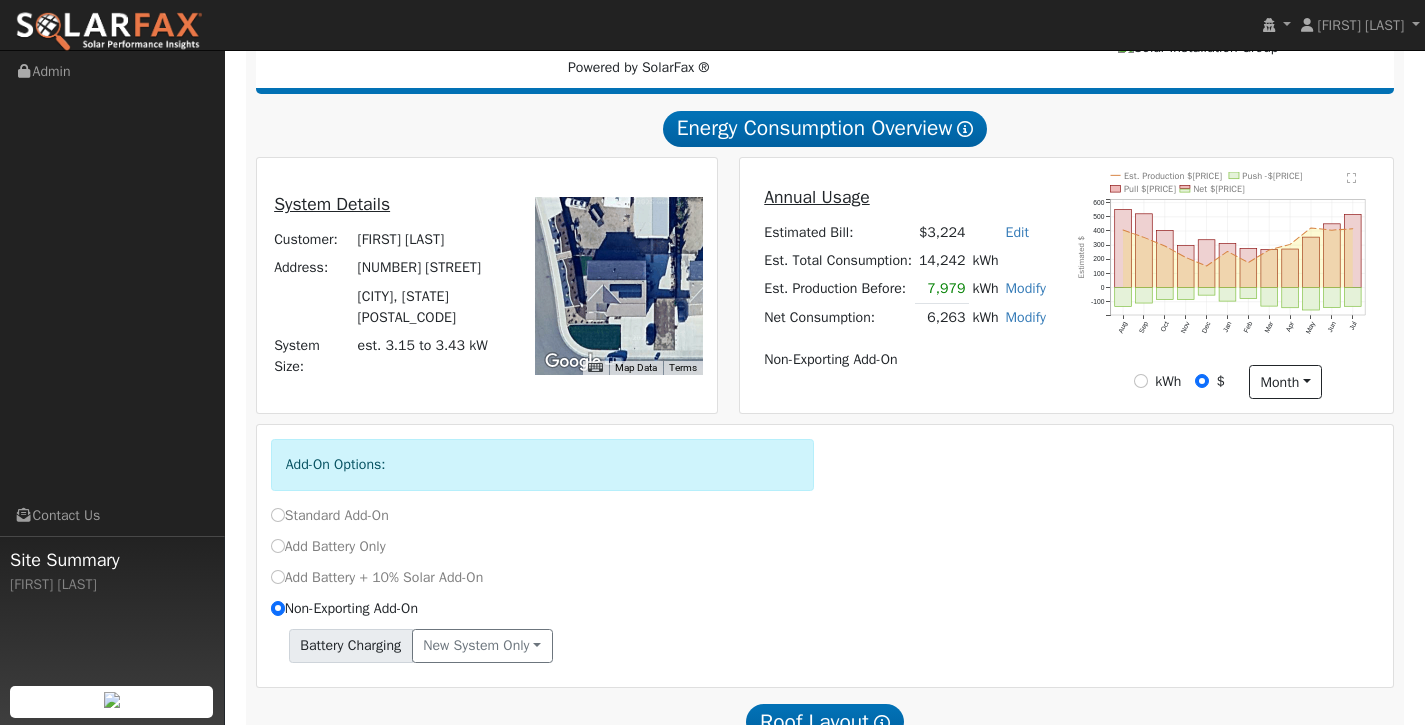 scroll, scrollTop: 132, scrollLeft: 0, axis: vertical 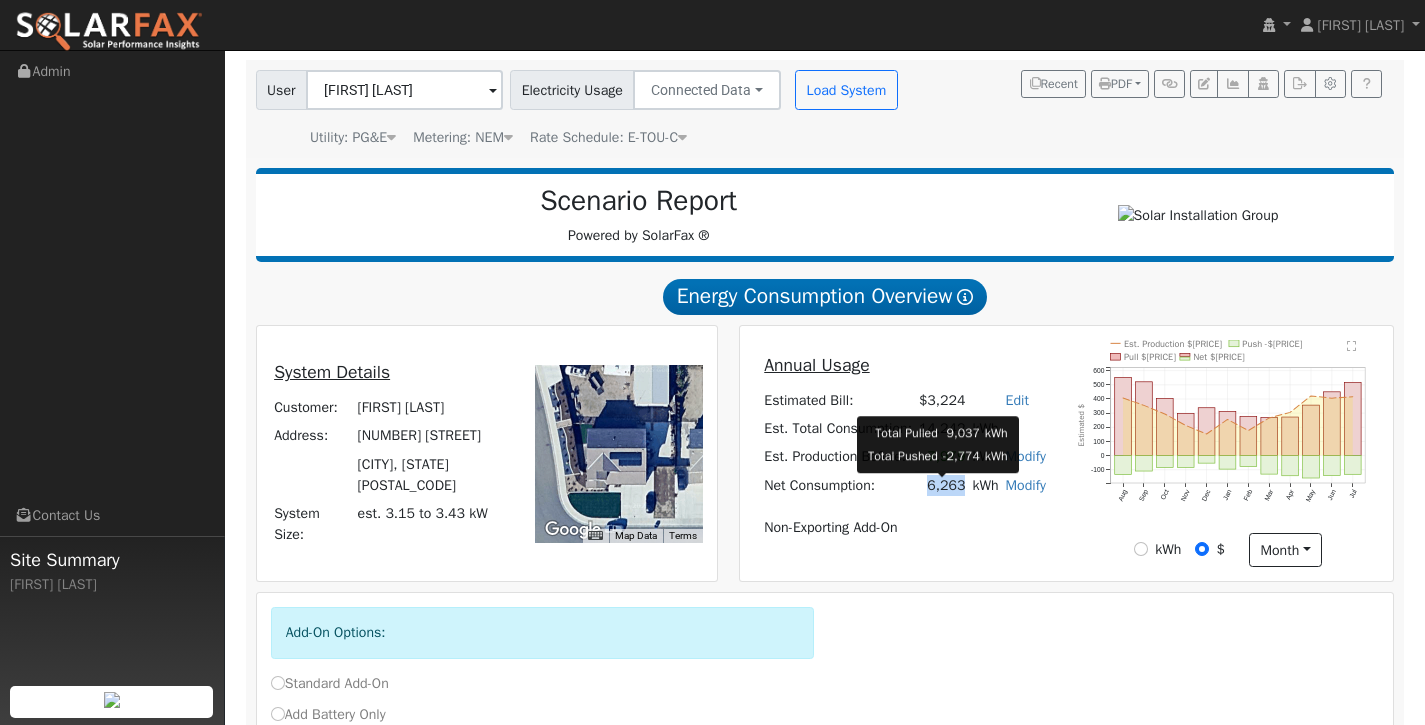 drag, startPoint x: 966, startPoint y: 492, endPoint x: 918, endPoint y: 499, distance: 48.507732 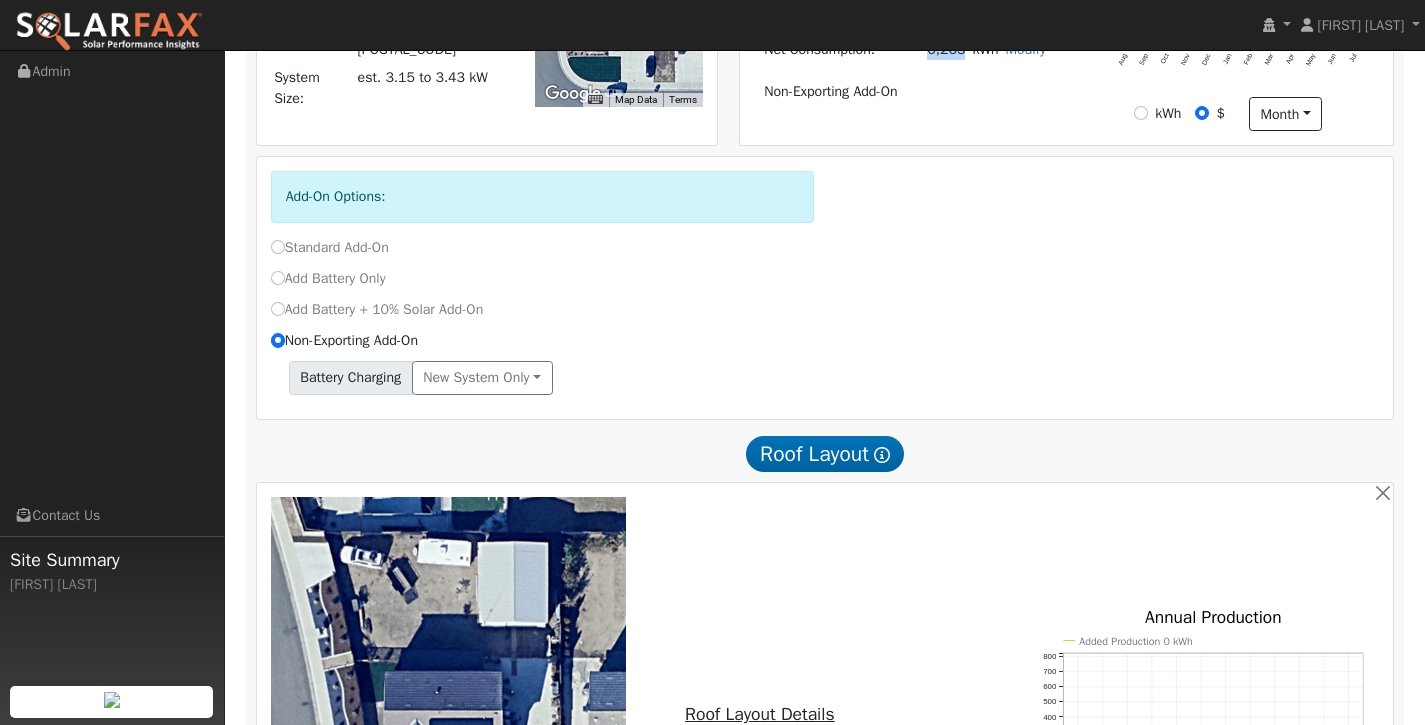 scroll, scrollTop: 567, scrollLeft: 0, axis: vertical 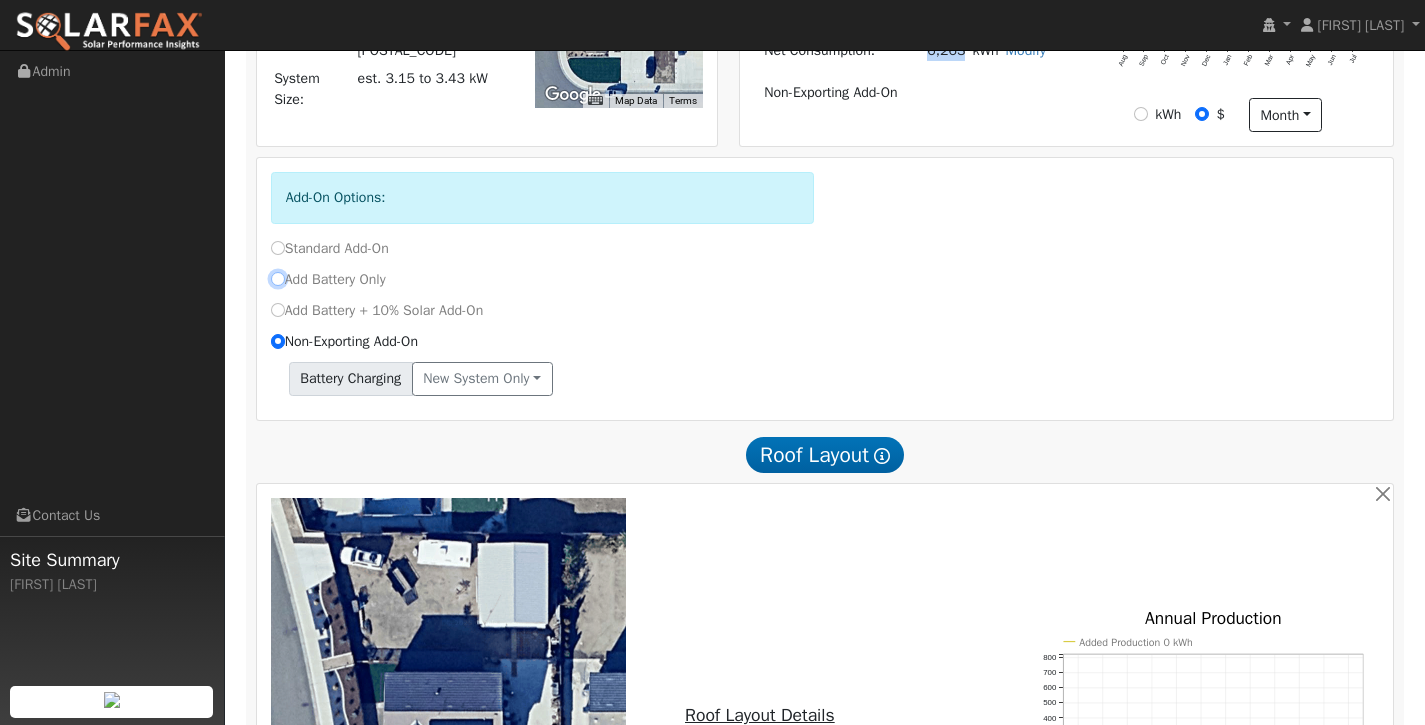 click on "Add Battery Only" at bounding box center (278, 279) 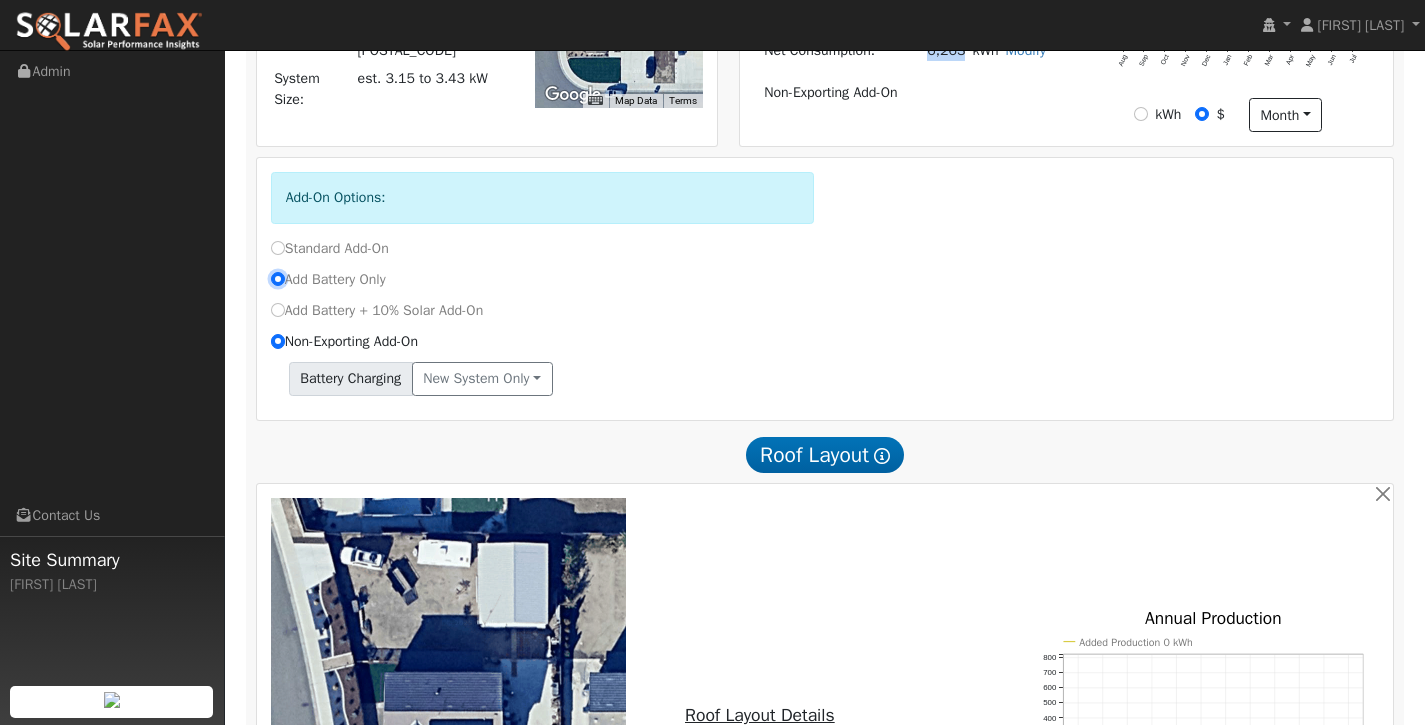 radio on "true" 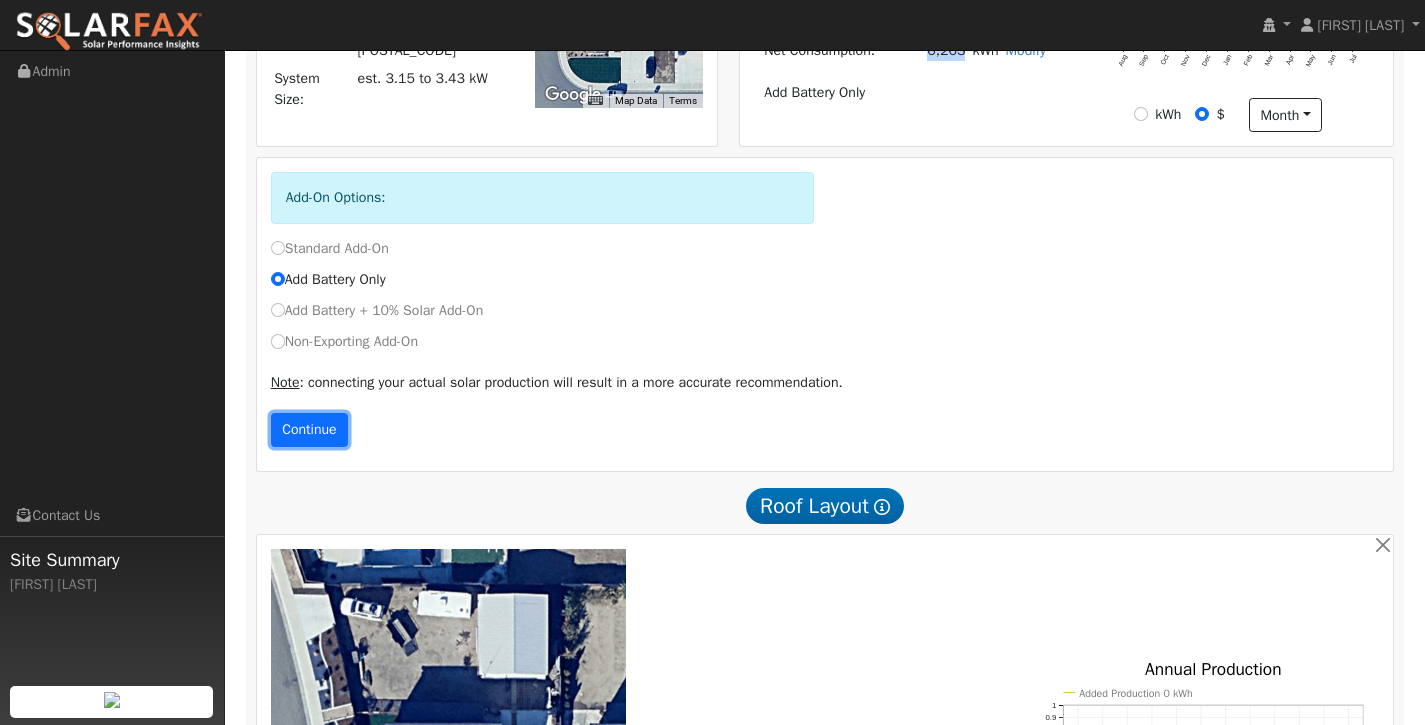 click on "Continue" at bounding box center [310, 430] 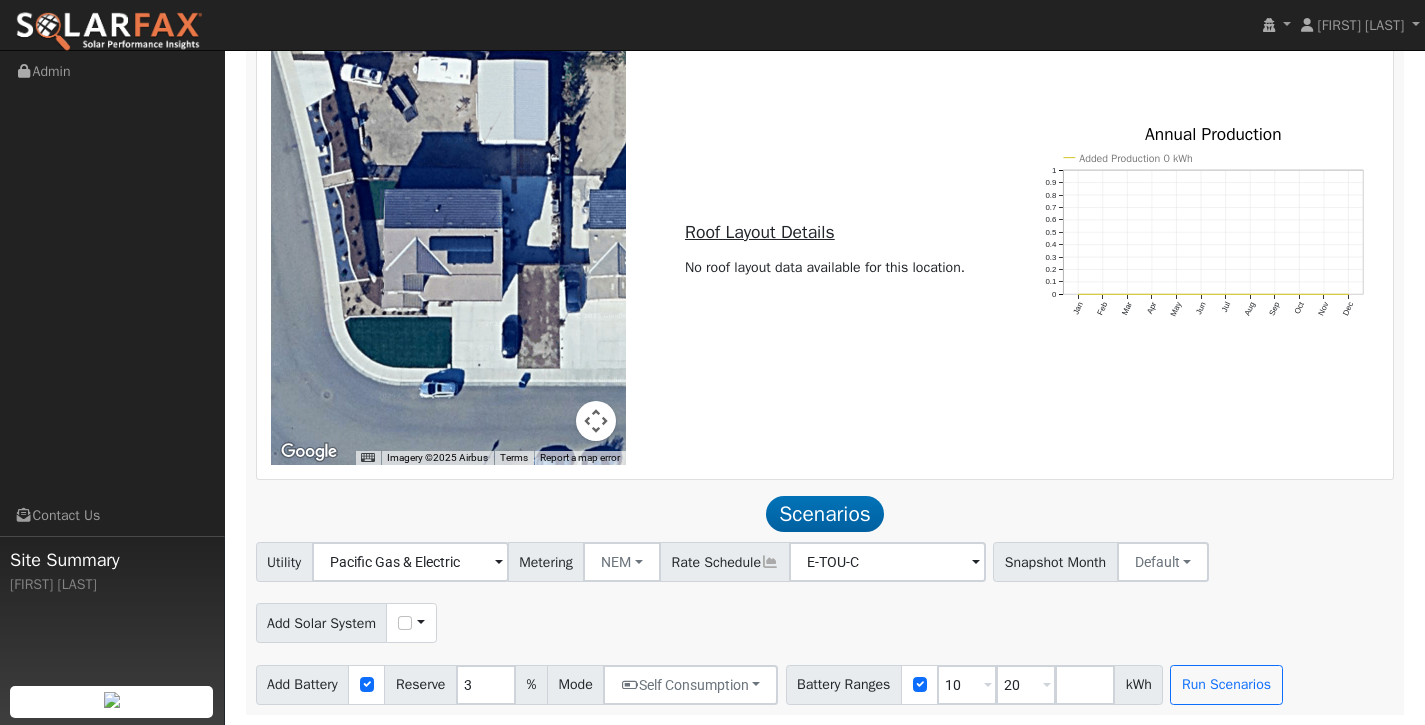 scroll, scrollTop: 1012, scrollLeft: 0, axis: vertical 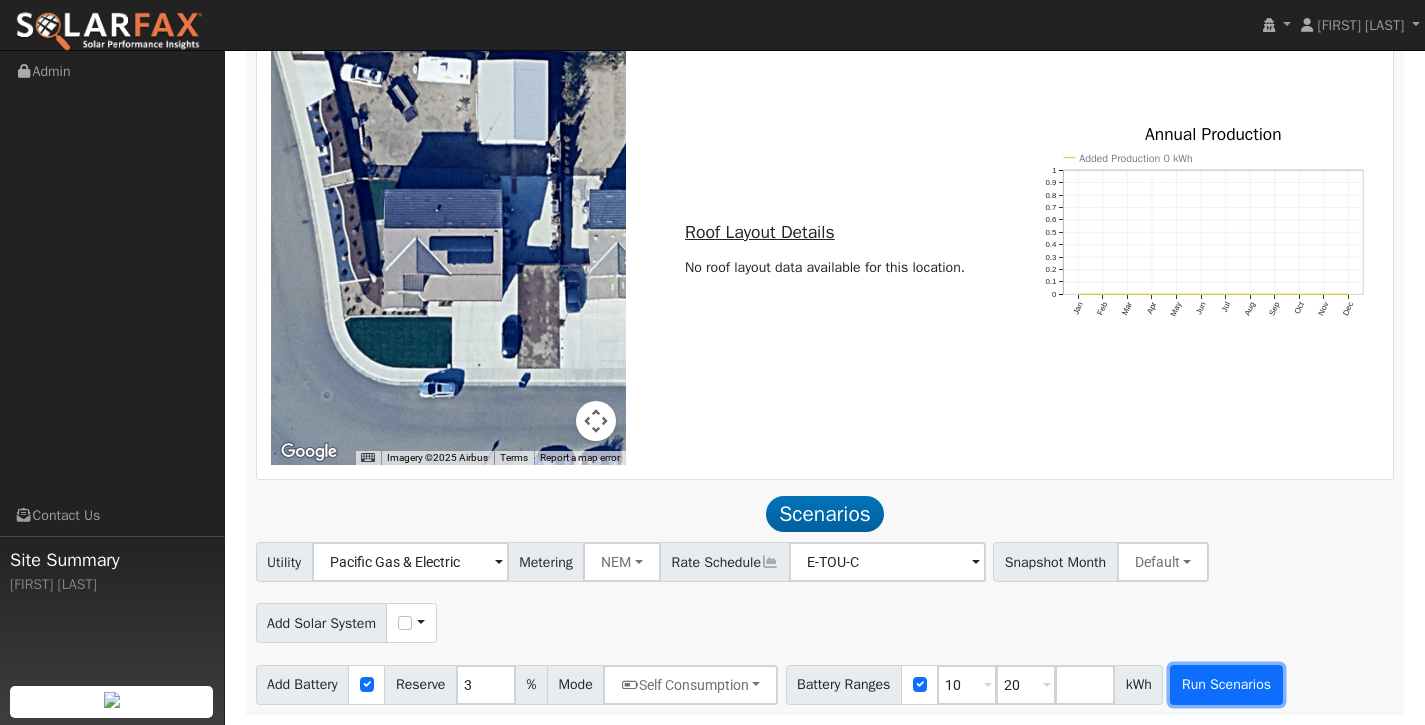 click on "Run Scenarios" at bounding box center (1226, 685) 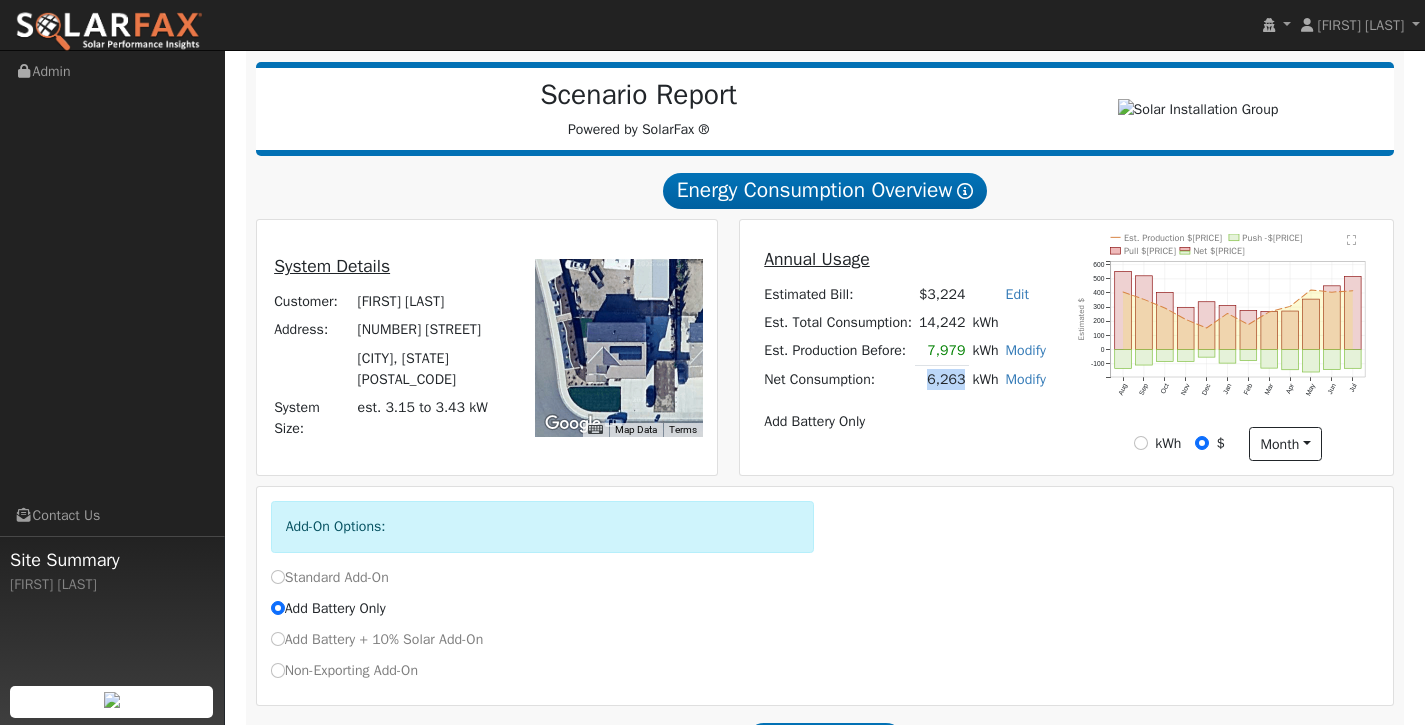 scroll, scrollTop: 225, scrollLeft: 0, axis: vertical 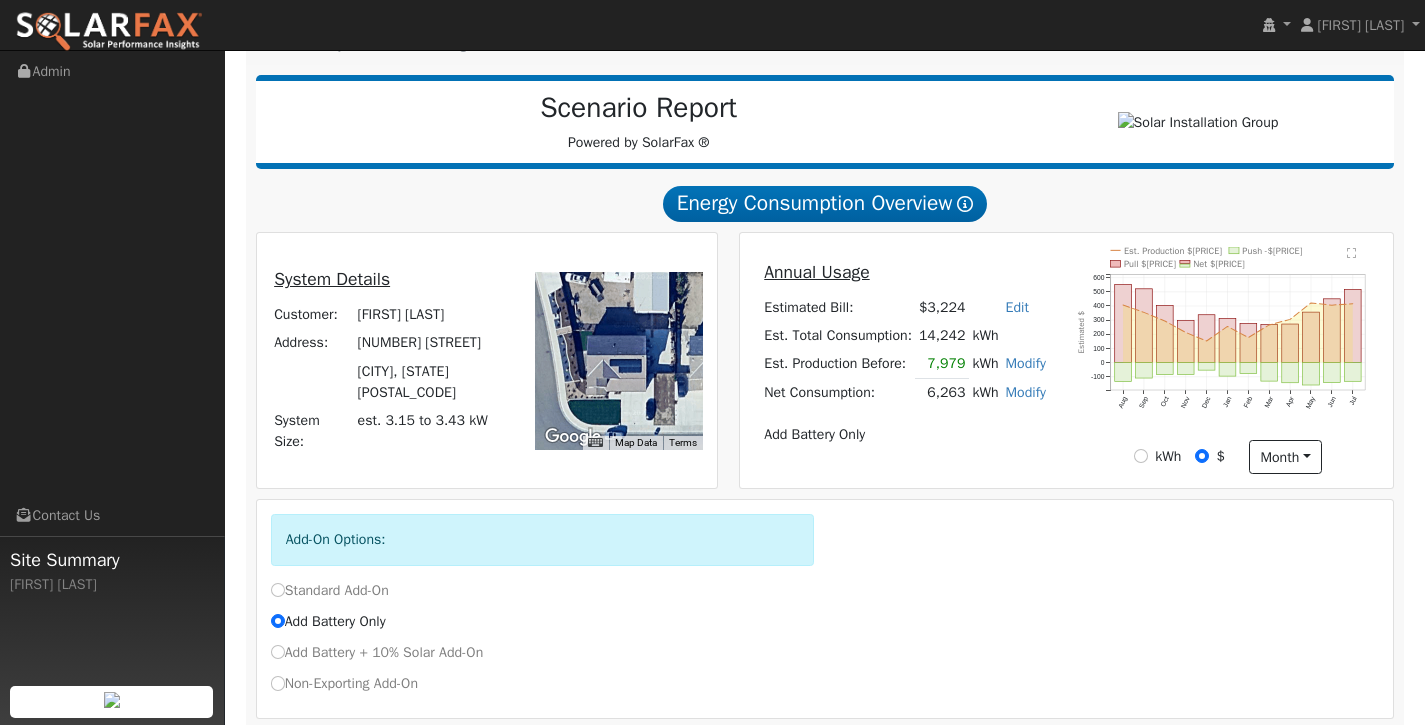click on "Customer: [FIRST] [LAST] Address: [NUMBER] [STREET] [CITY], [STATE] [POSTAL_CODE] ... Annual Usage $[PRICE] Edit" 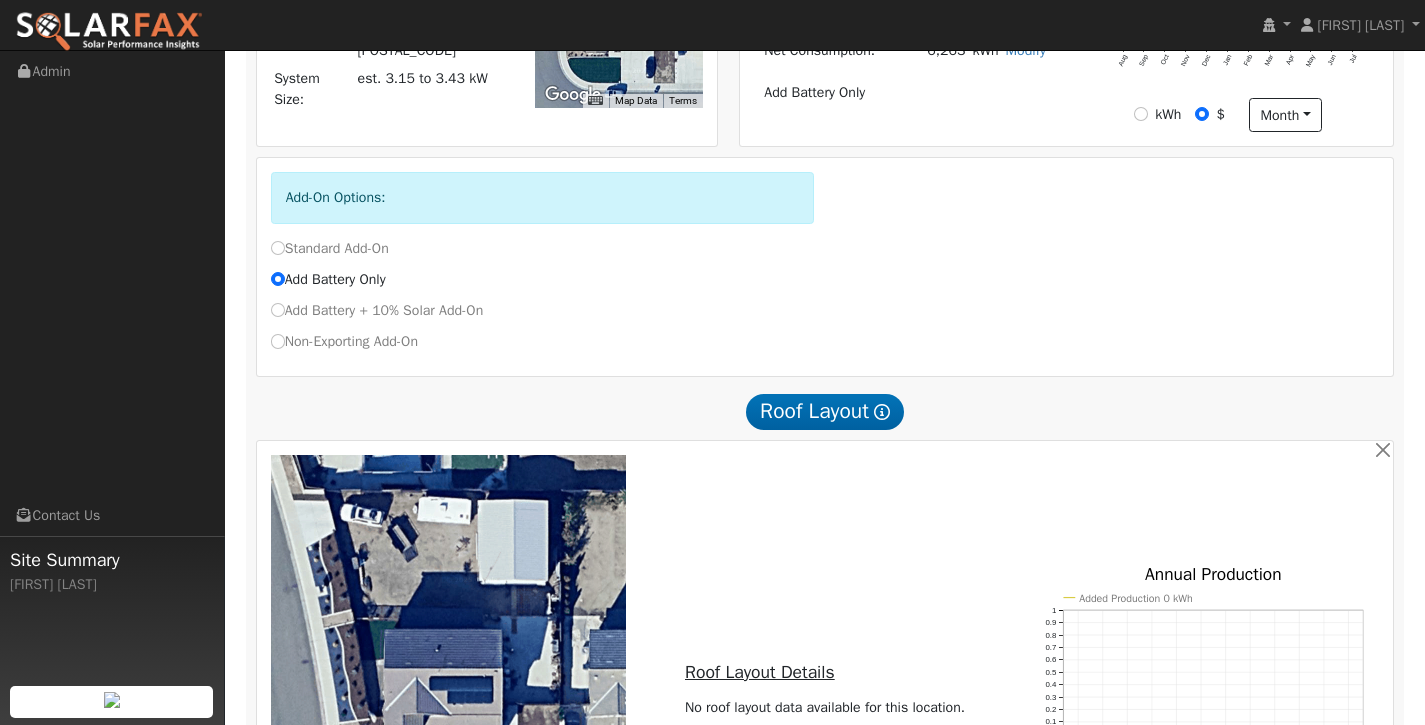 scroll, scrollTop: 547, scrollLeft: 0, axis: vertical 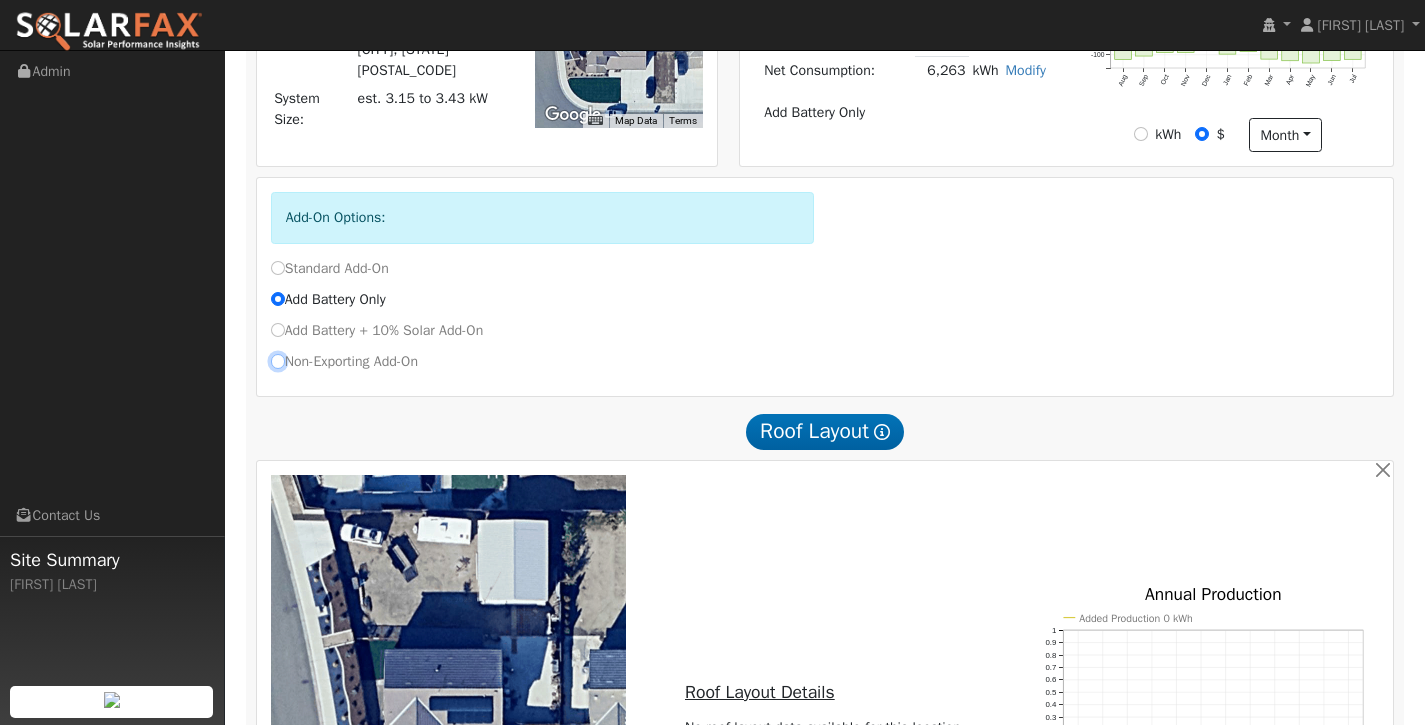 click on "Non-Exporting Add-On" at bounding box center (278, 361) 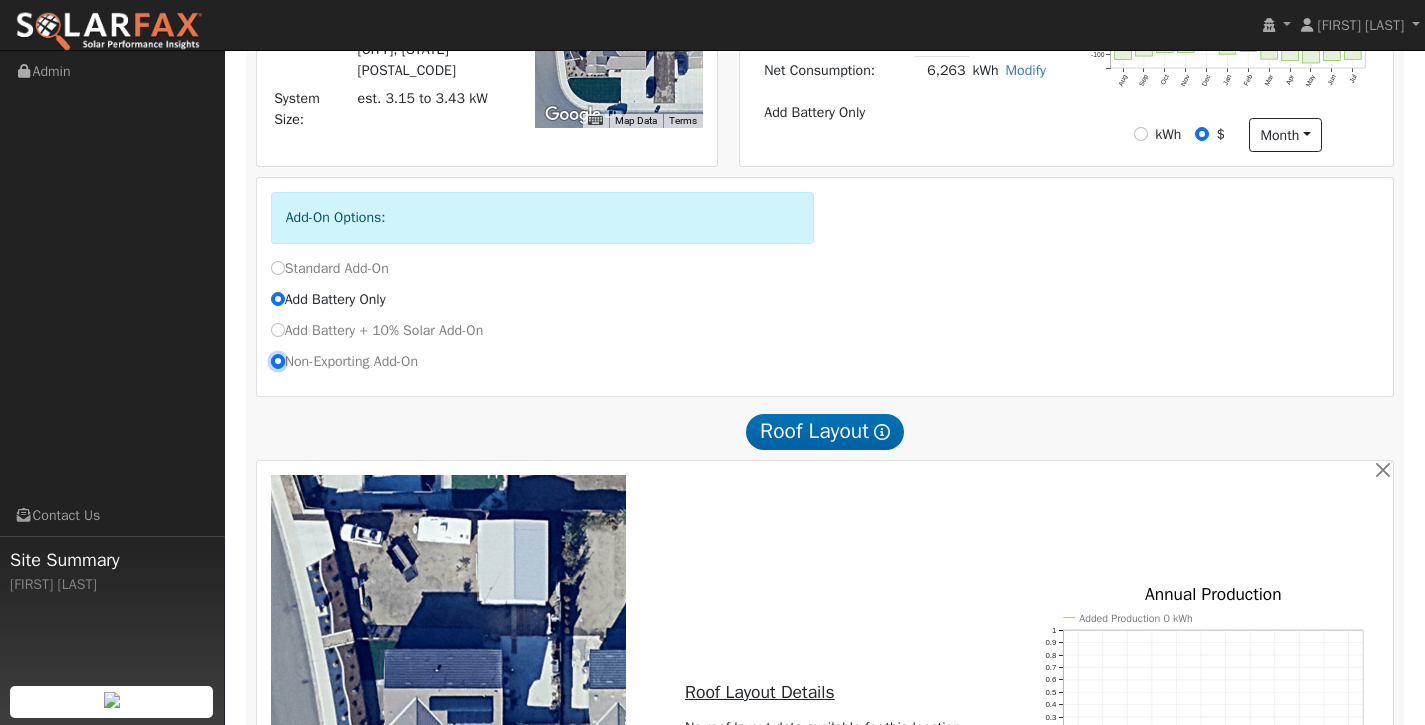 radio on "false" 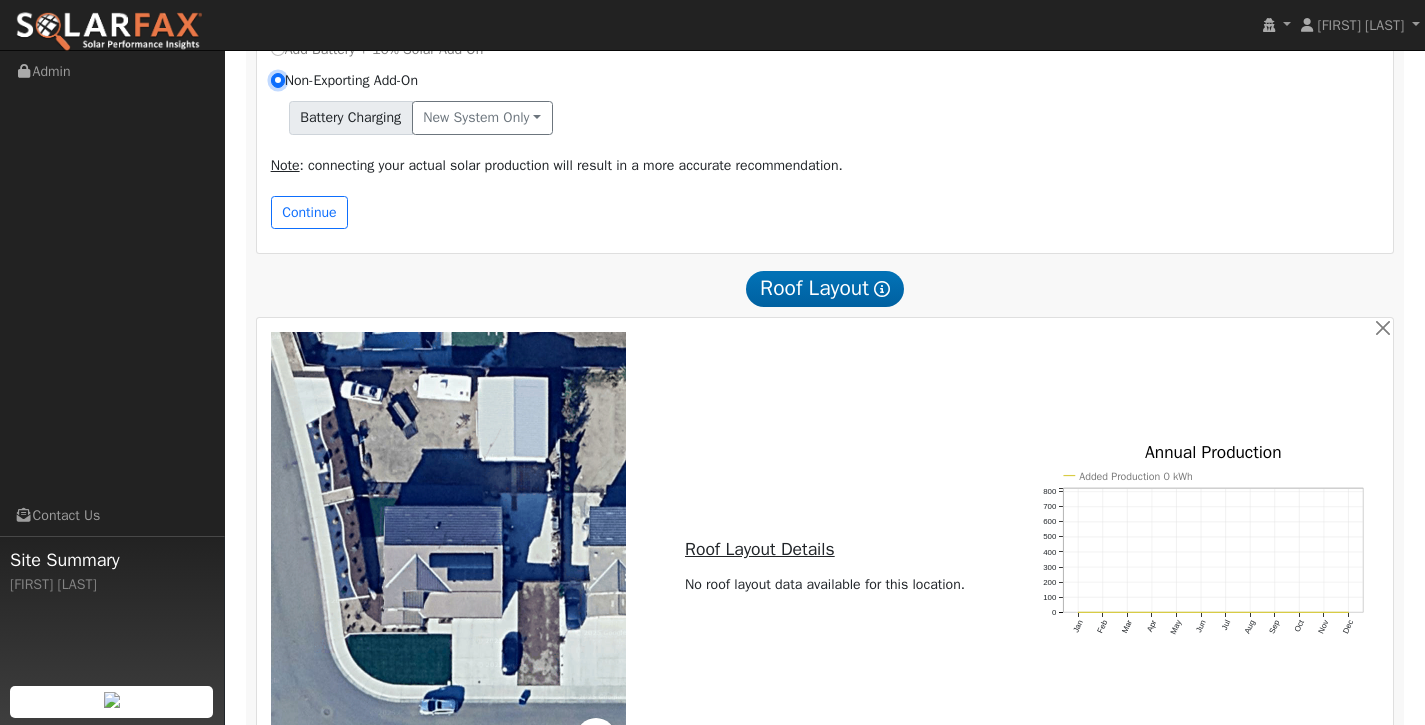 scroll, scrollTop: 792, scrollLeft: 0, axis: vertical 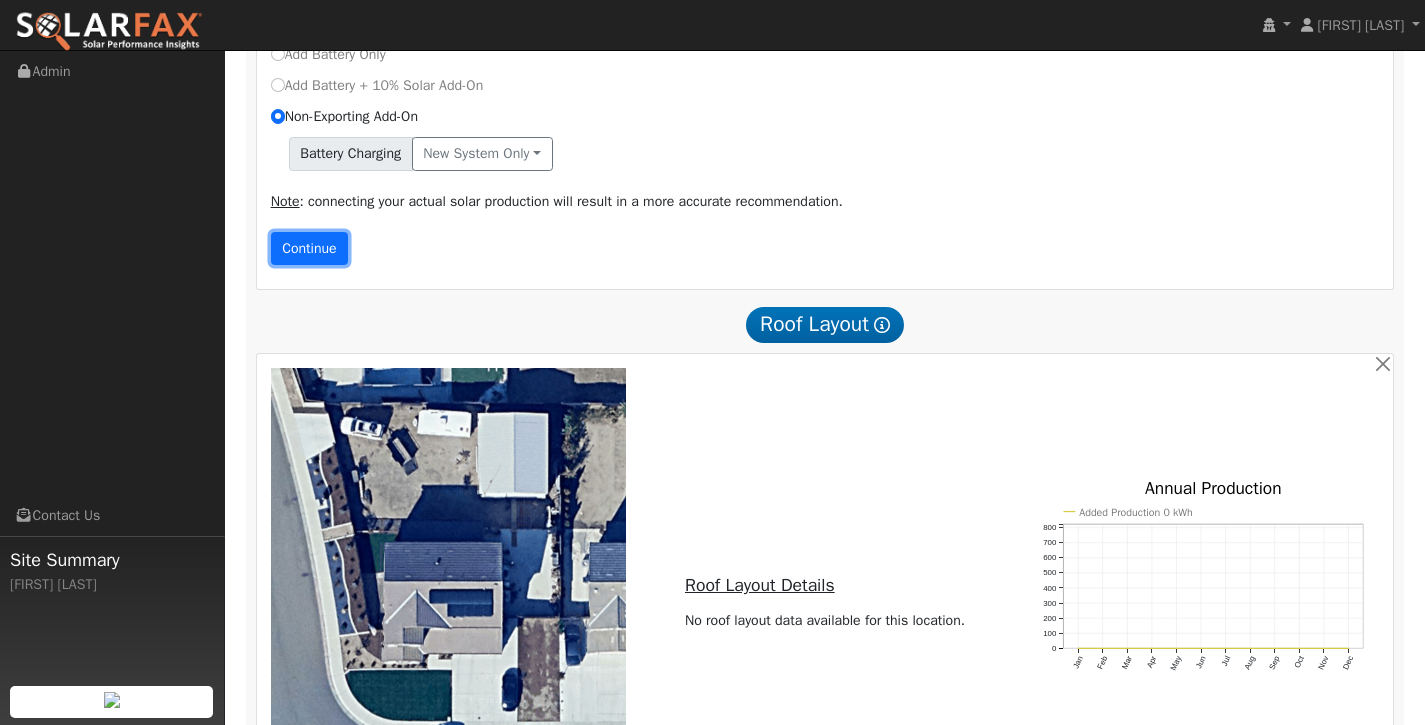 click on "Continue" at bounding box center [310, 249] 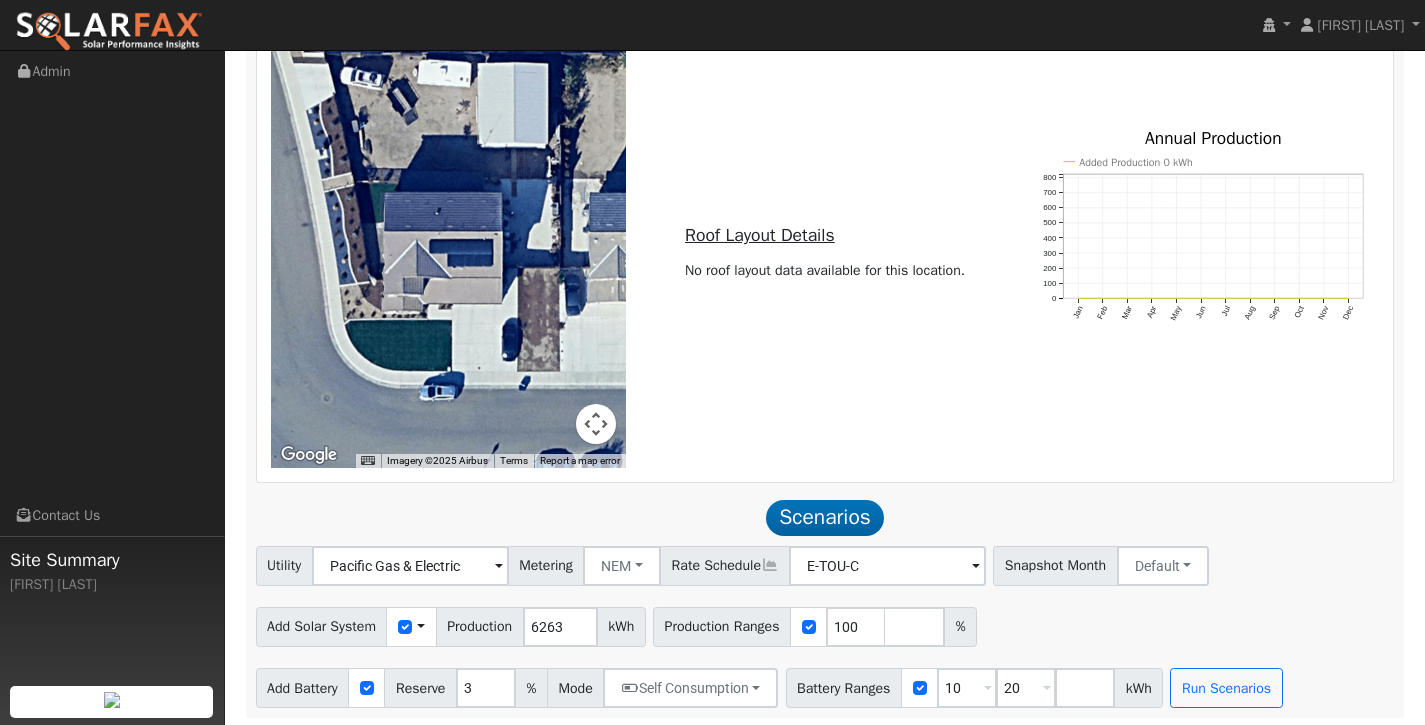 scroll, scrollTop: 1056, scrollLeft: 0, axis: vertical 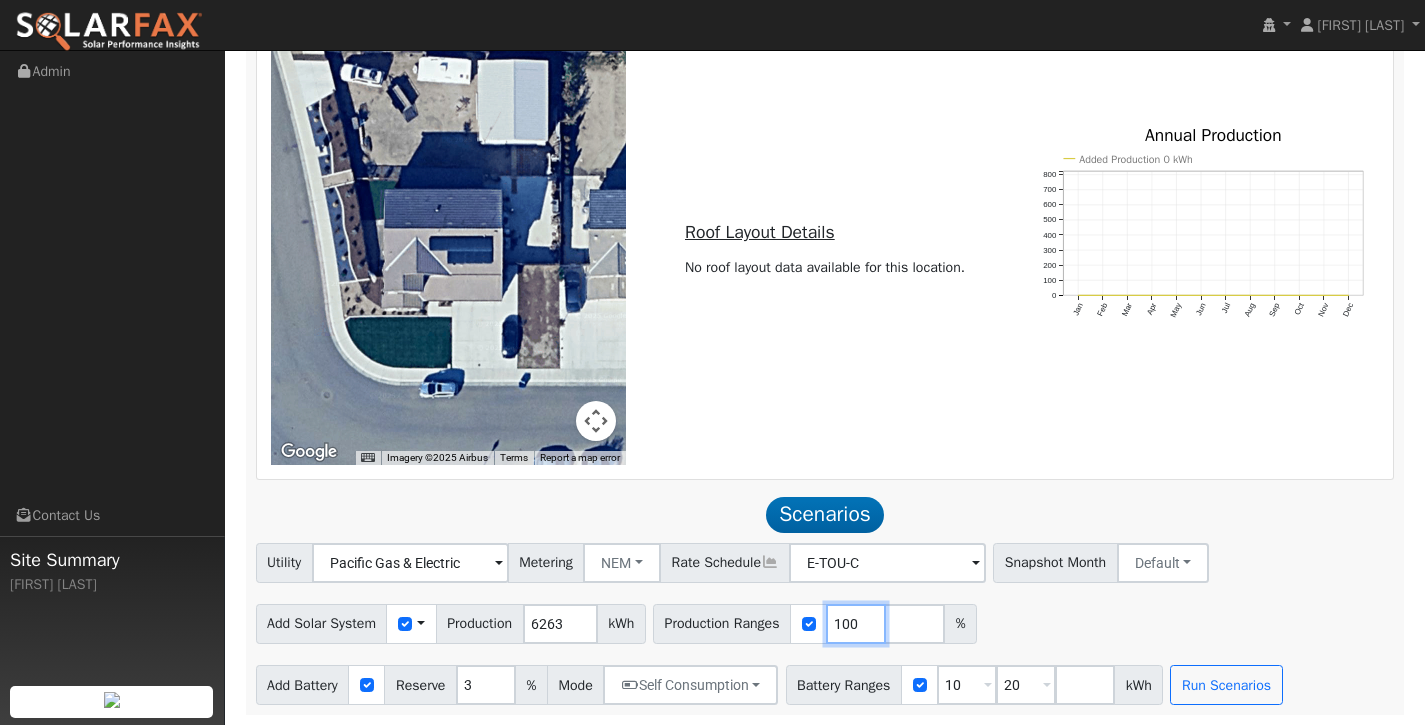 click on "100" at bounding box center (856, 624) 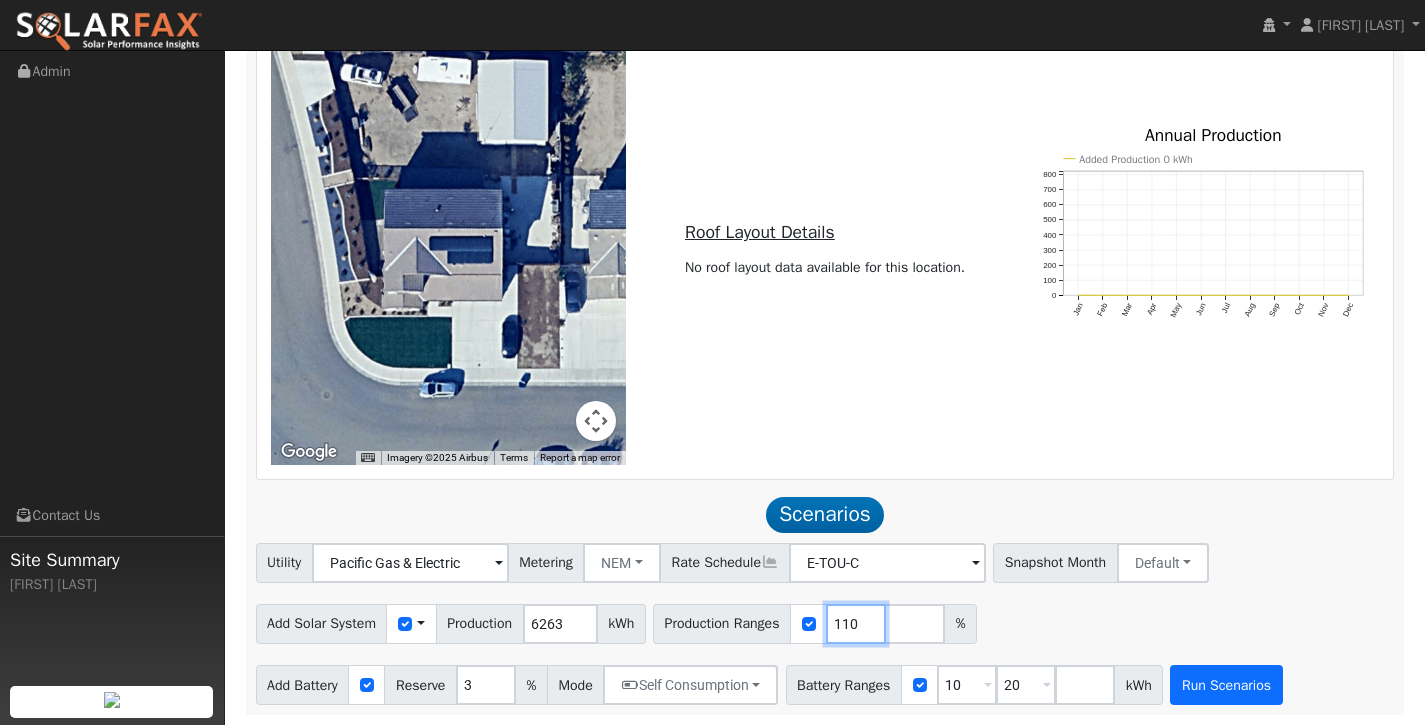 type on "110" 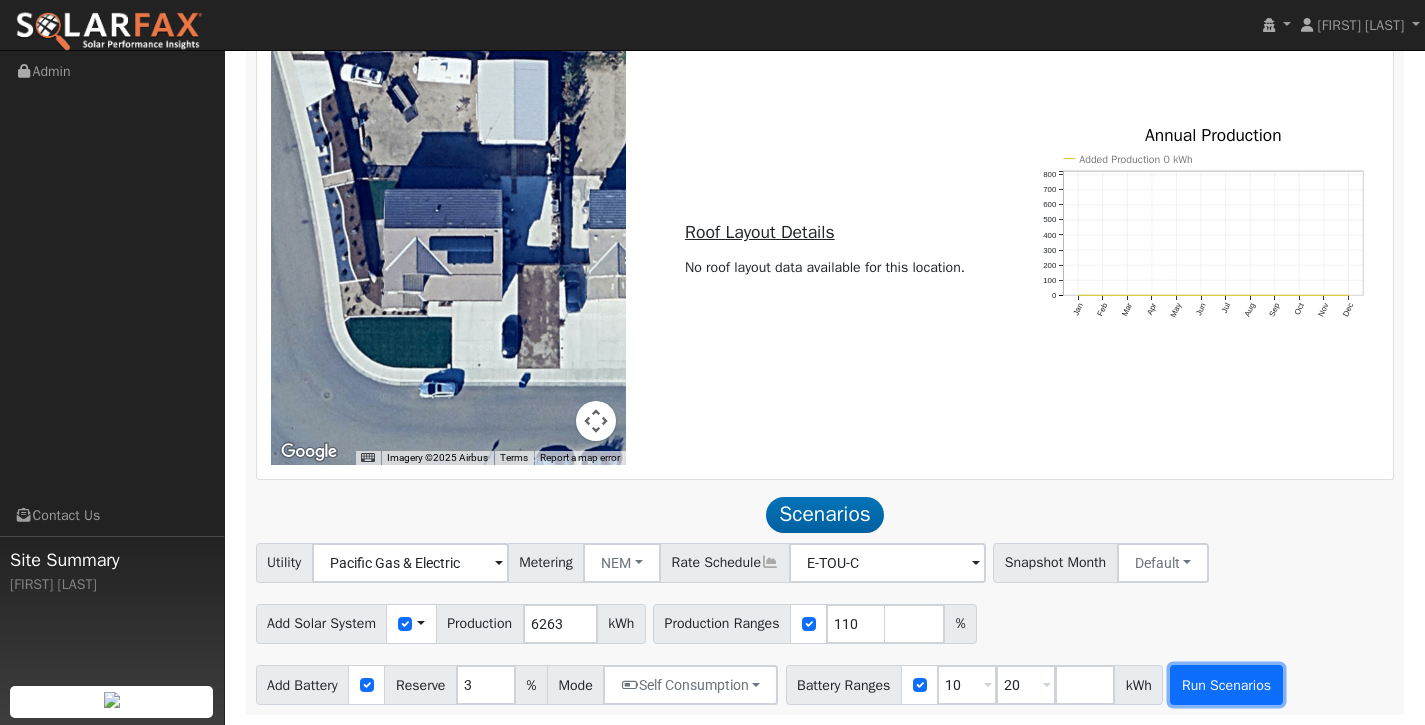 click on "Run Scenarios" at bounding box center [1226, 685] 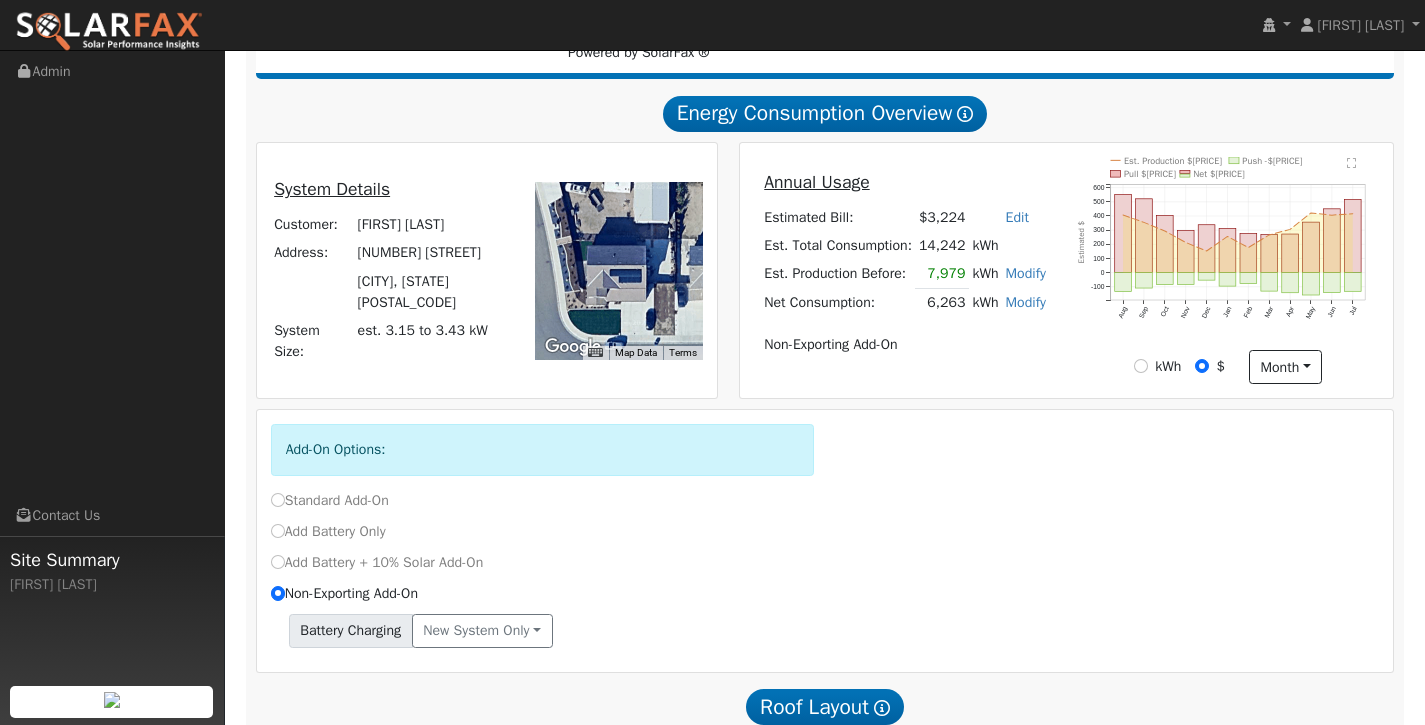 scroll, scrollTop: 316, scrollLeft: 0, axis: vertical 